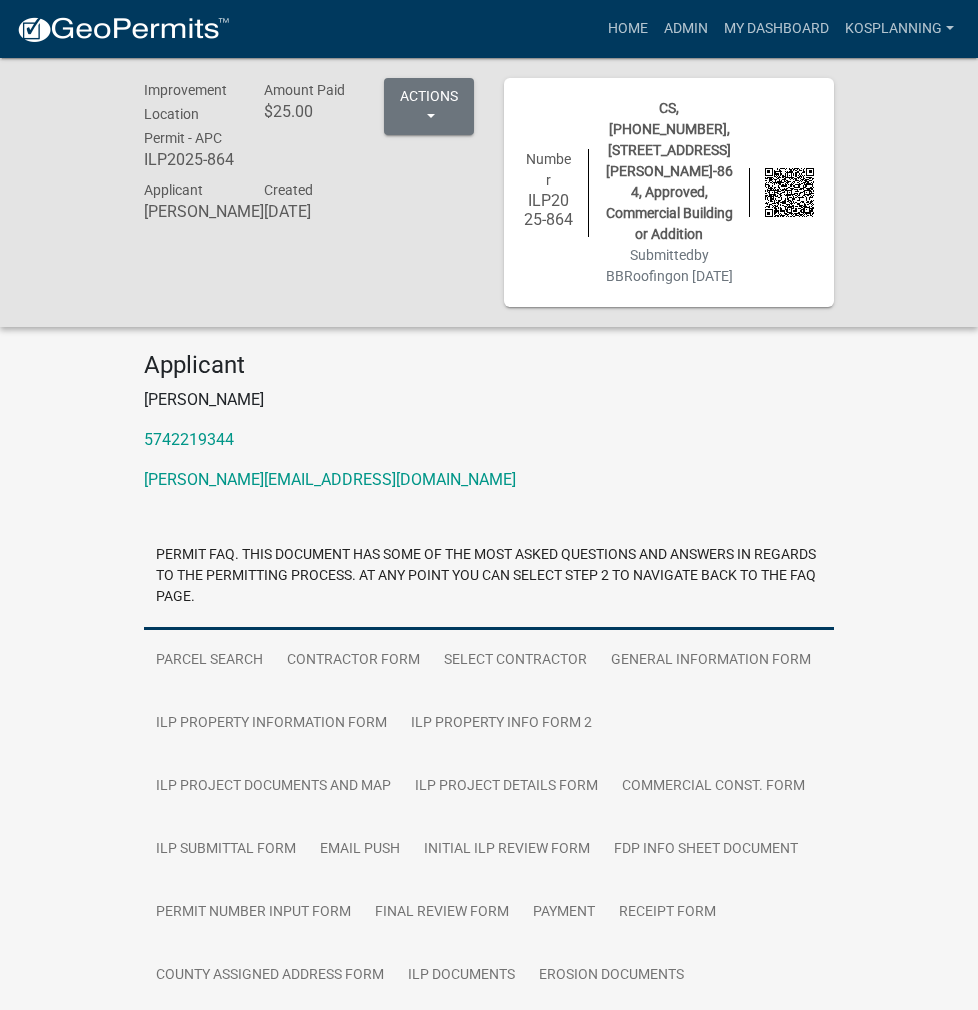 scroll, scrollTop: 0, scrollLeft: 0, axis: both 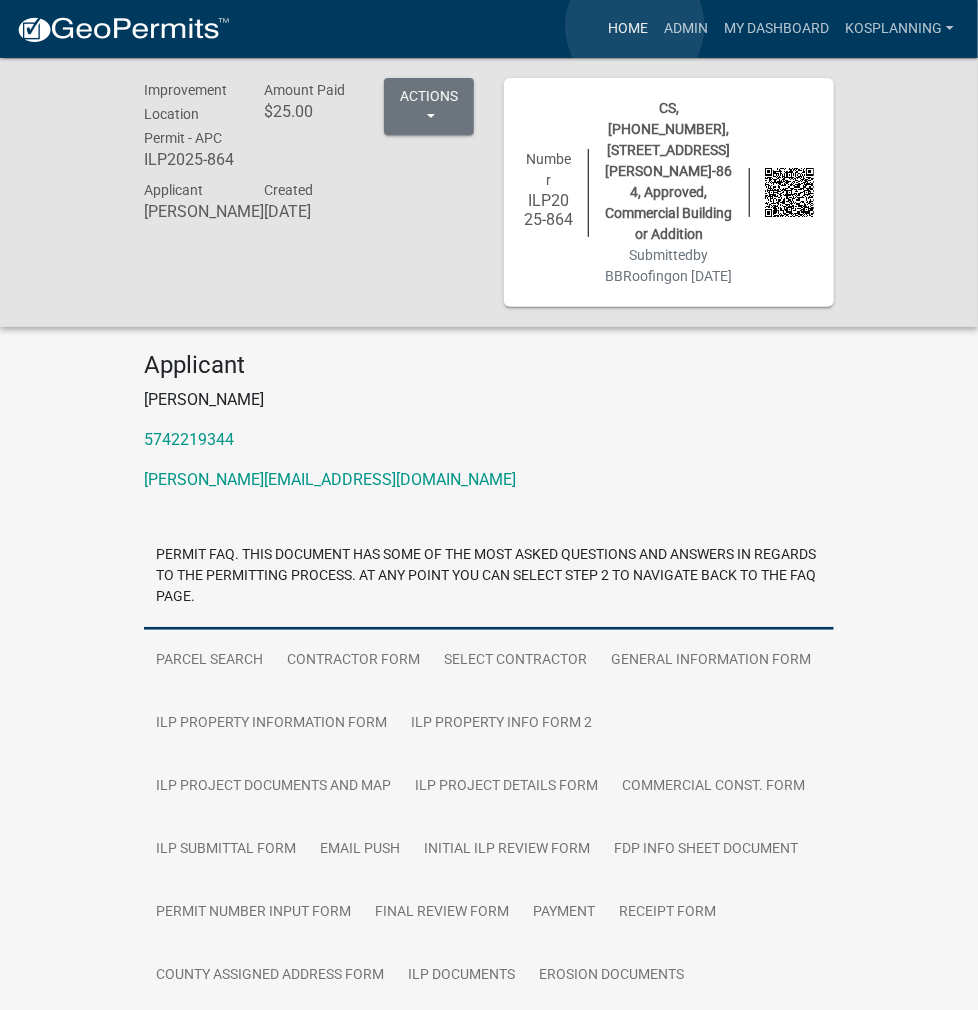 click on "Home" at bounding box center [628, 29] 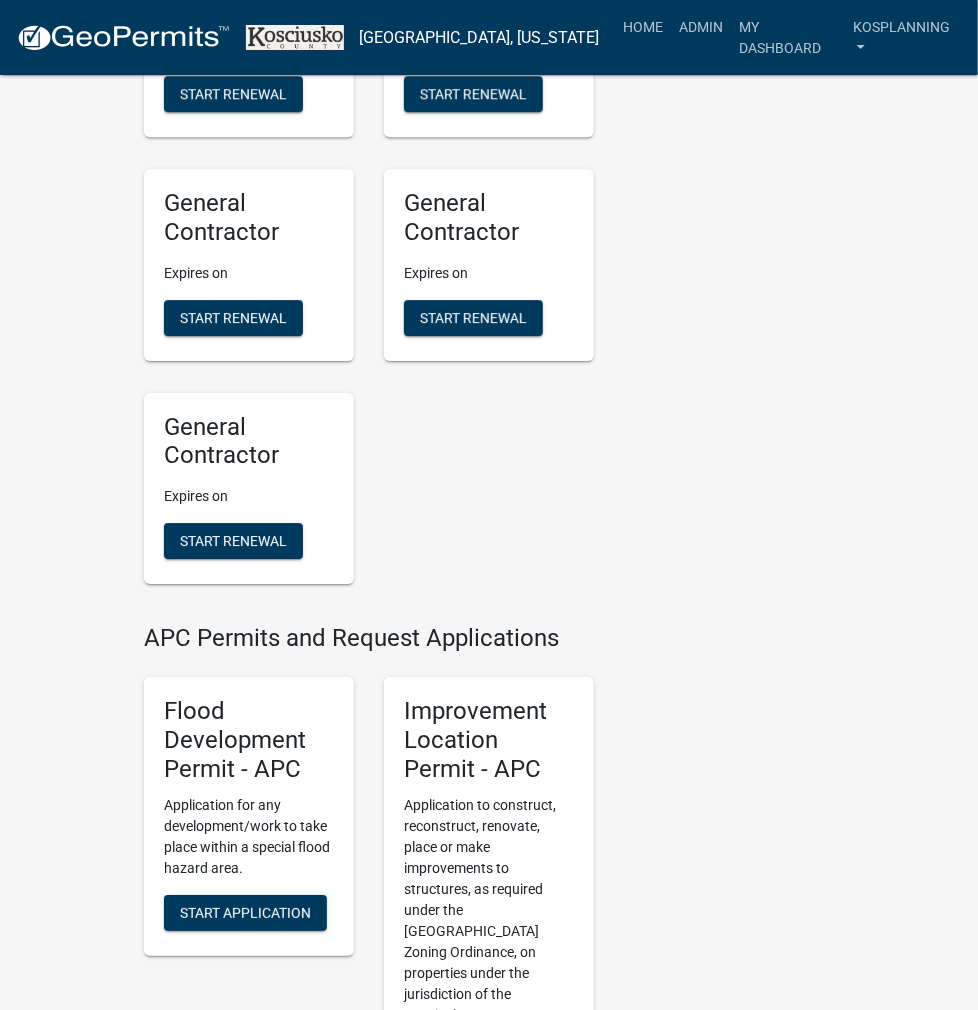 scroll, scrollTop: 1900, scrollLeft: 0, axis: vertical 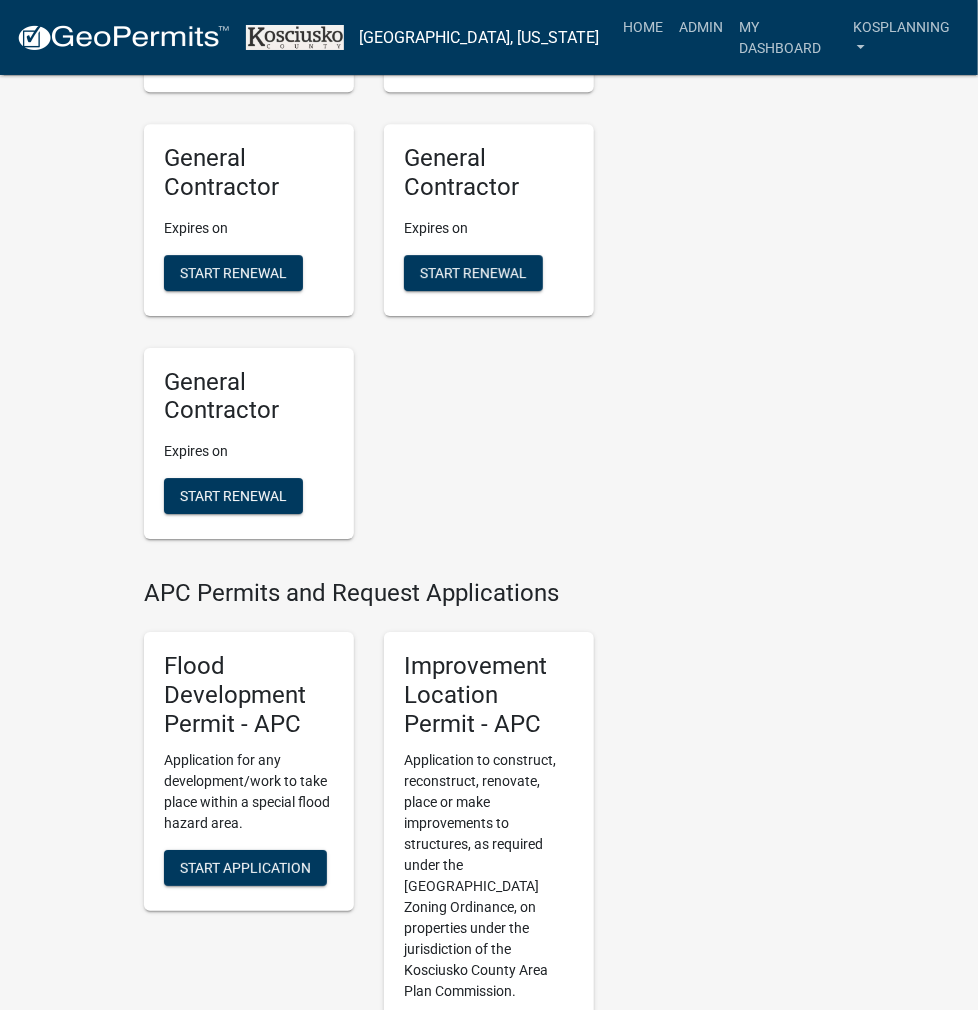 click on "Improvement Location Permit - APC Application to construct, reconstruct, renovate, place or make improvements to structures, as required under the [GEOGRAPHIC_DATA] Zoning Ordinance, on properties under the jurisdiction of the Kosciusko County Area Plan Commission. Start Application" at bounding box center (489, 855) 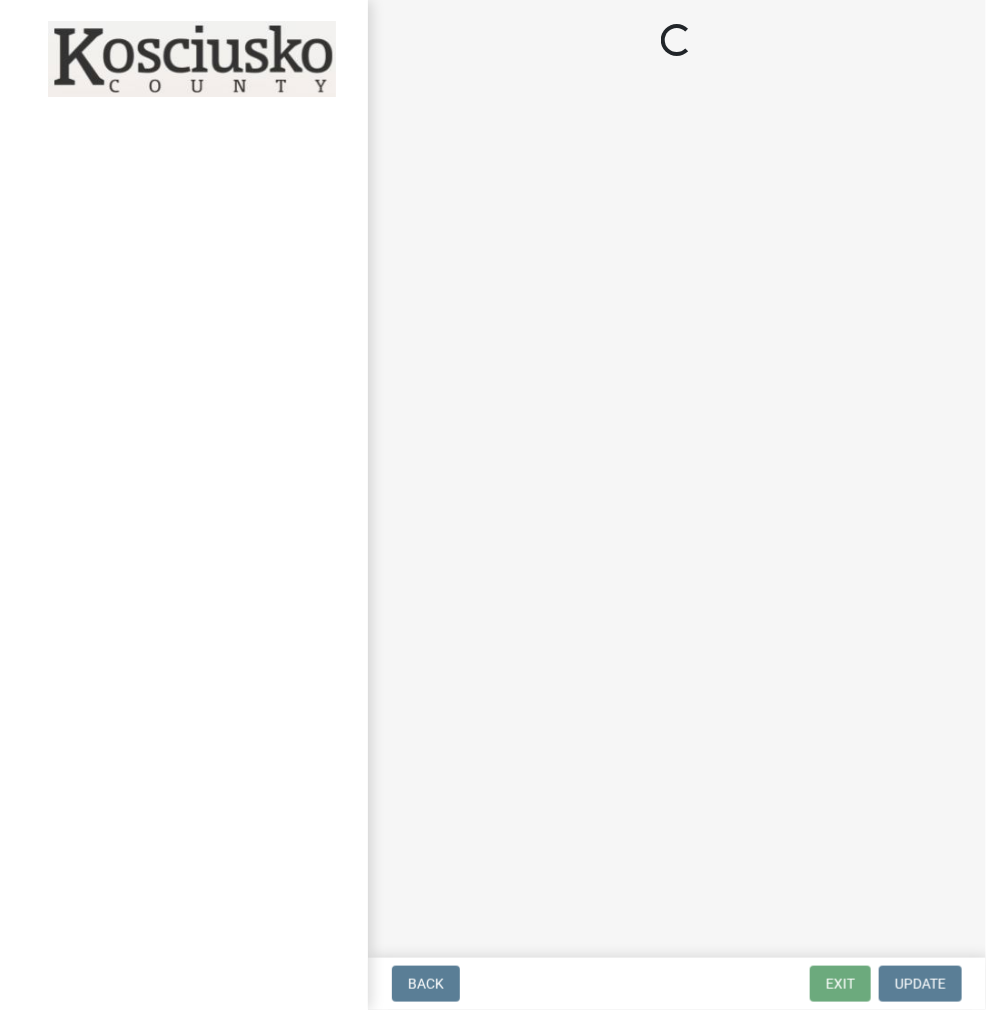 scroll, scrollTop: 0, scrollLeft: 0, axis: both 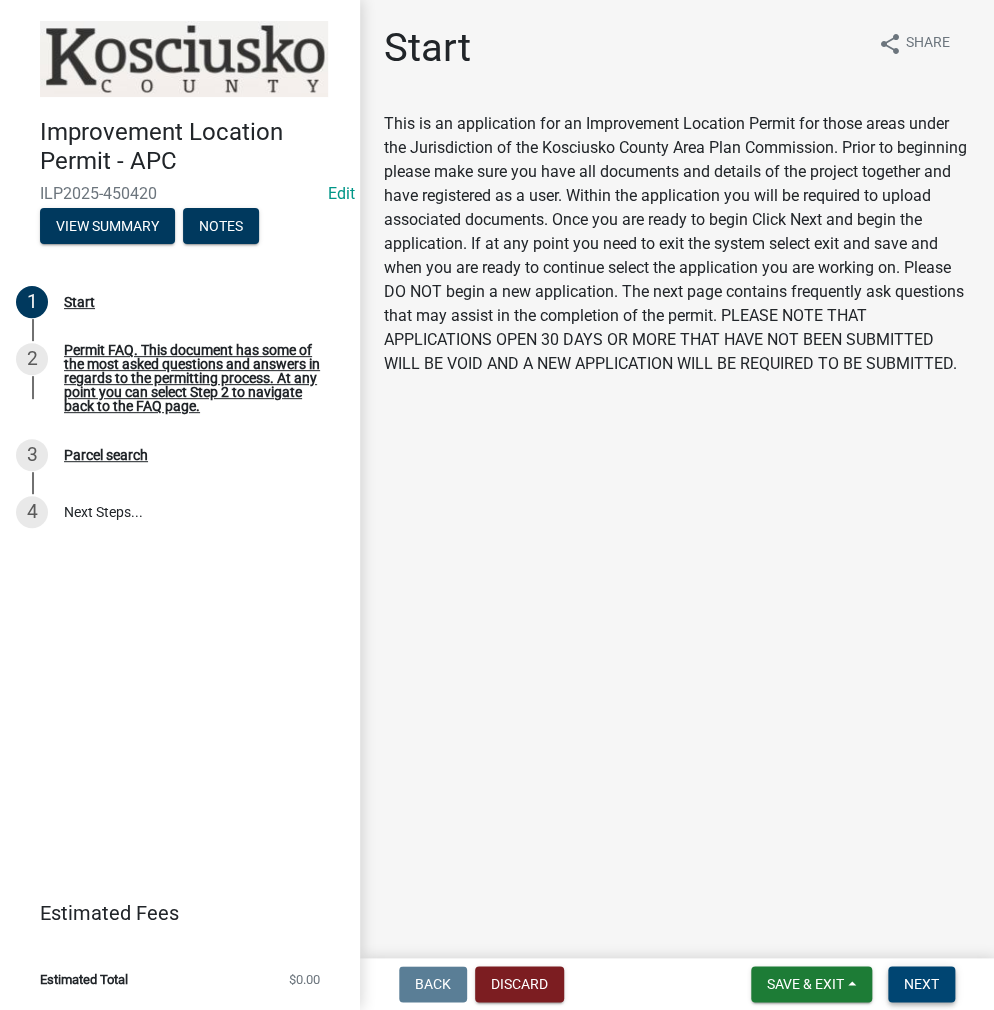 click on "Next" at bounding box center (921, 984) 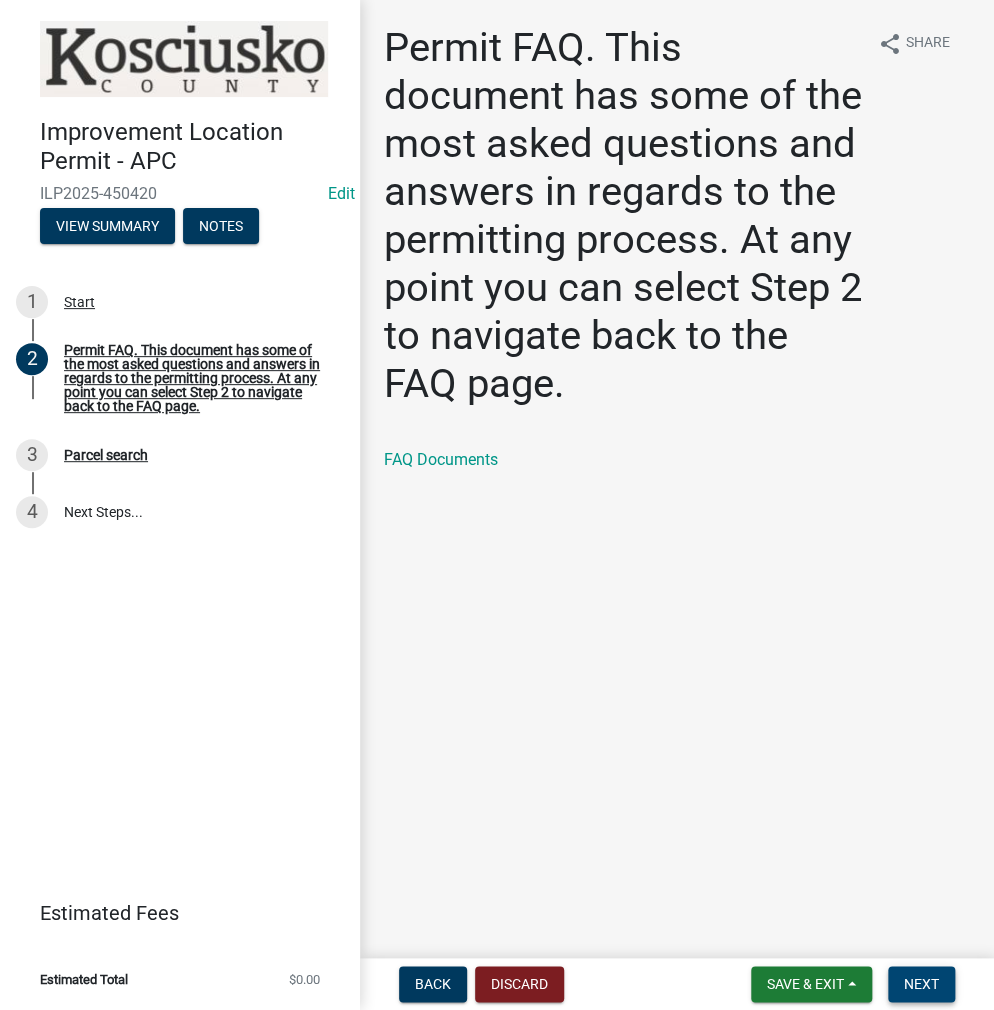 click on "Next" at bounding box center [921, 984] 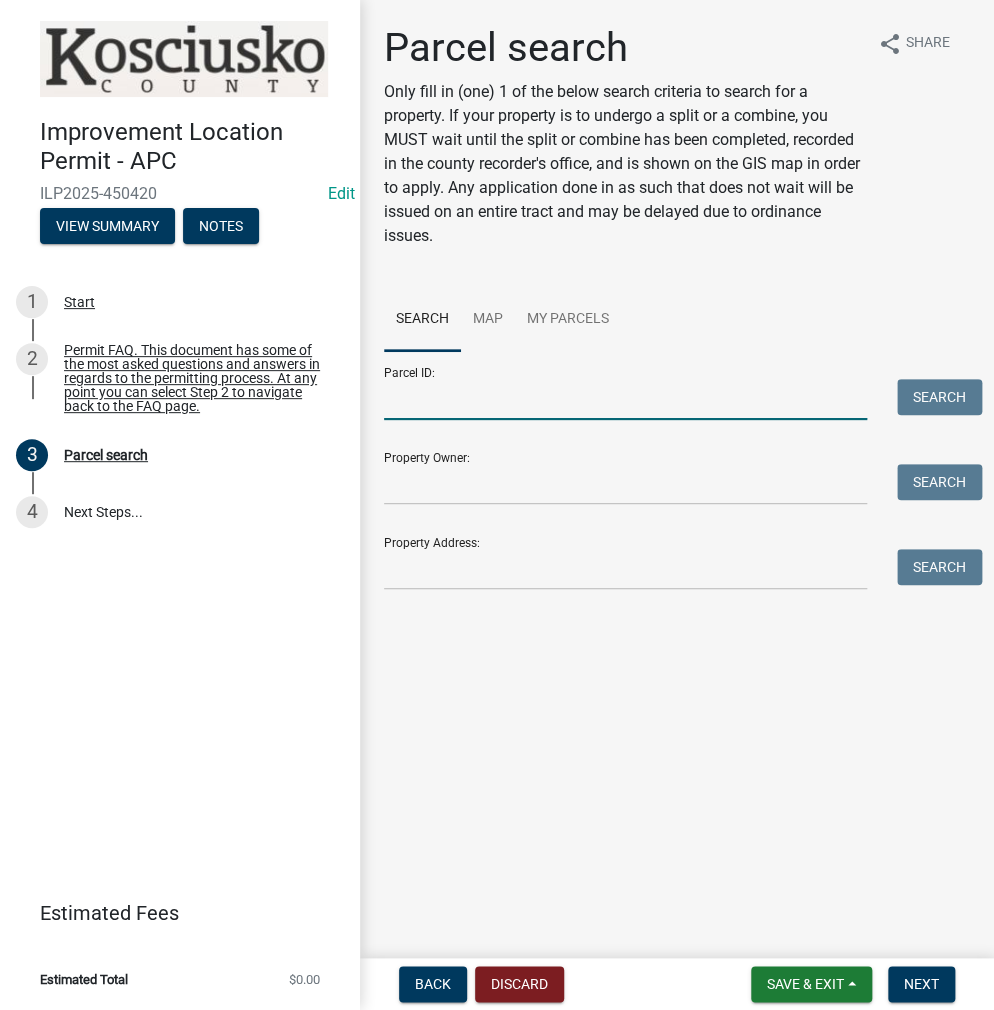 click on "Parcel ID:" at bounding box center (625, 399) 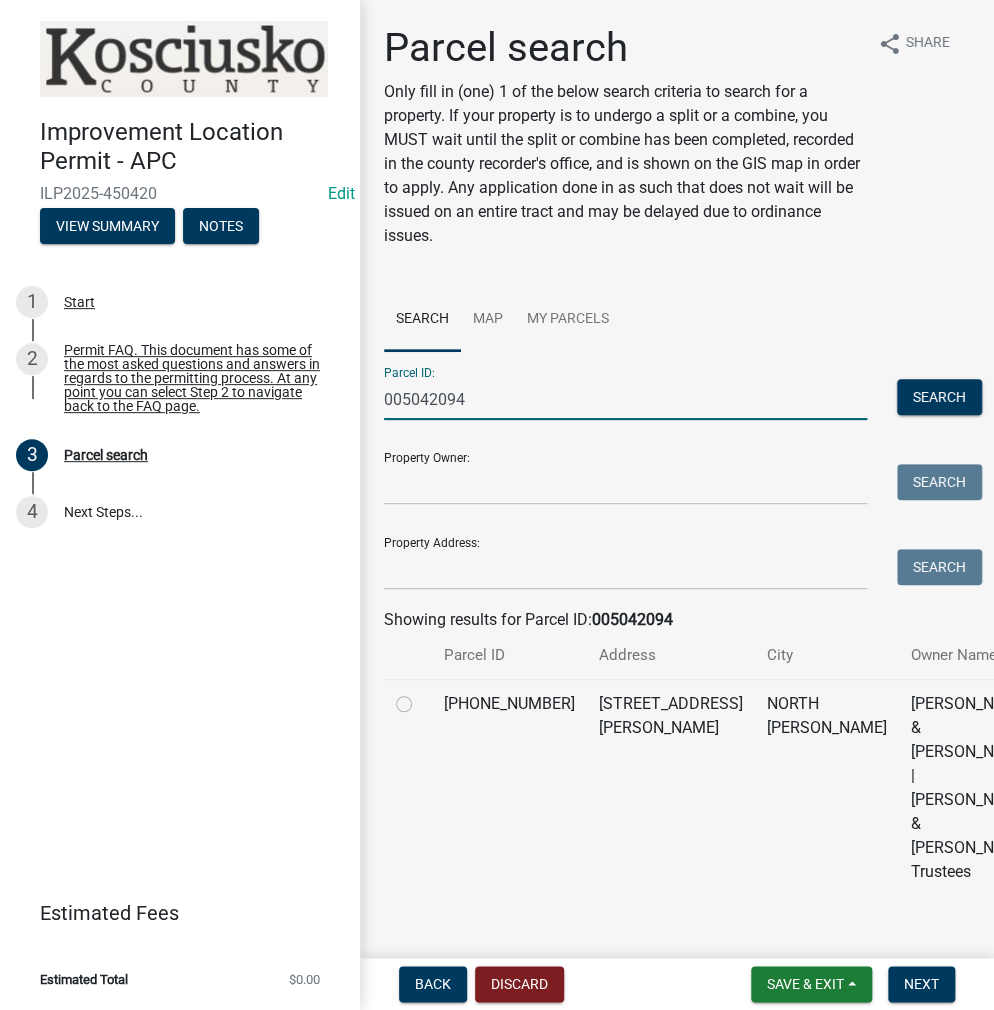 type on "005042094" 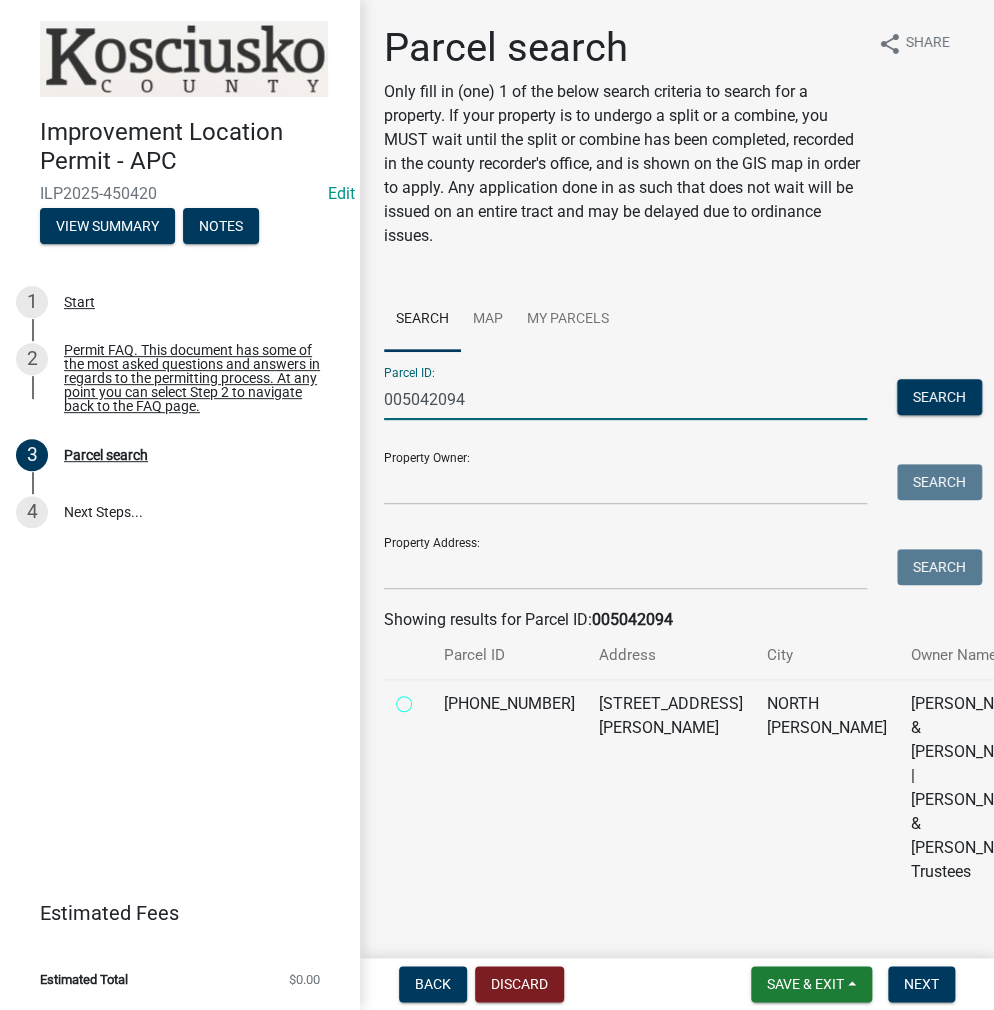 radio on "true" 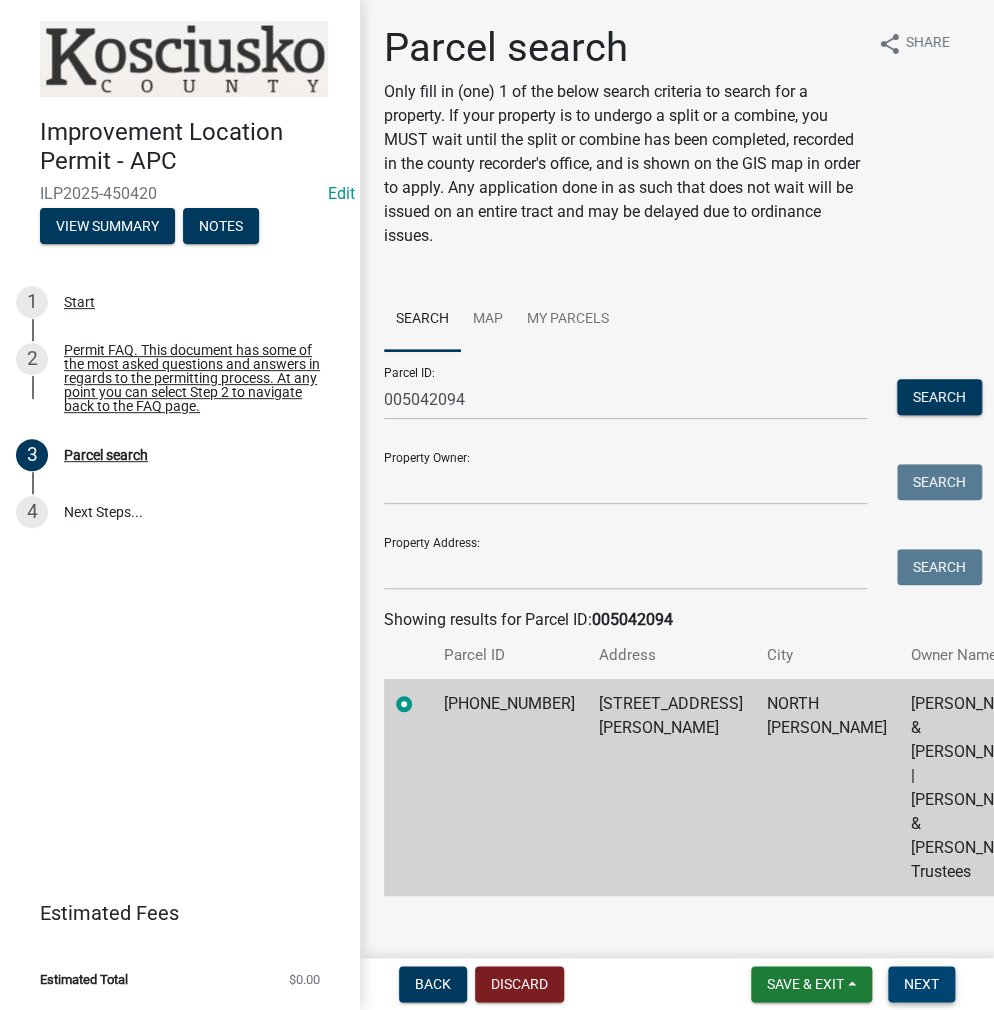 click on "Next" at bounding box center (921, 984) 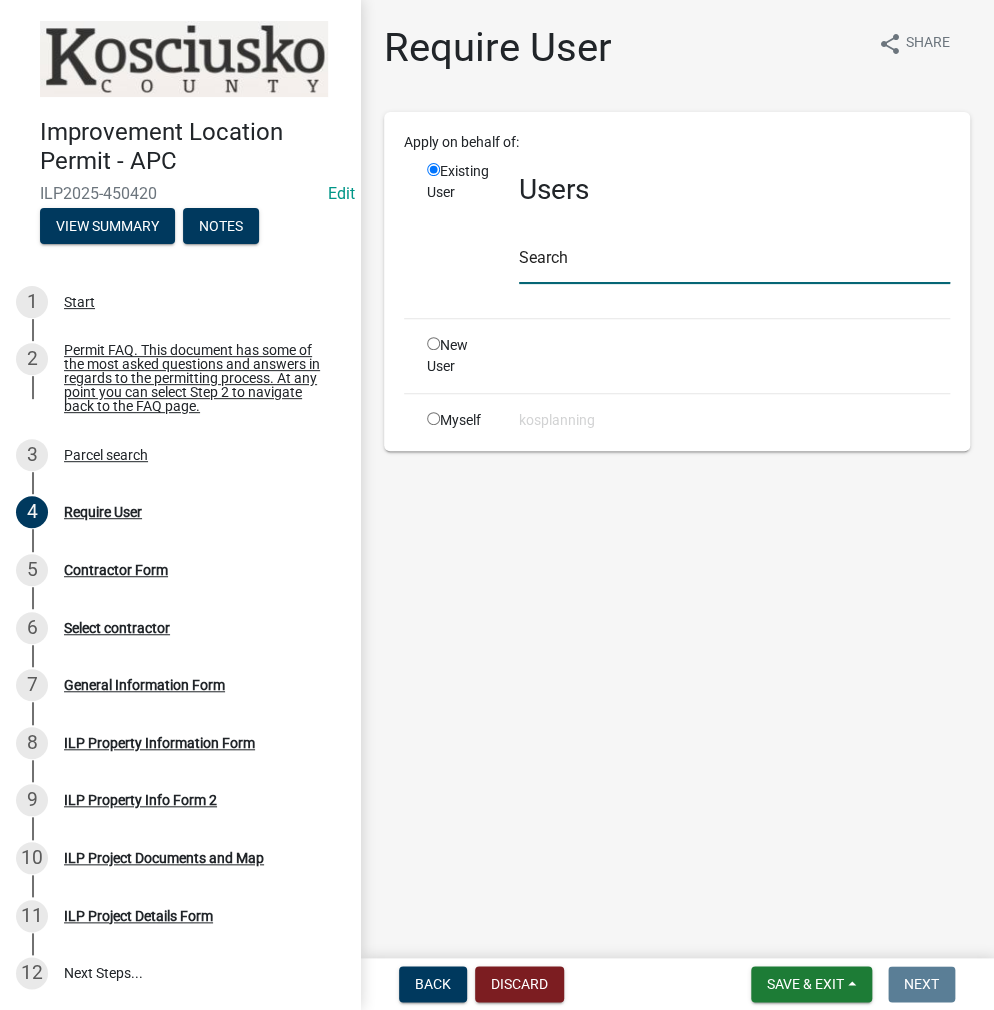 click 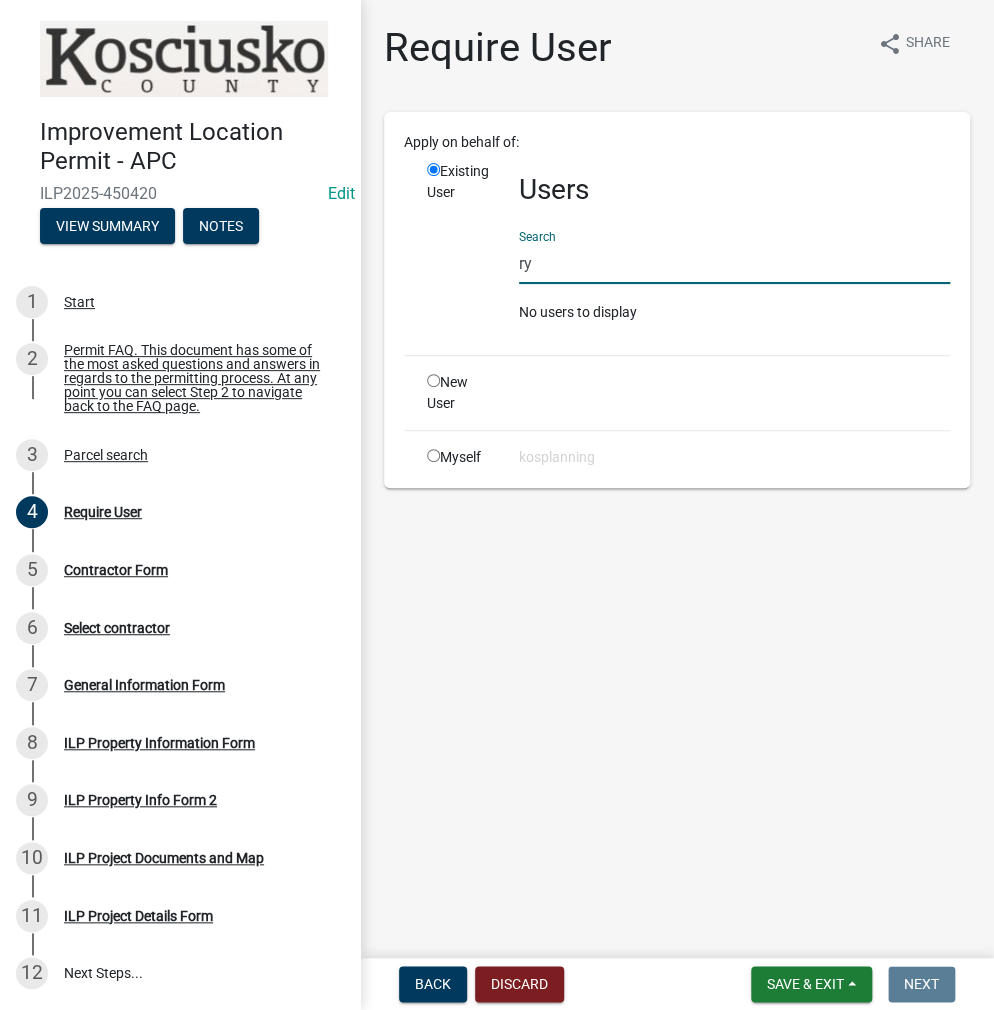type on "r" 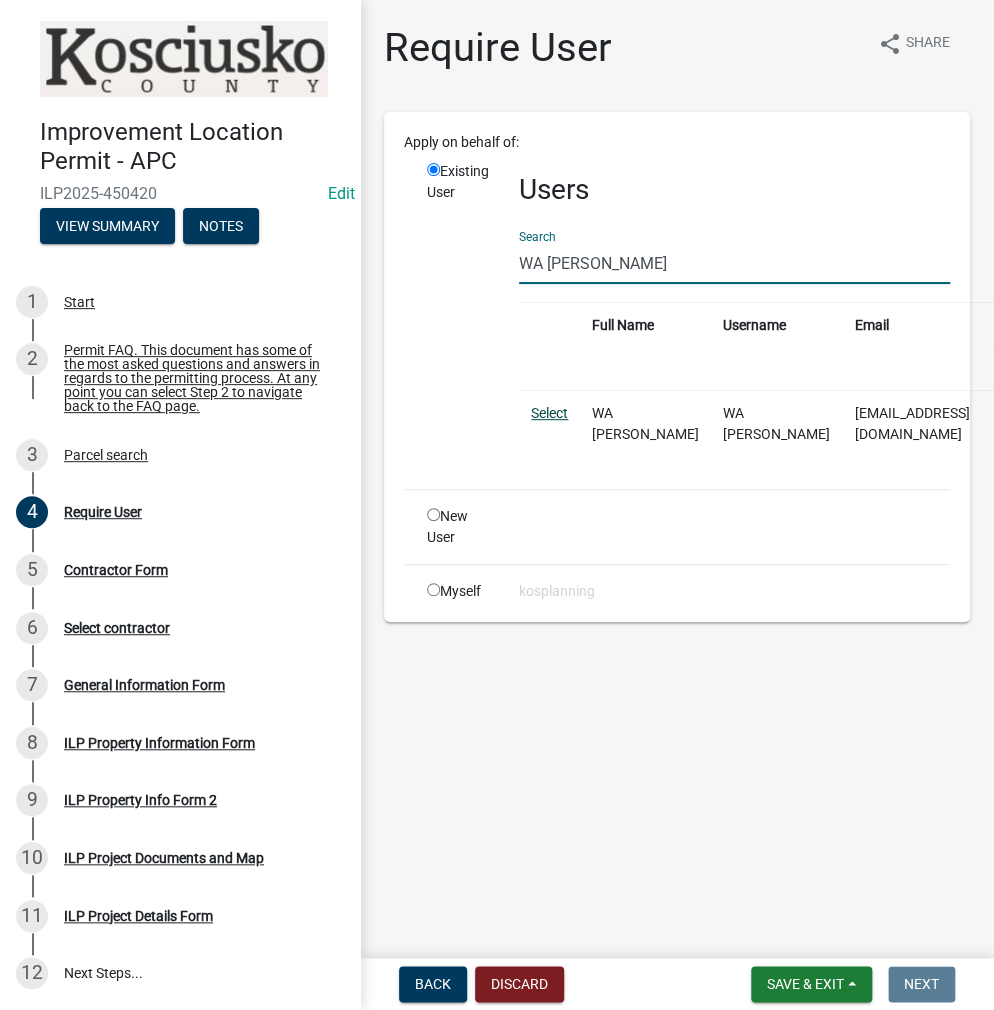 type on "WA [PERSON_NAME]" 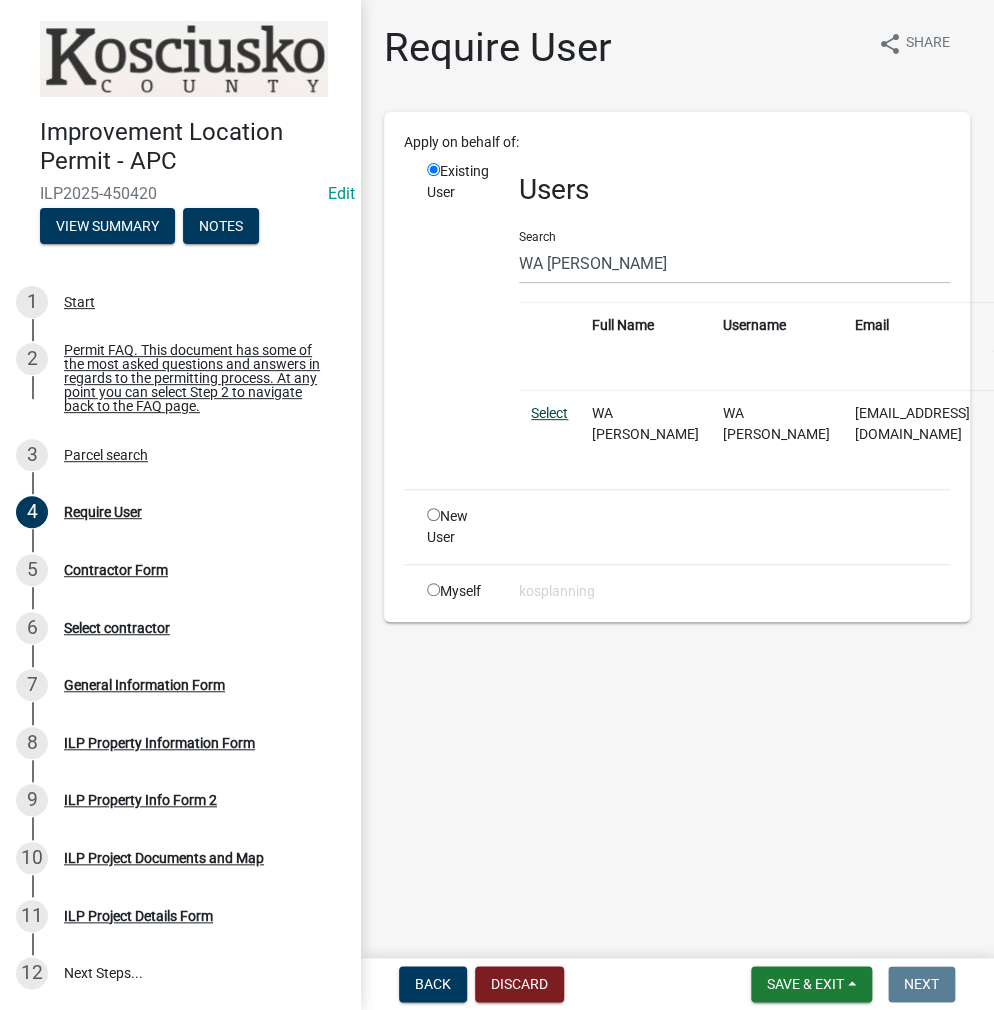 click on "Select" 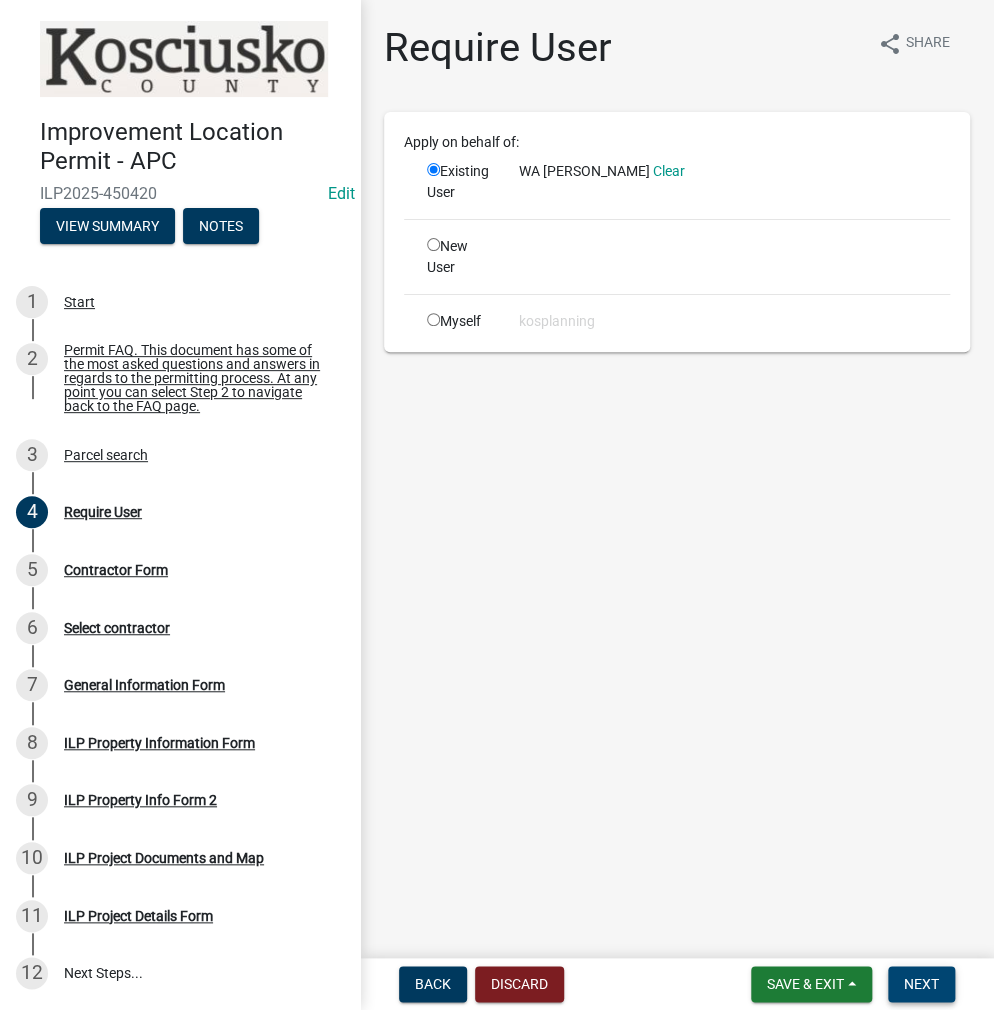 click on "Next" at bounding box center [921, 984] 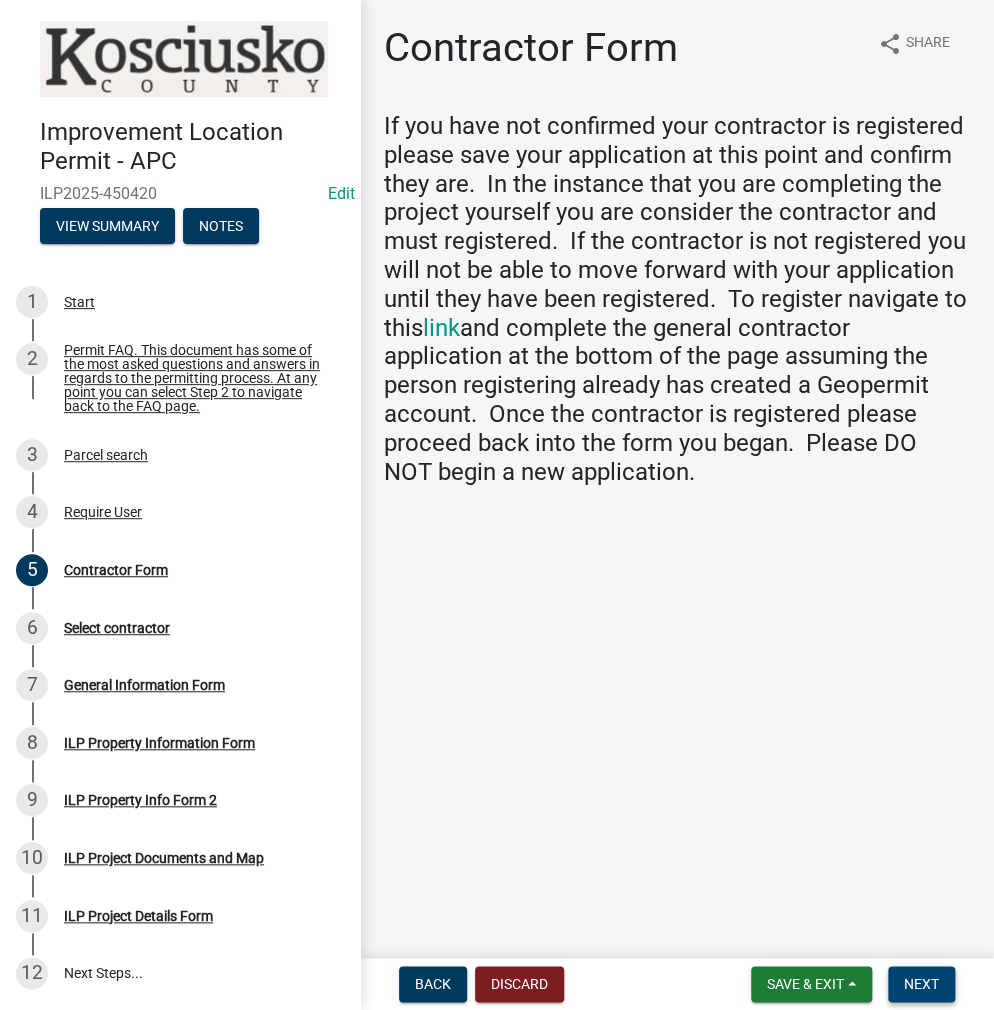 click on "Next" at bounding box center (921, 984) 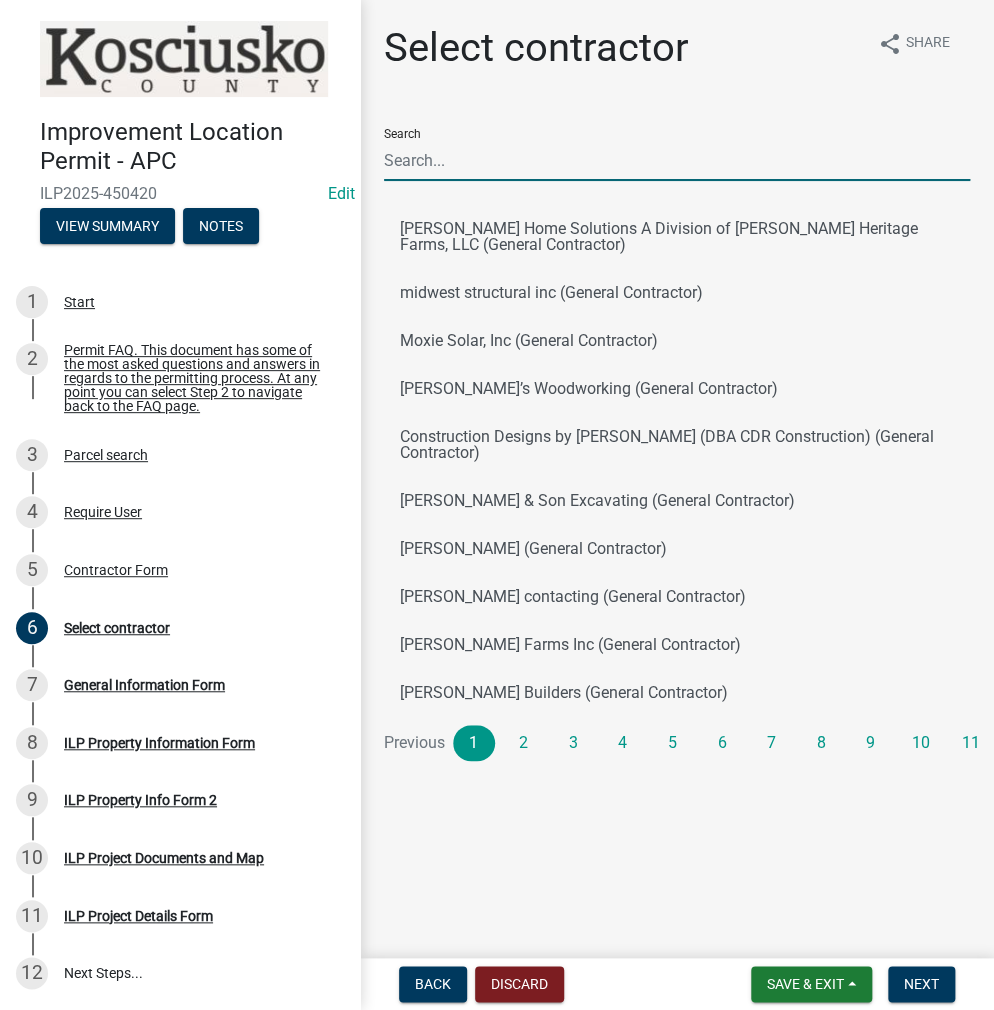 click on "Search" at bounding box center [677, 160] 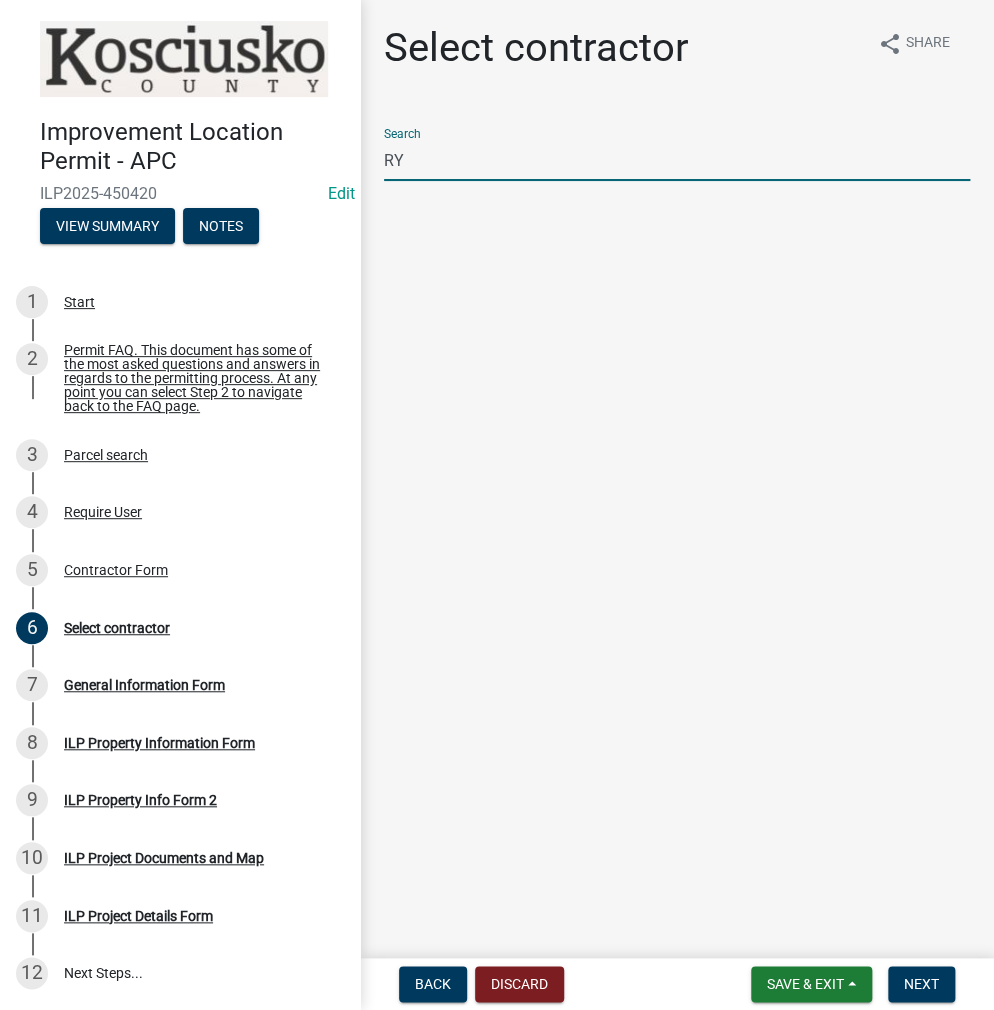 type on "R" 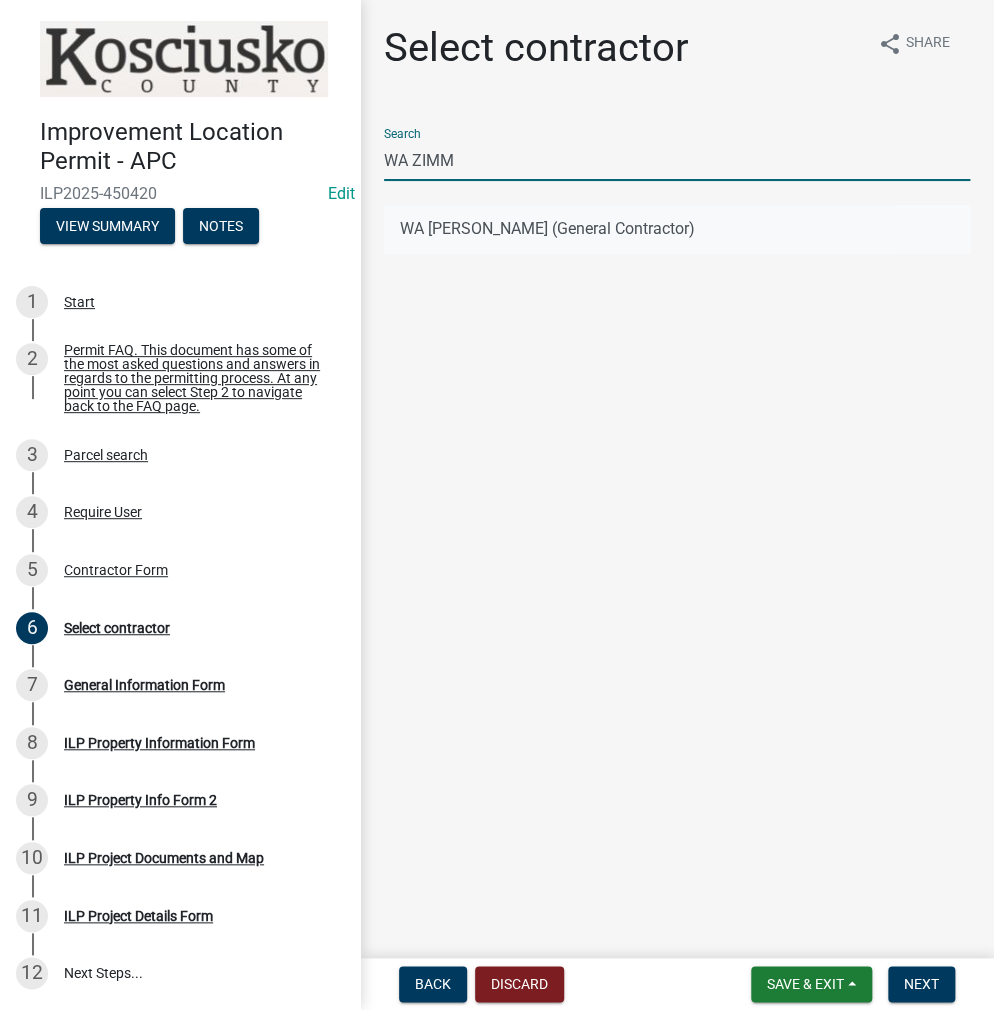 type on "WA ZIMM" 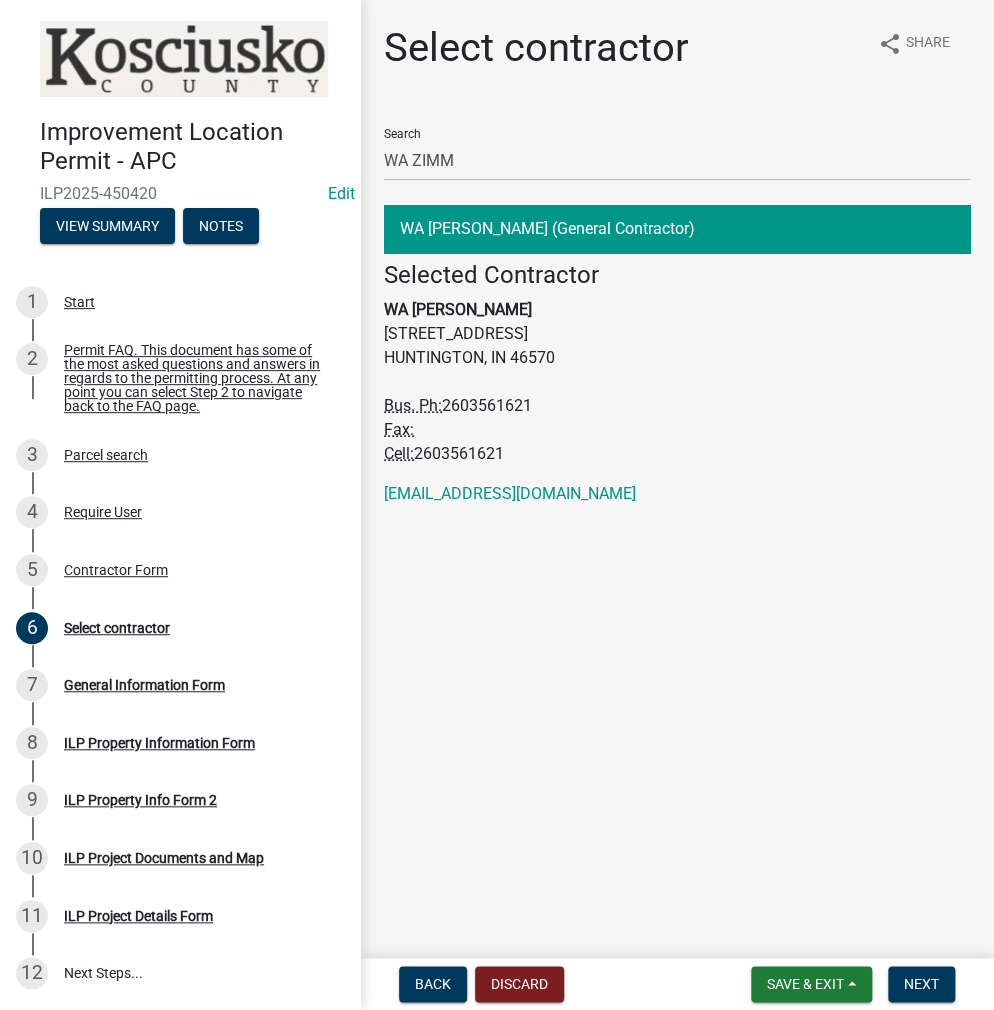 drag, startPoint x: 448, startPoint y: 404, endPoint x: 544, endPoint y: 409, distance: 96.13012 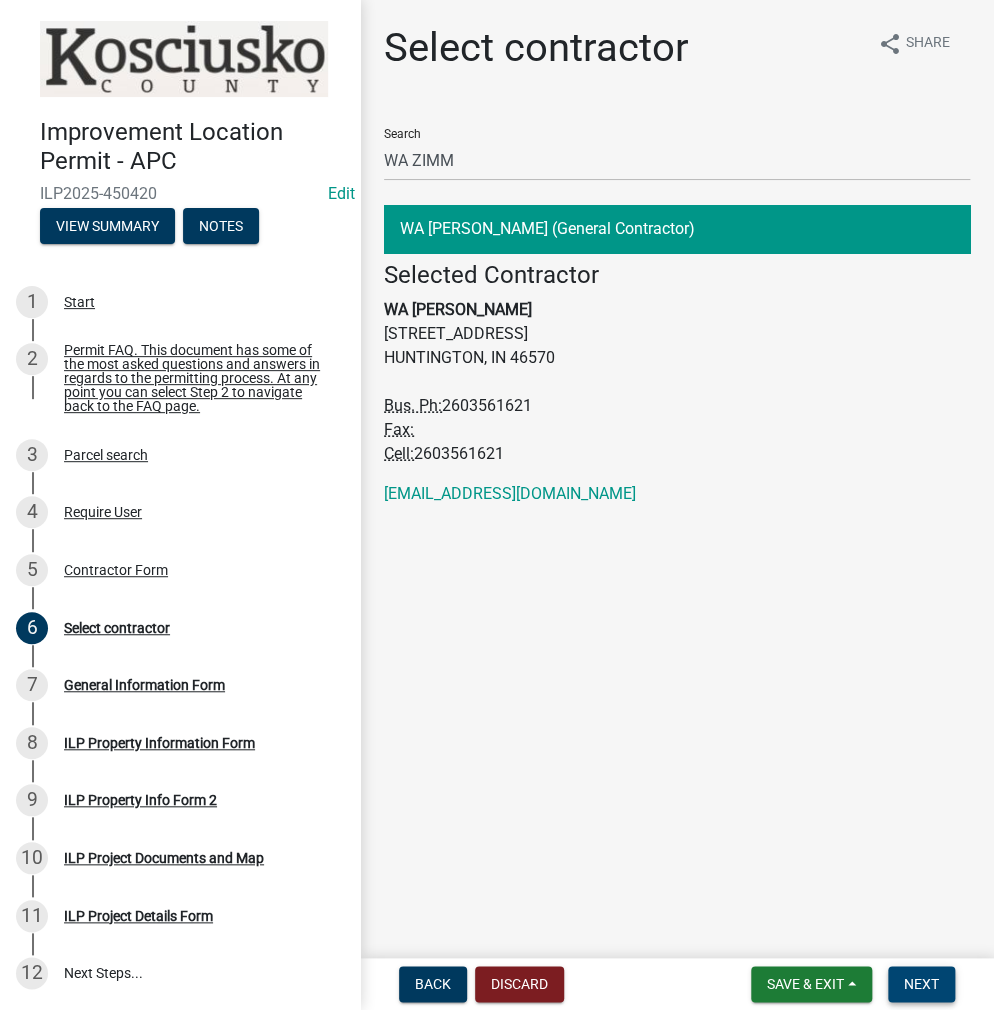 click on "Next" at bounding box center (921, 984) 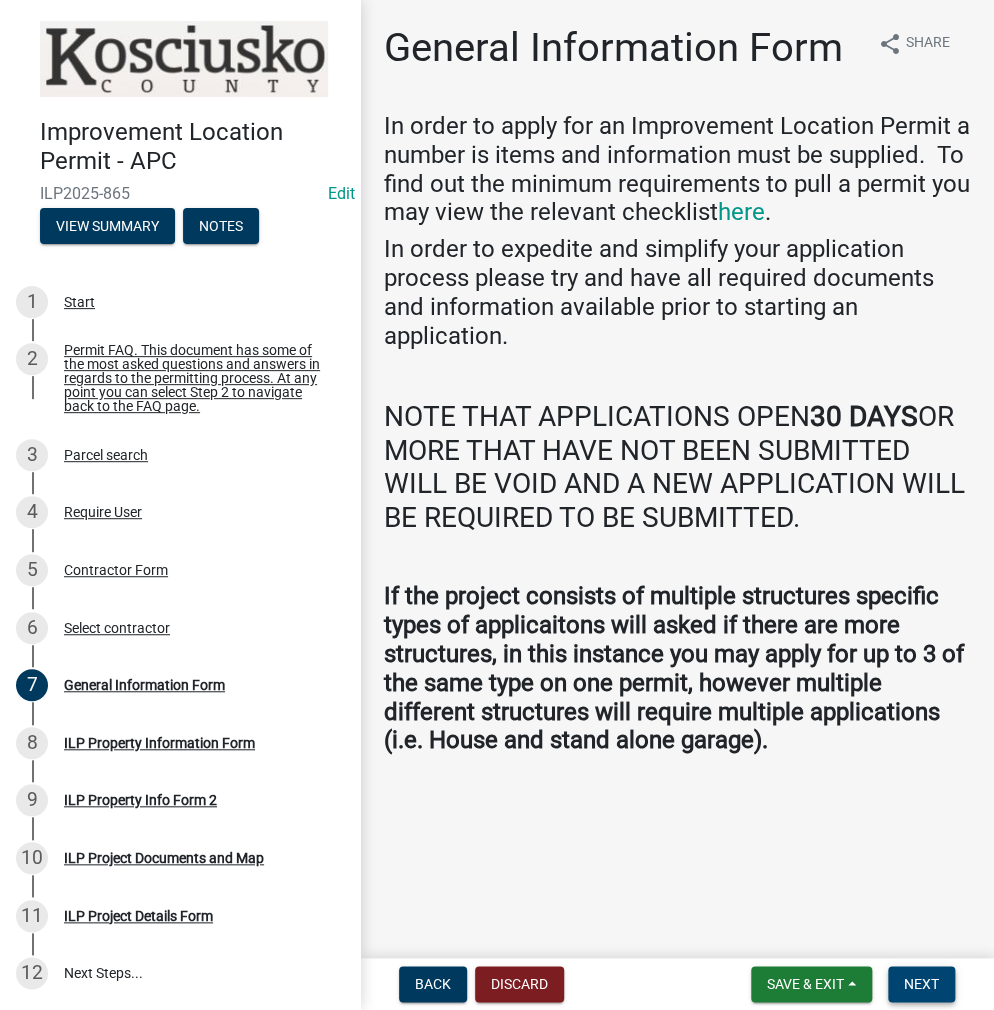 click on "Next" at bounding box center (921, 984) 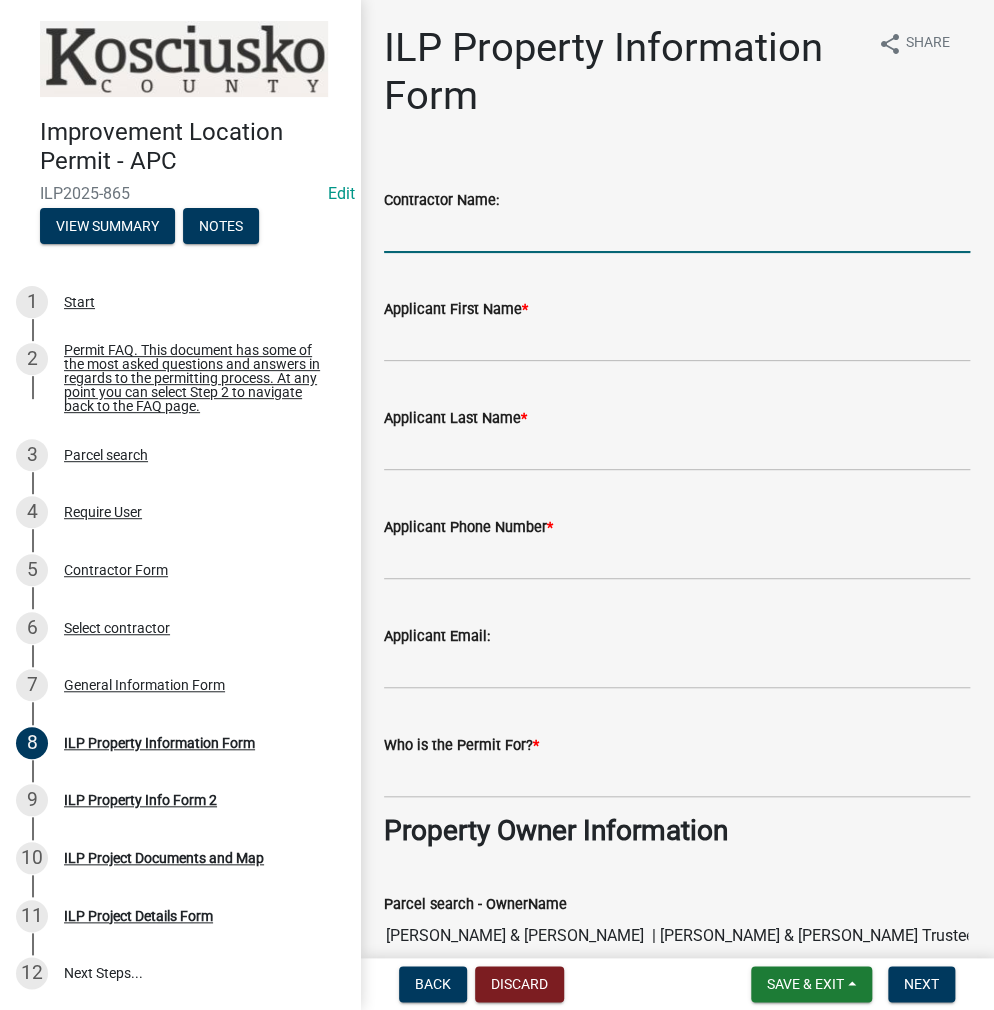 click on "Contractor Name:" at bounding box center (677, 232) 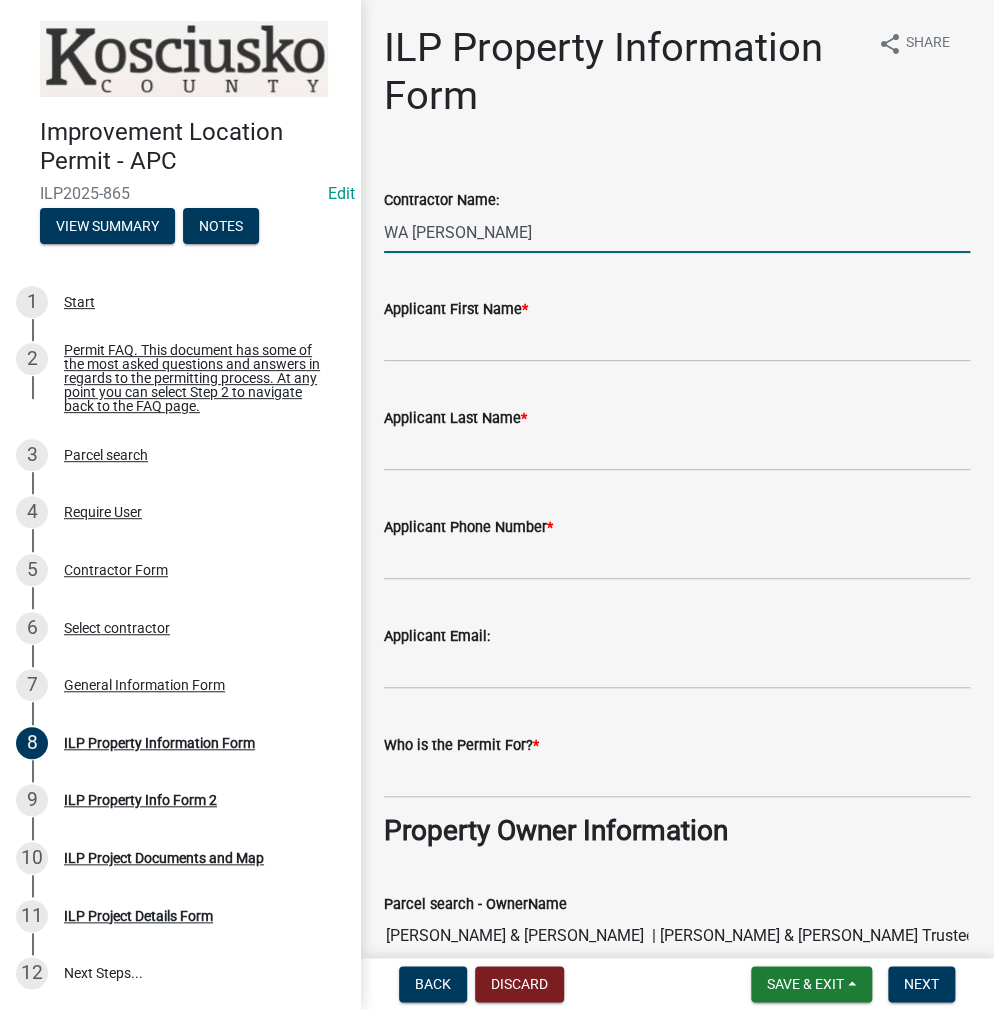 type on "WA [PERSON_NAME]" 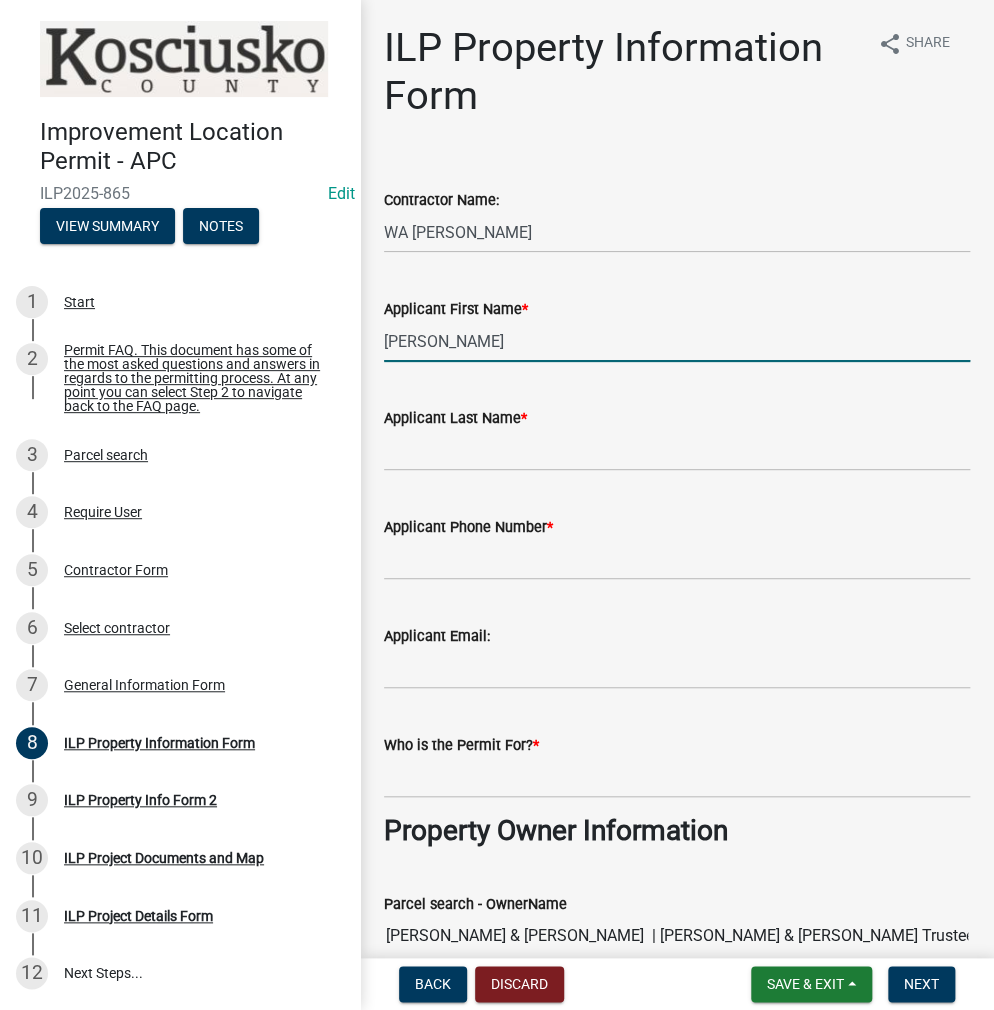 type on "[PERSON_NAME]" 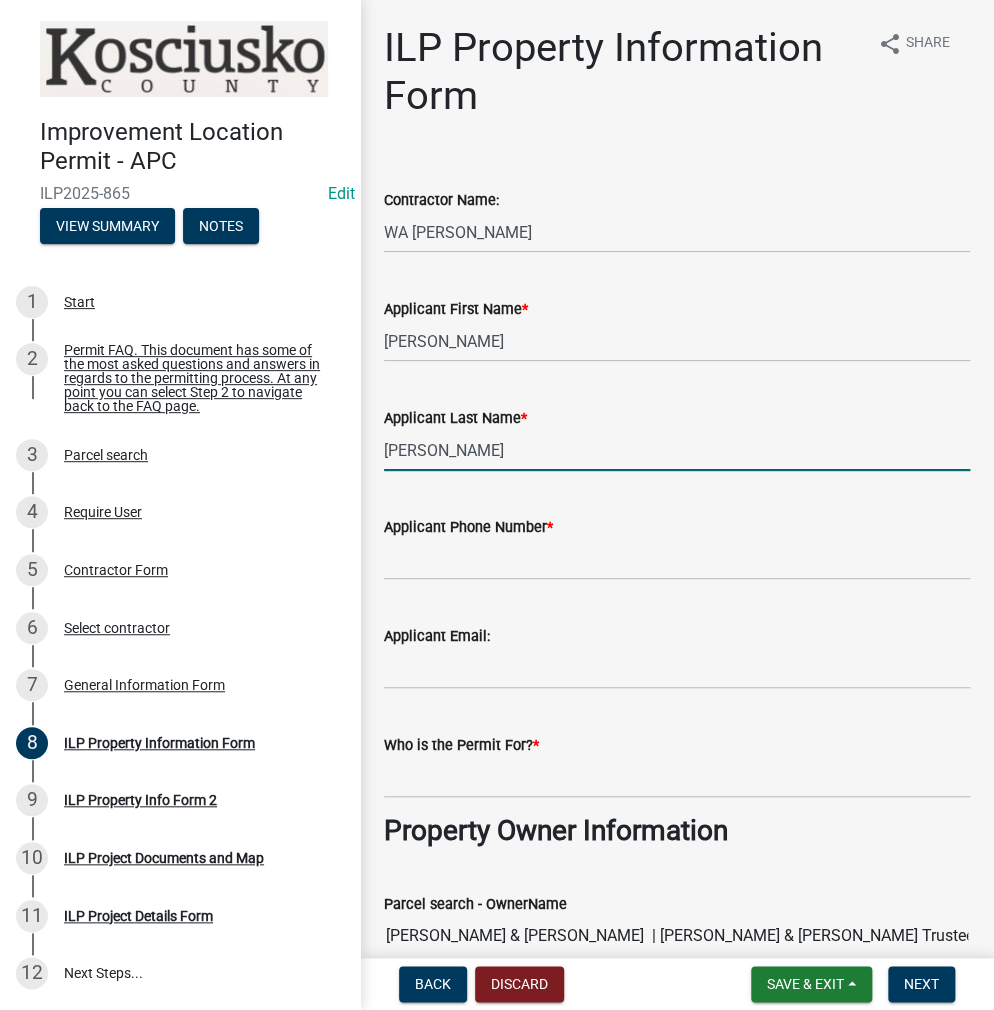 type on "[PERSON_NAME]" 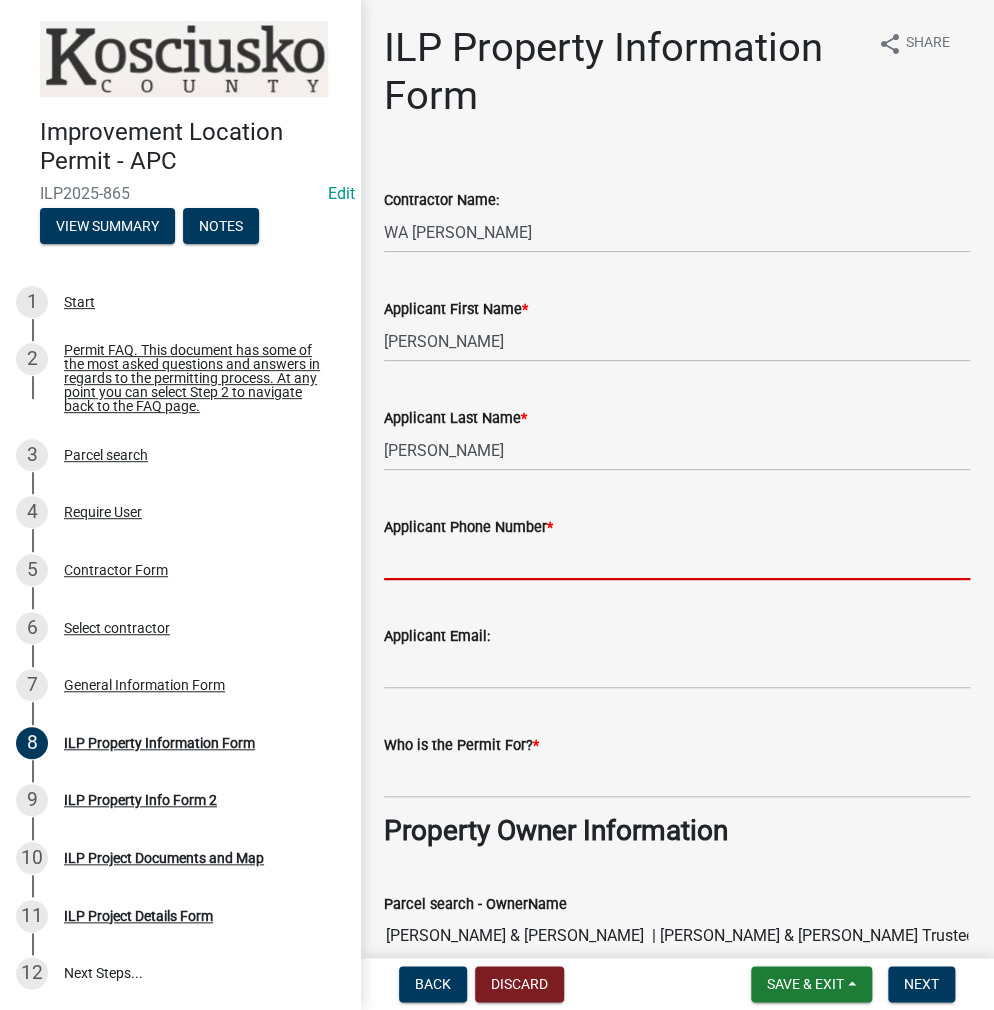 paste on "2603561621" 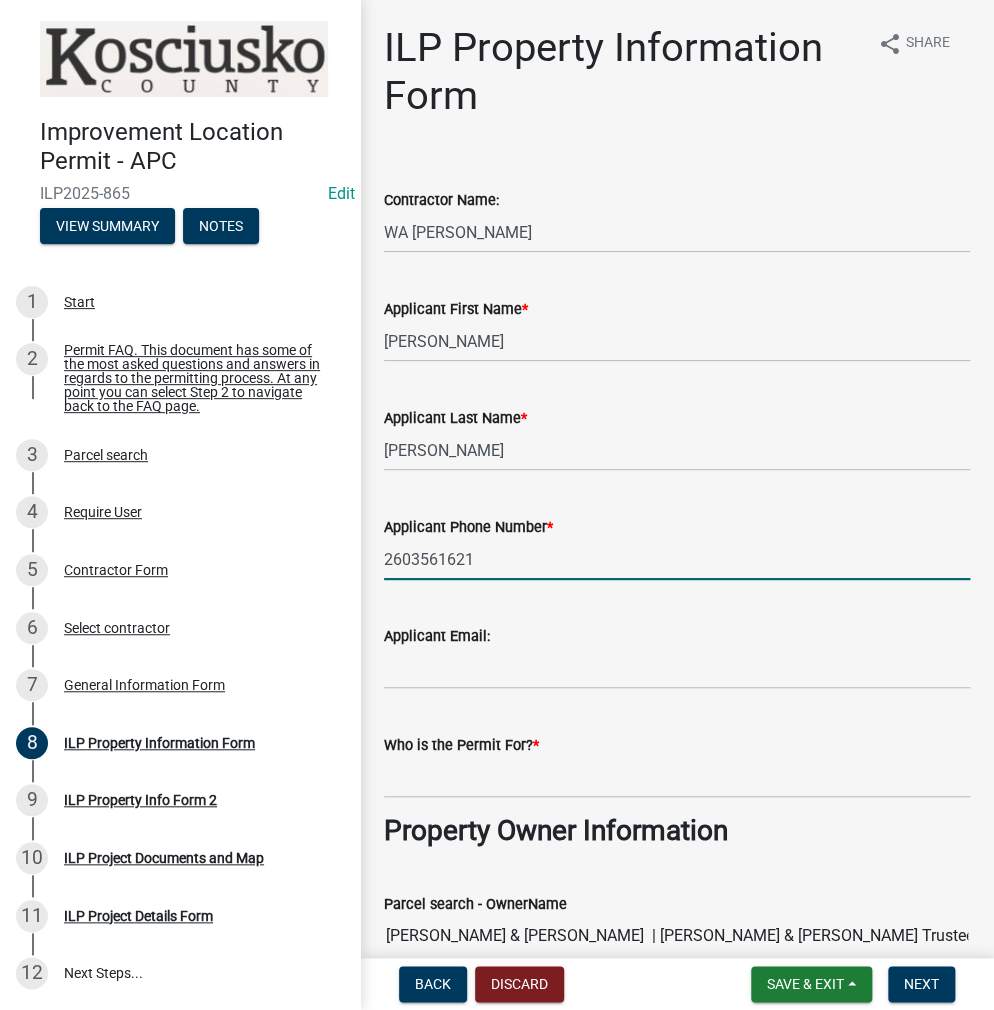 click on "2603561621" at bounding box center [677, 559] 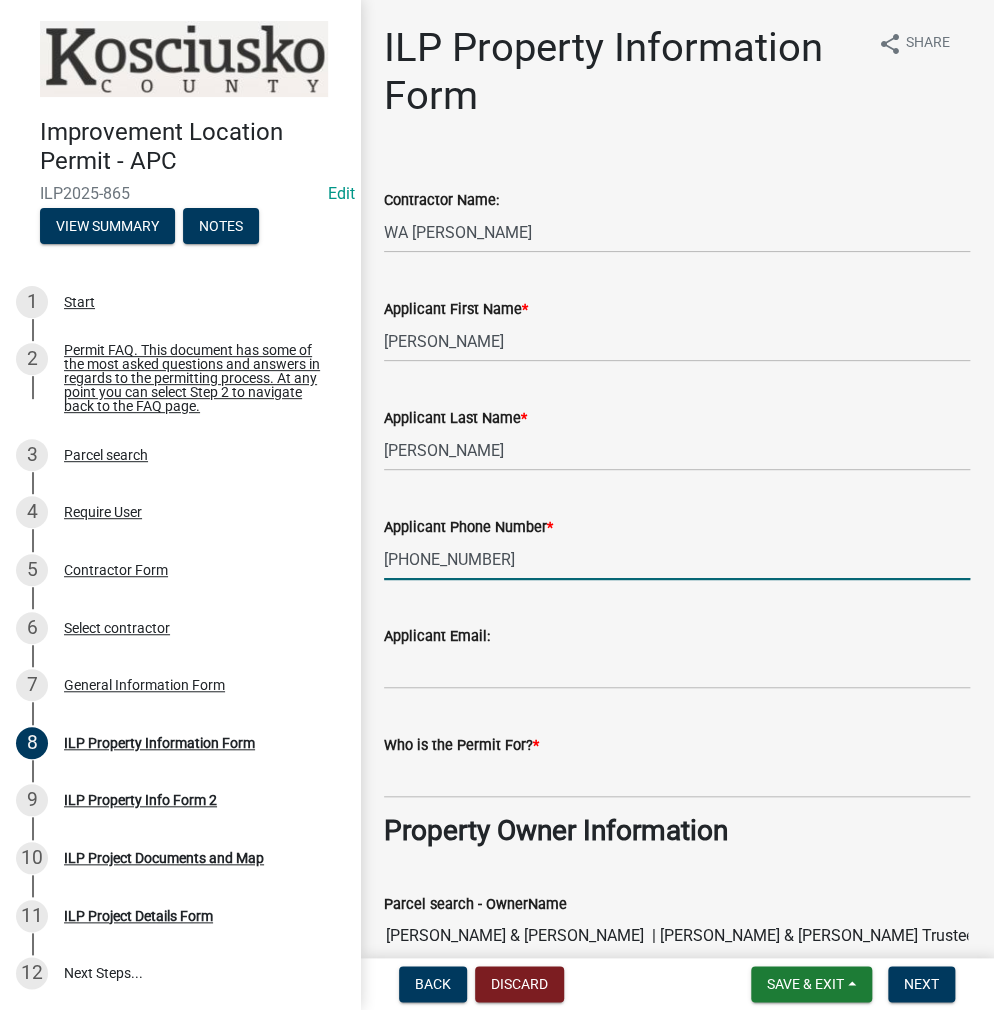 type on "[PHONE_NUMBER]" 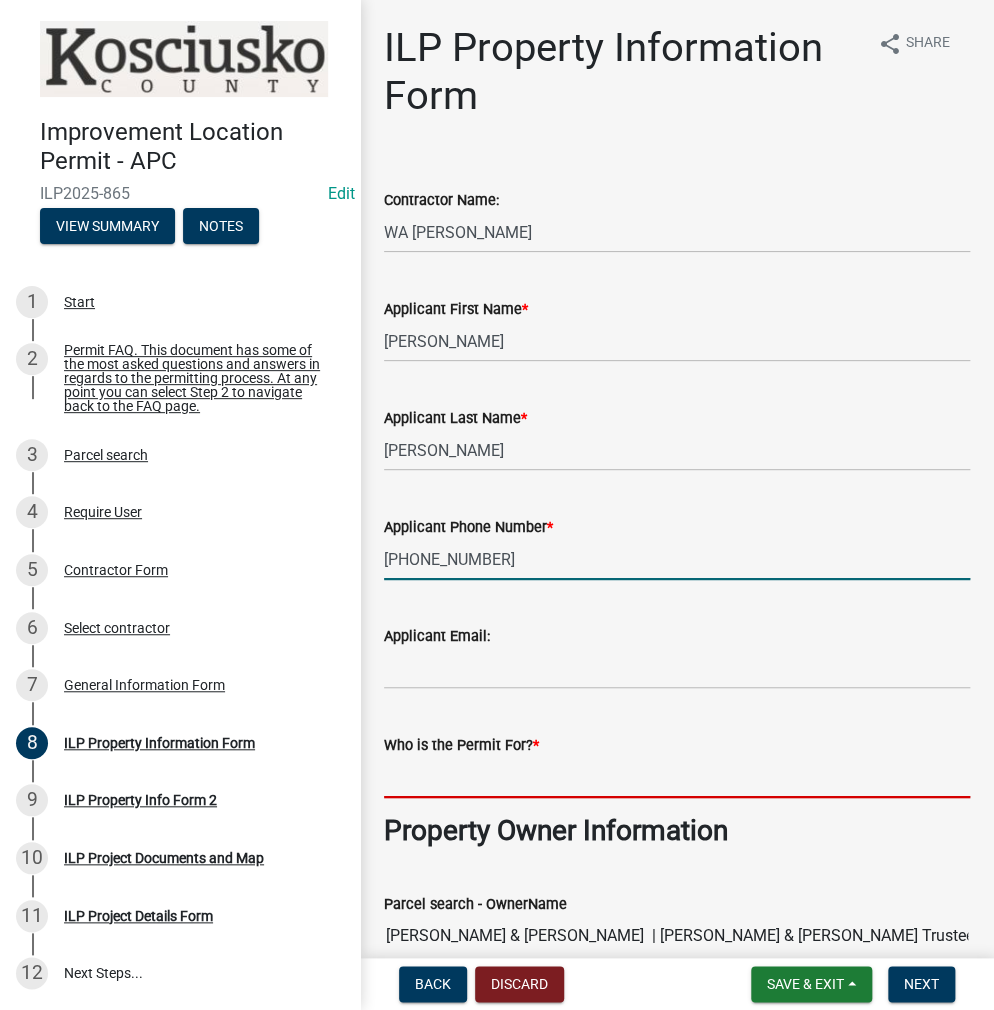 click on "Who is the Permit For?  *" at bounding box center [677, 777] 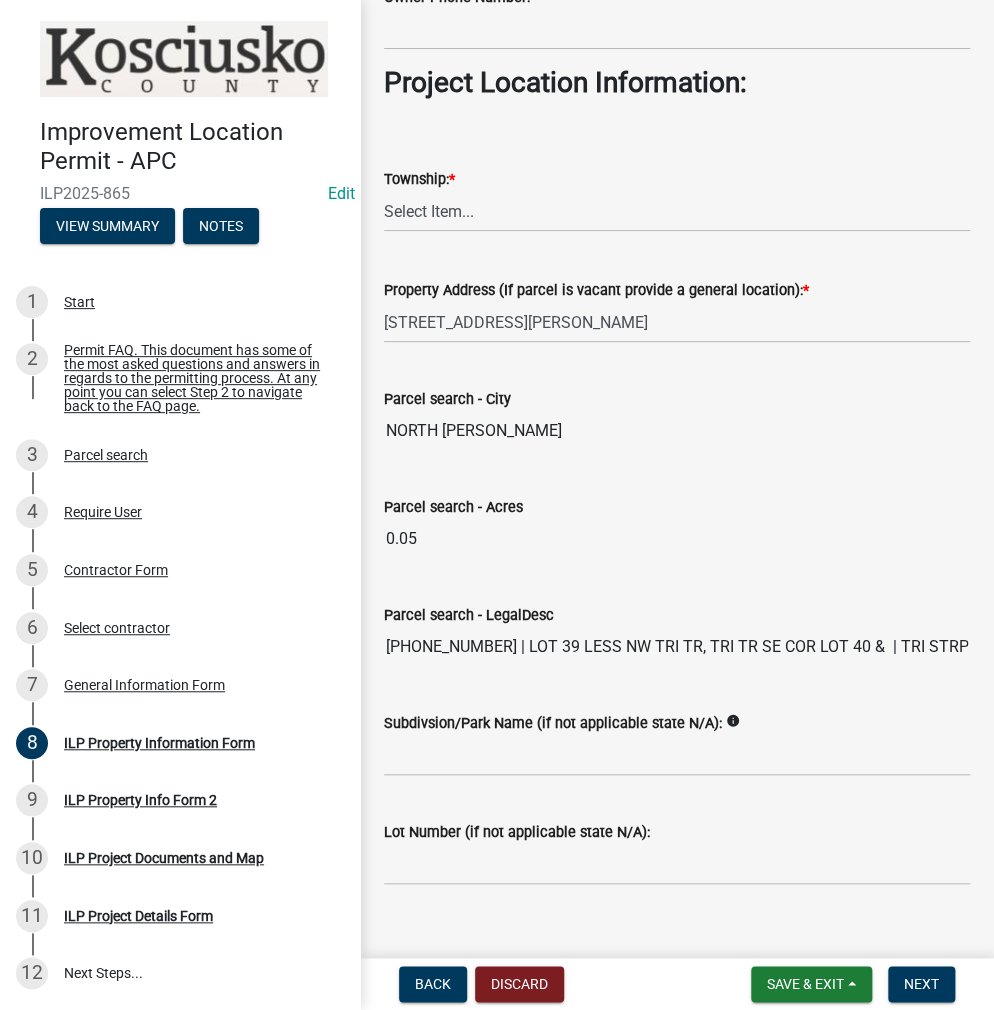 scroll, scrollTop: 1472, scrollLeft: 0, axis: vertical 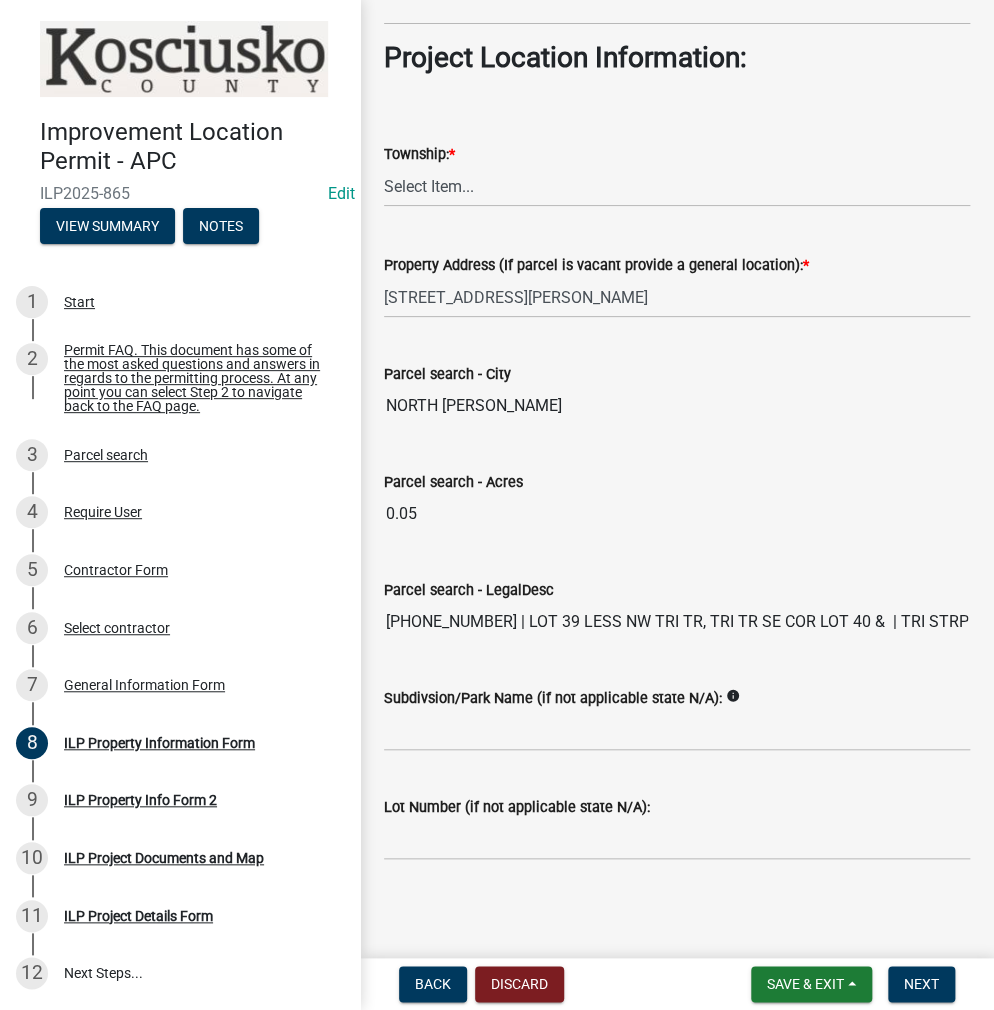 type on "[PERSON_NAME]" 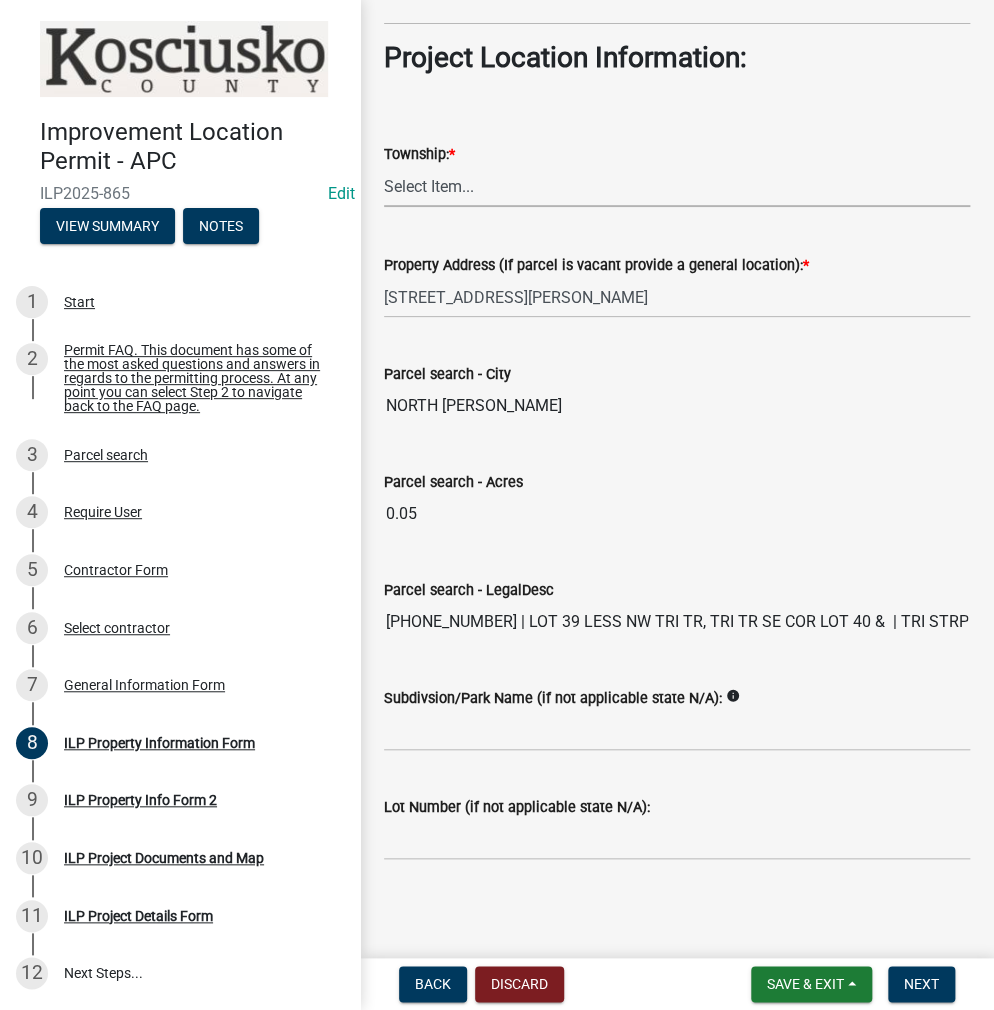 click on "Select Item...   [PERSON_NAME] - Elkhart Co   Clay   Etna   [GEOGRAPHIC_DATA][PERSON_NAME]   [PERSON_NAME][GEOGRAPHIC_DATA]   [GEOGRAPHIC_DATA]   [GEOGRAPHIC_DATA]   [GEOGRAPHIC_DATA][PERSON_NAME][GEOGRAPHIC_DATA]   [GEOGRAPHIC_DATA]   [GEOGRAPHIC_DATA] Creek   [GEOGRAPHIC_DATA] [GEOGRAPHIC_DATA]   [US_STATE][PERSON_NAME]" at bounding box center [677, 186] 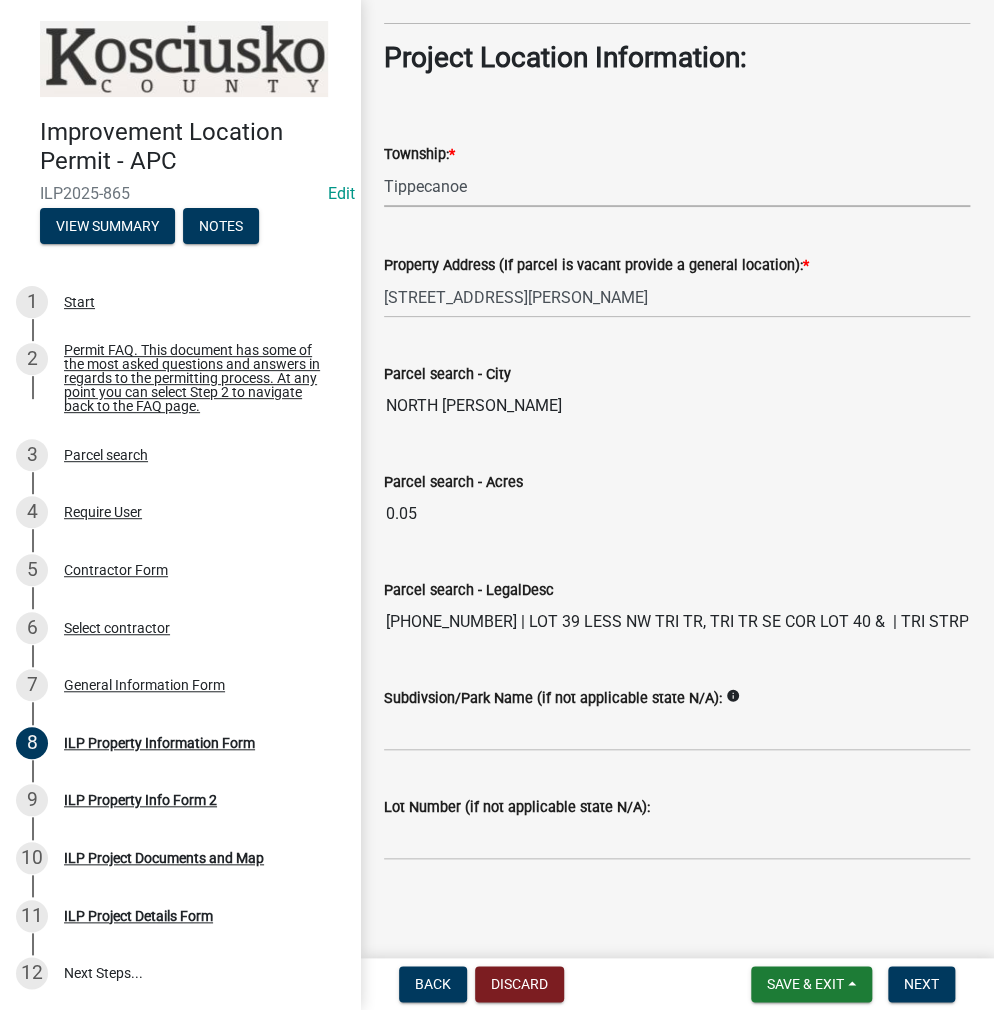 click on "Select Item...   [PERSON_NAME] - Elkhart Co   Clay   Etna   [GEOGRAPHIC_DATA][PERSON_NAME]   [PERSON_NAME][GEOGRAPHIC_DATA]   [GEOGRAPHIC_DATA]   [GEOGRAPHIC_DATA]   [GEOGRAPHIC_DATA][PERSON_NAME][GEOGRAPHIC_DATA]   [GEOGRAPHIC_DATA]   [GEOGRAPHIC_DATA] Creek   [GEOGRAPHIC_DATA] [GEOGRAPHIC_DATA]   [US_STATE][PERSON_NAME]" at bounding box center [677, 186] 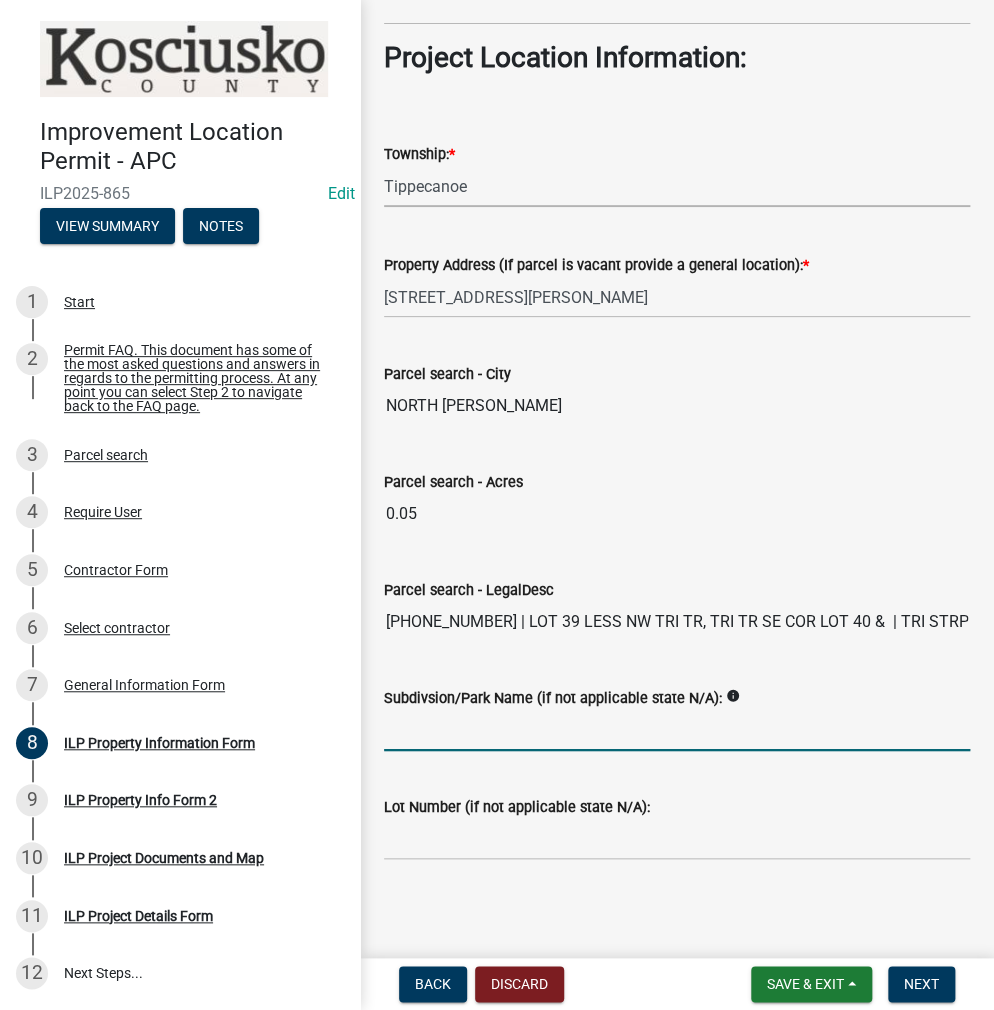 click on "Subdivsion/Park Name (if not applicable state N/A):" at bounding box center [677, 730] 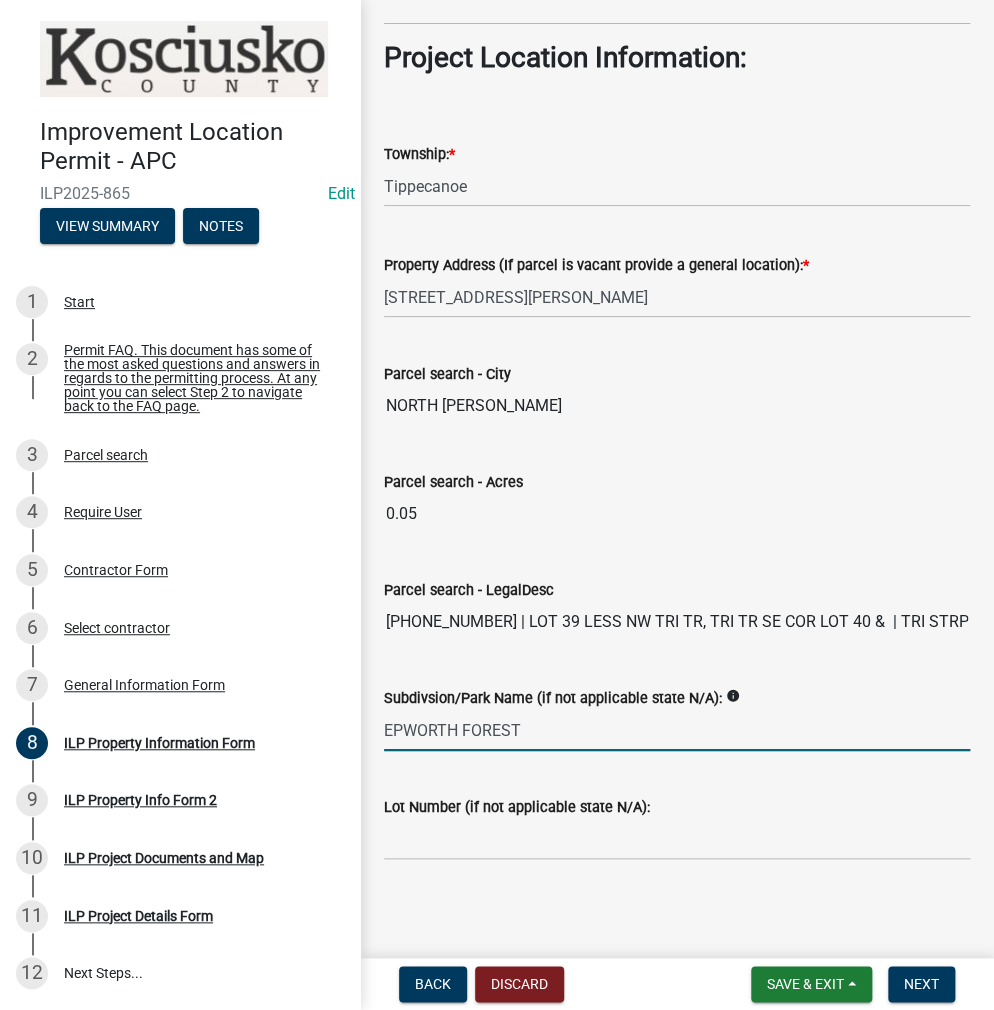 type on "EPWORTH FOREST" 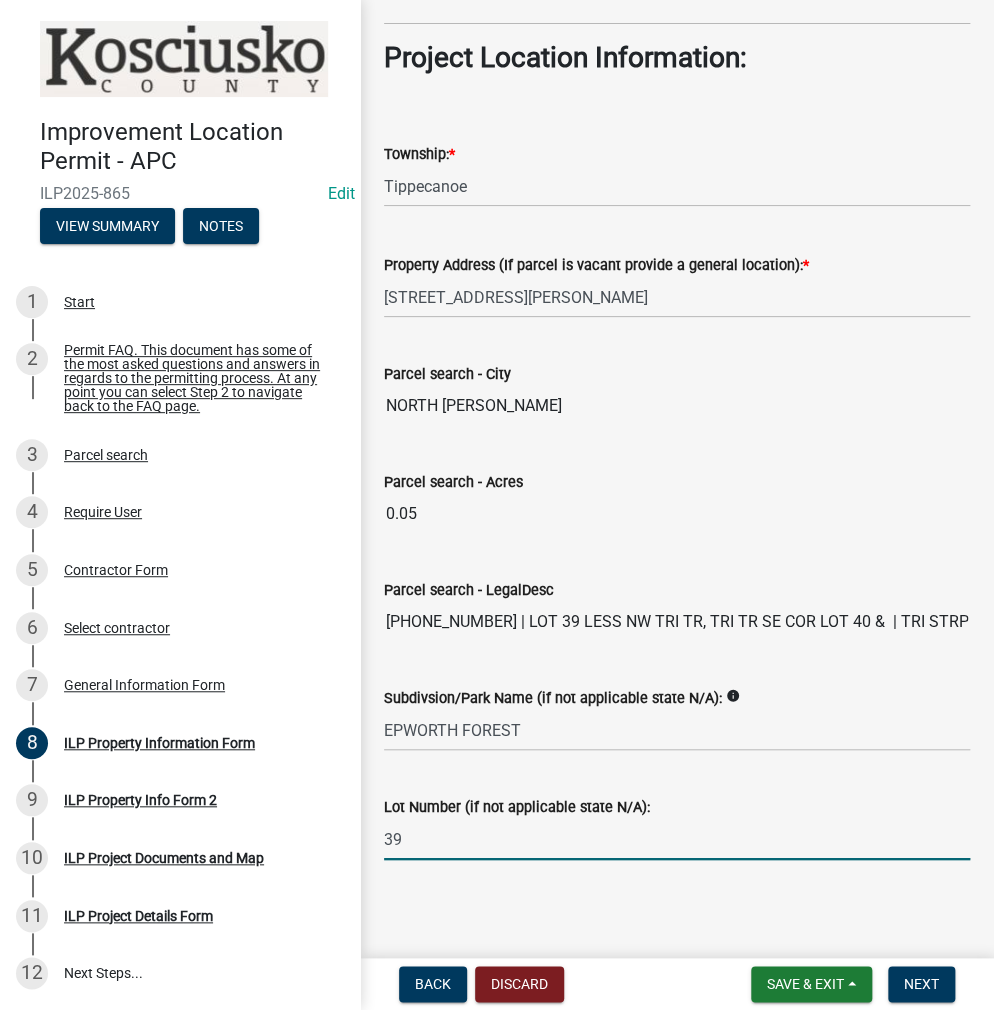 type on "39" 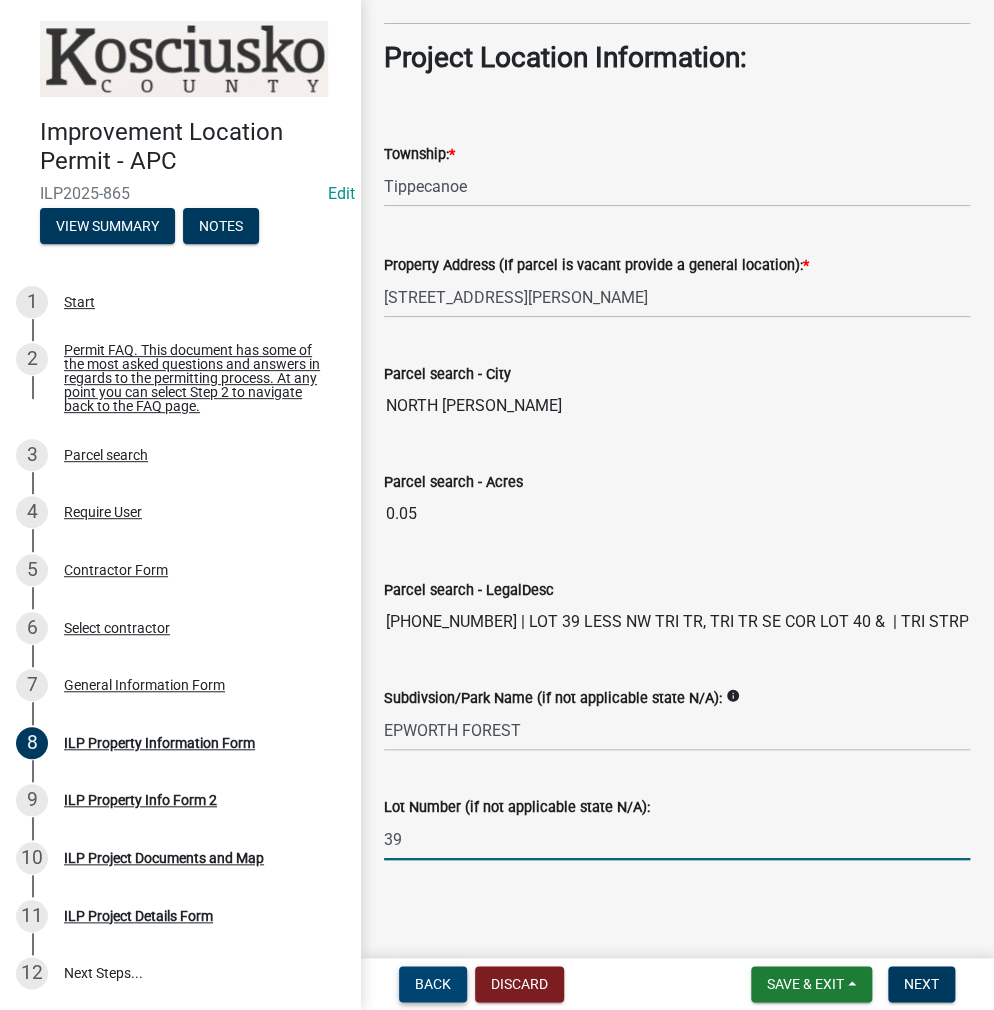 type 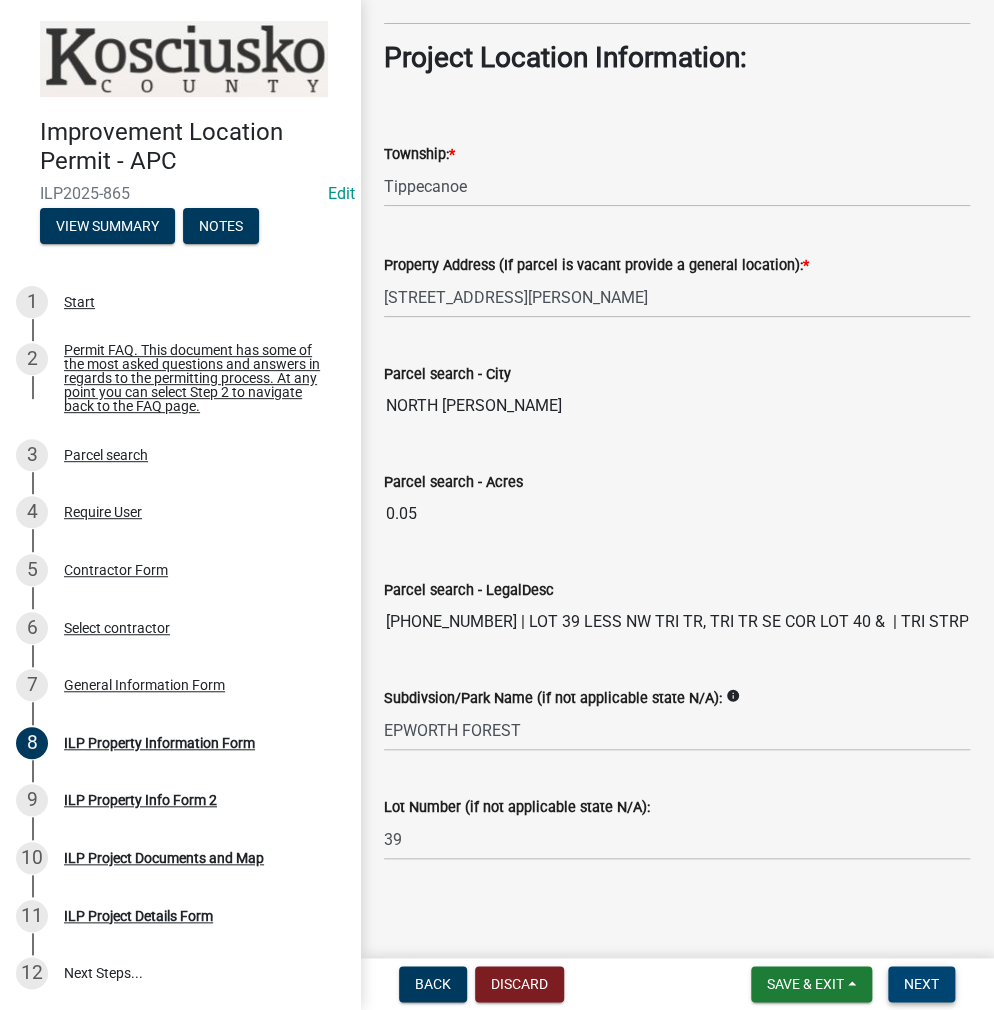 click on "Next" at bounding box center [921, 984] 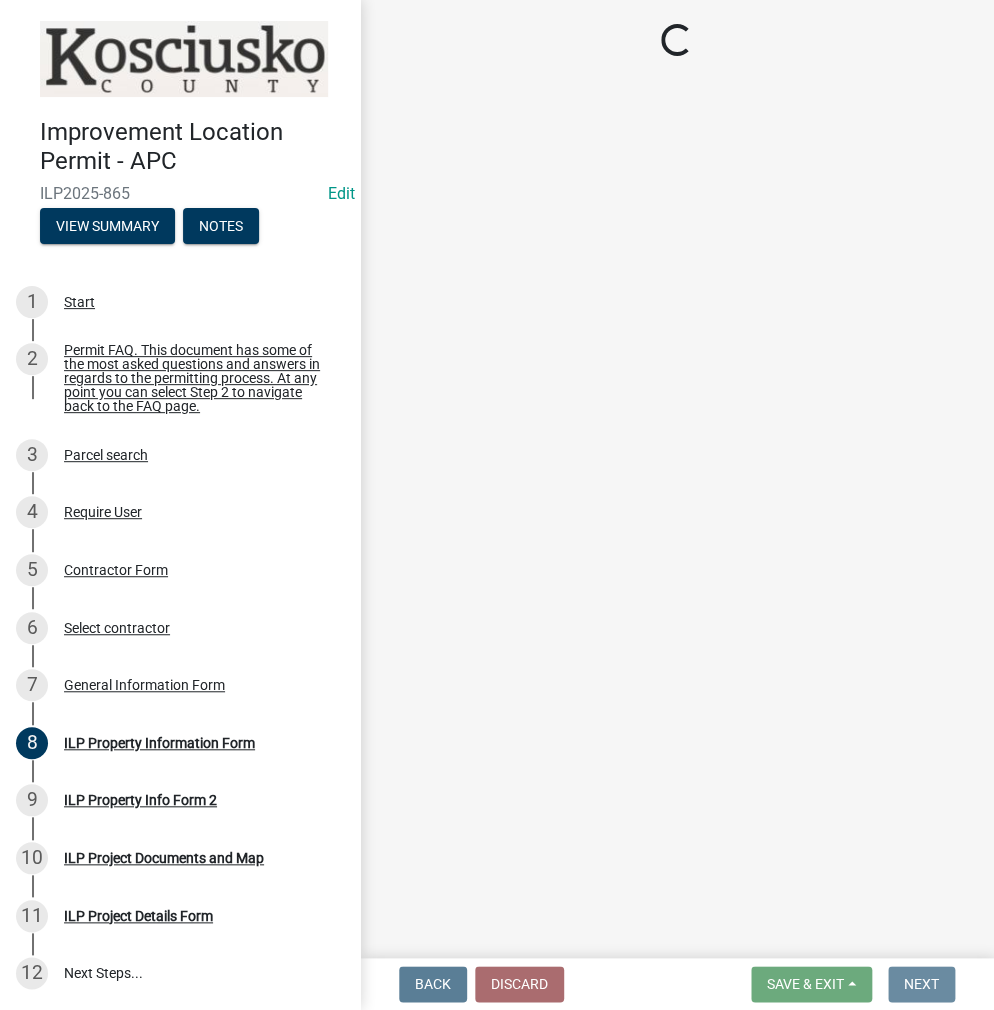 scroll, scrollTop: 0, scrollLeft: 0, axis: both 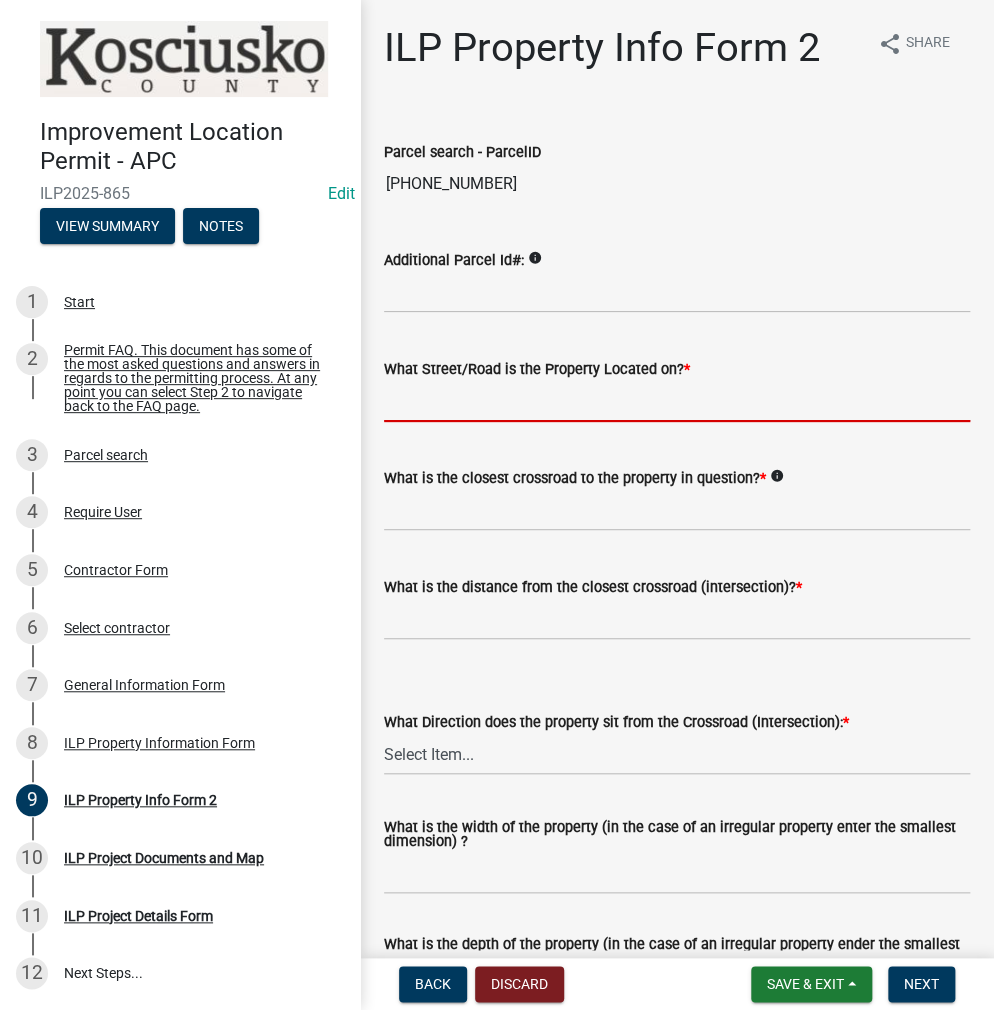 click on "What Street/Road is the Property Located on?  *" at bounding box center [677, 401] 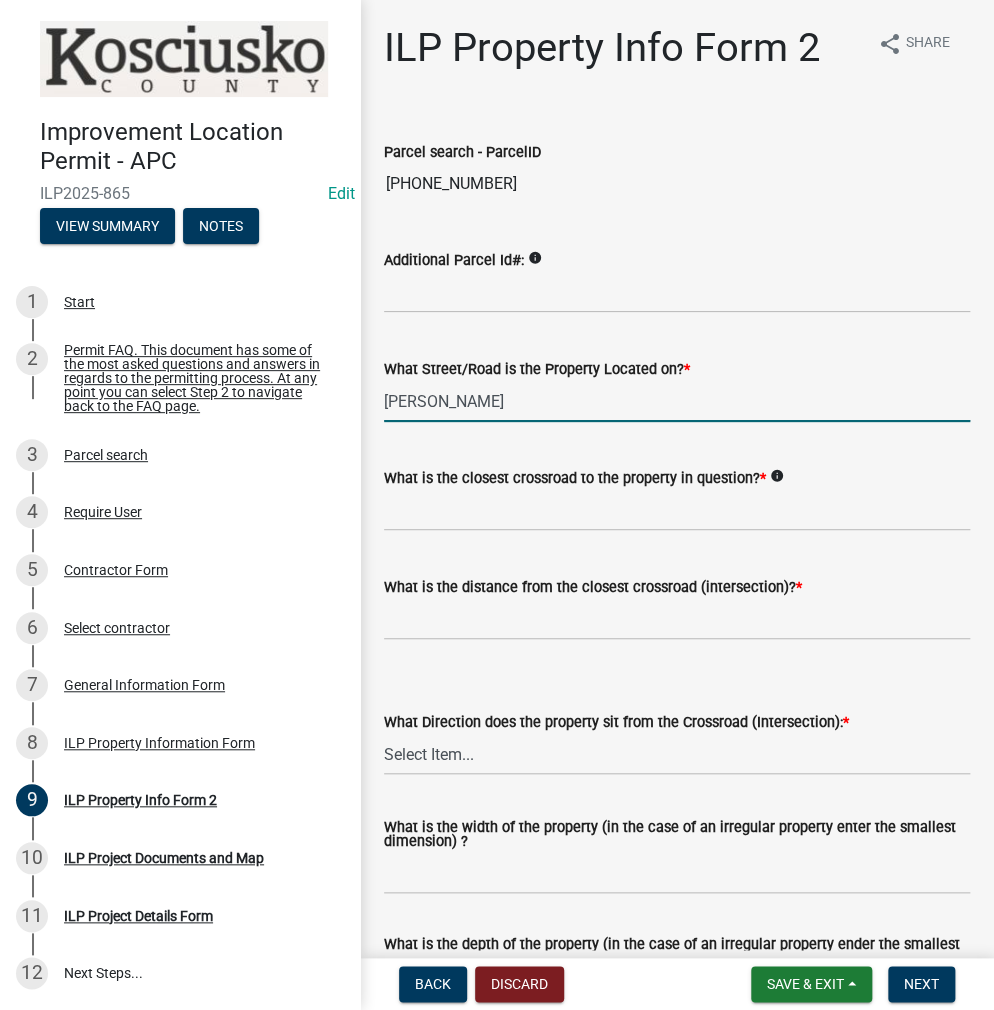 type on "[PERSON_NAME]" 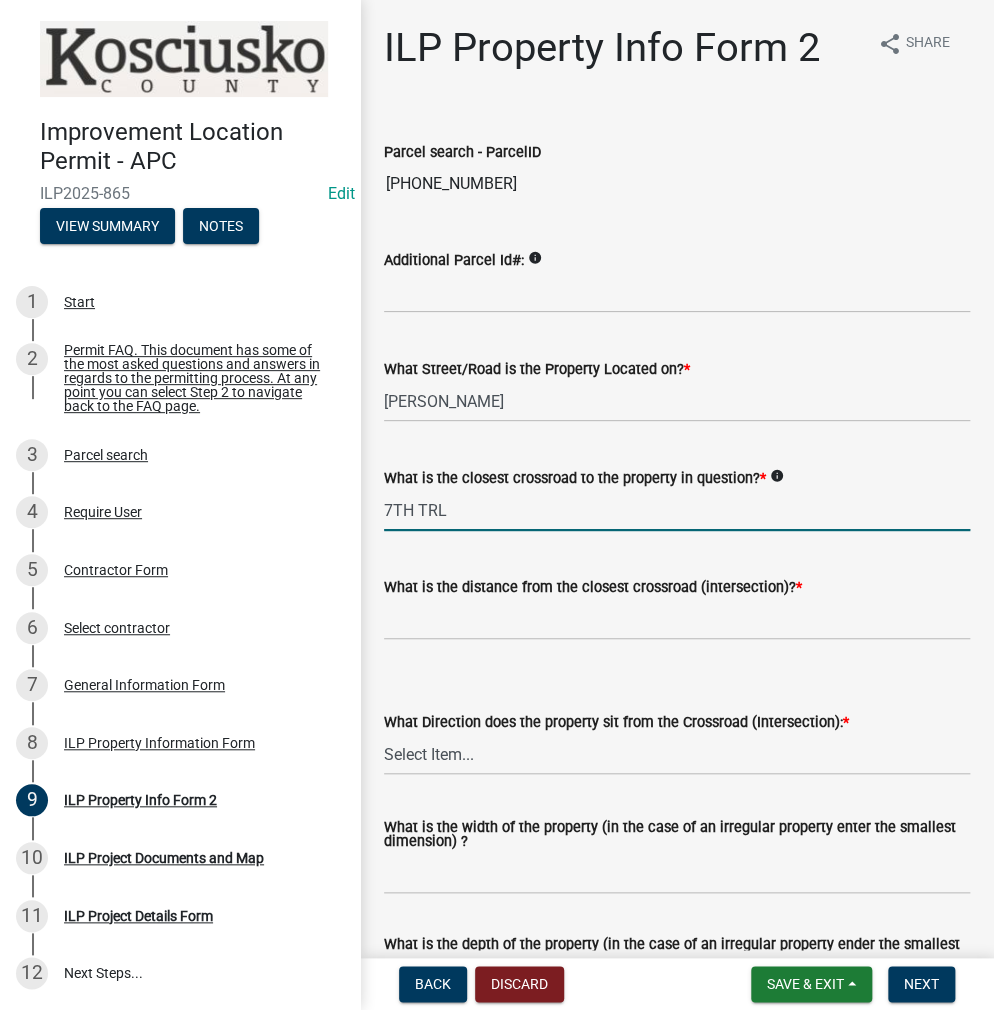 type on "7TH TRL" 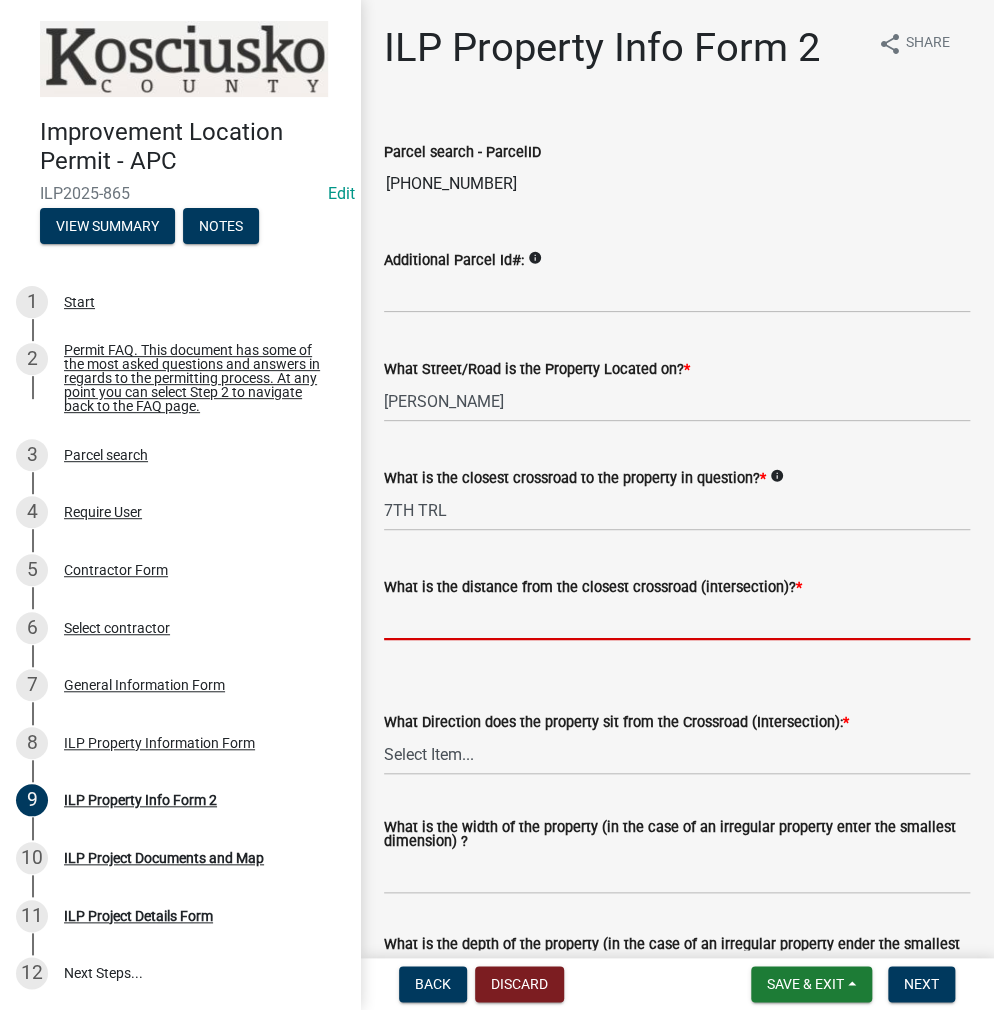click 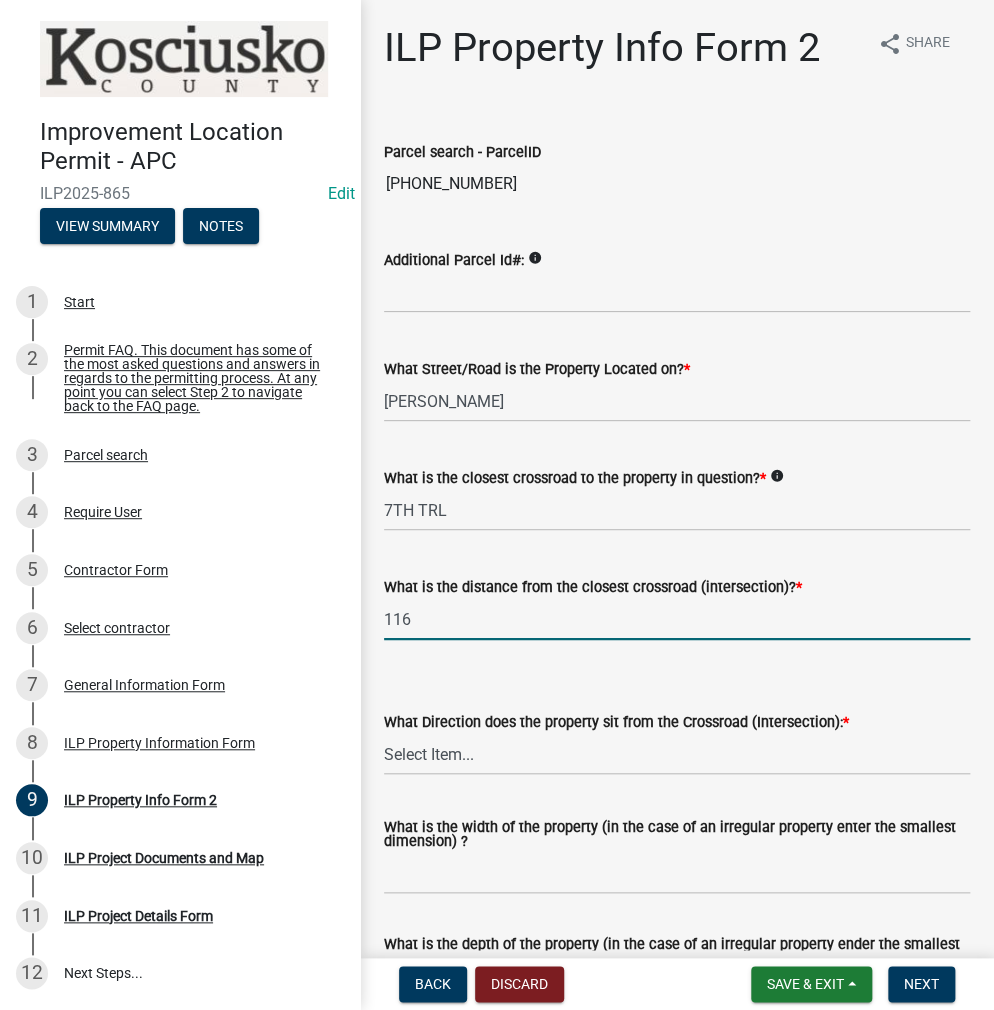 type on "116" 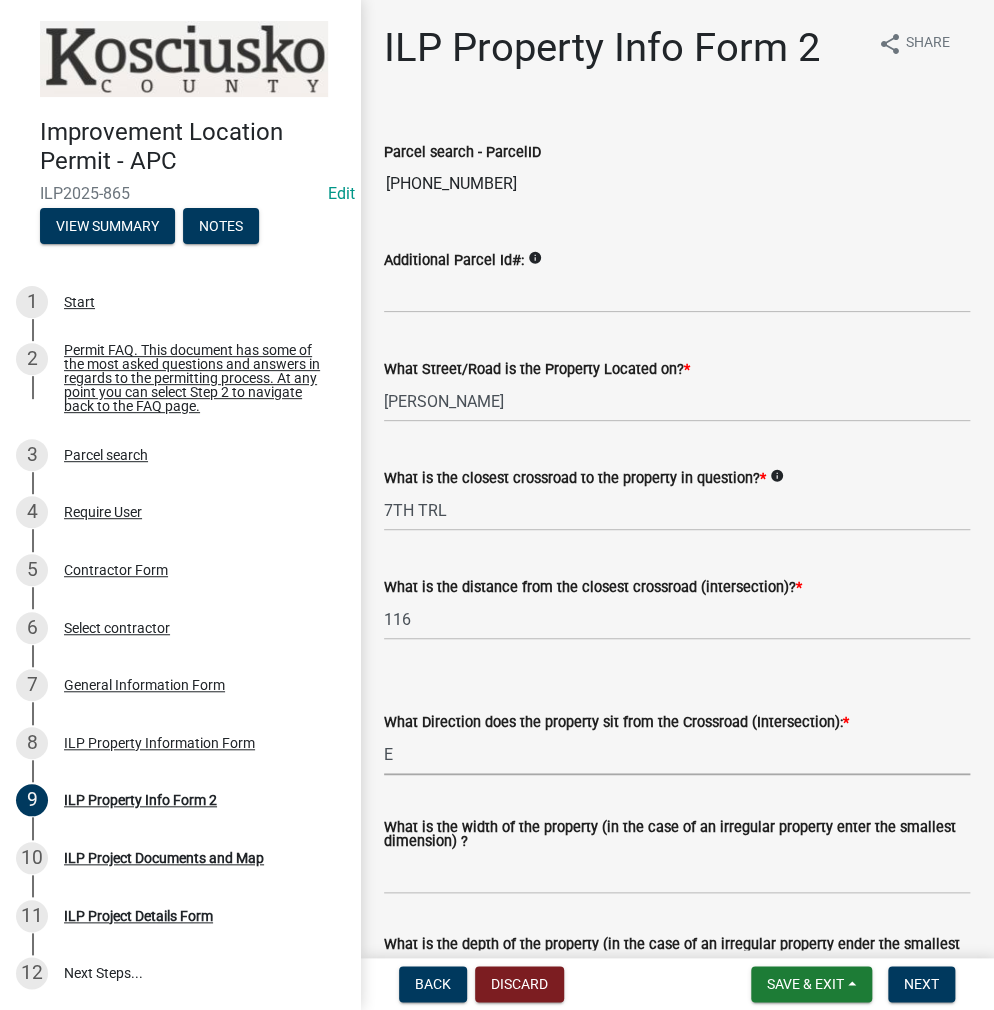 select on "5d8d9a6f-68f4-4910-b8ad-905844ed2da1" 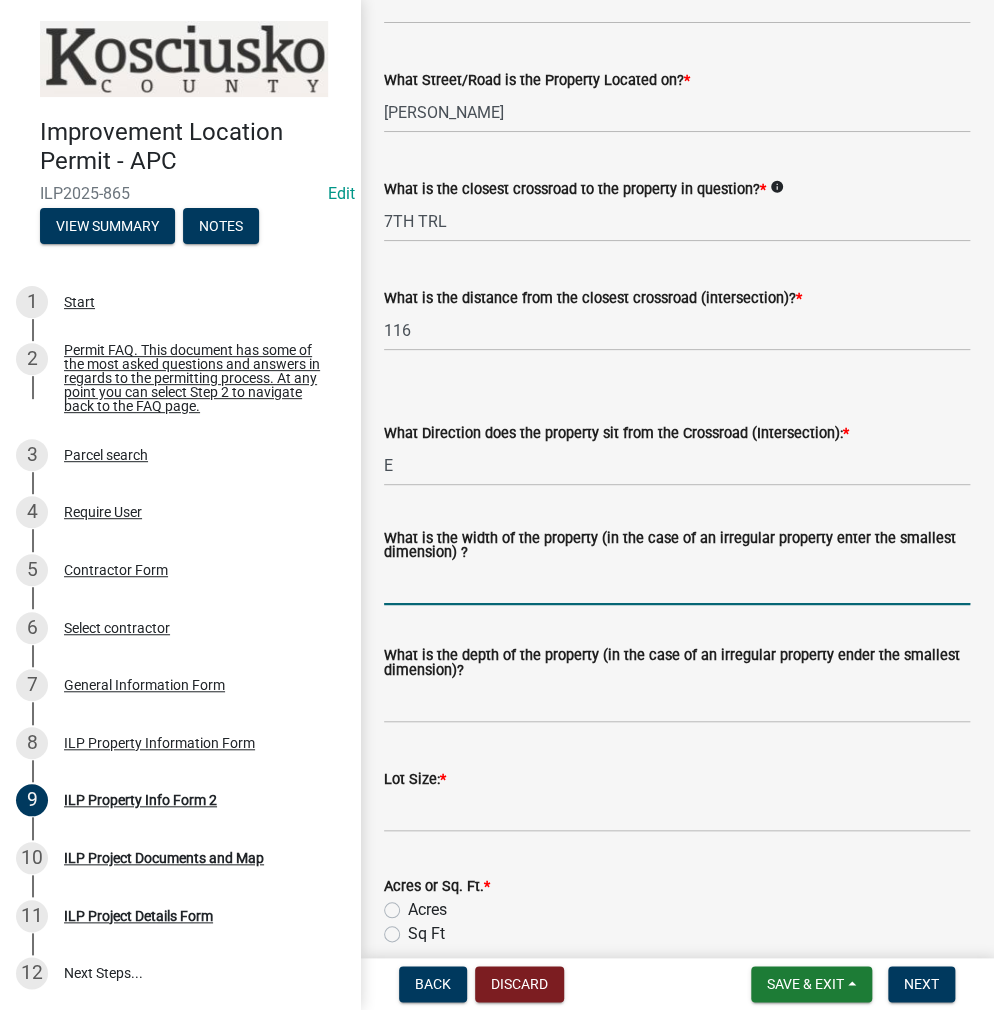 scroll, scrollTop: 300, scrollLeft: 0, axis: vertical 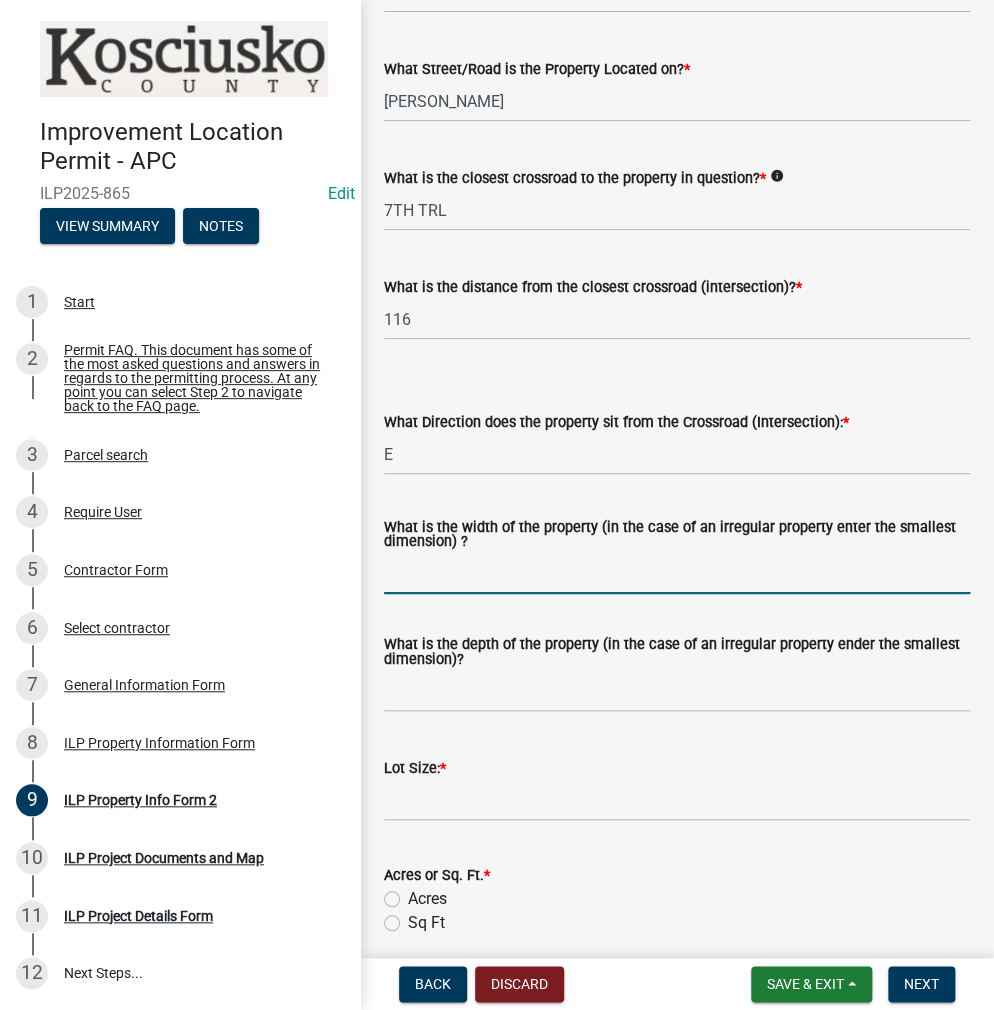click on "What is the width of the property (in the case of an irregular property enter the smallest dimension) ?" at bounding box center (677, 573) 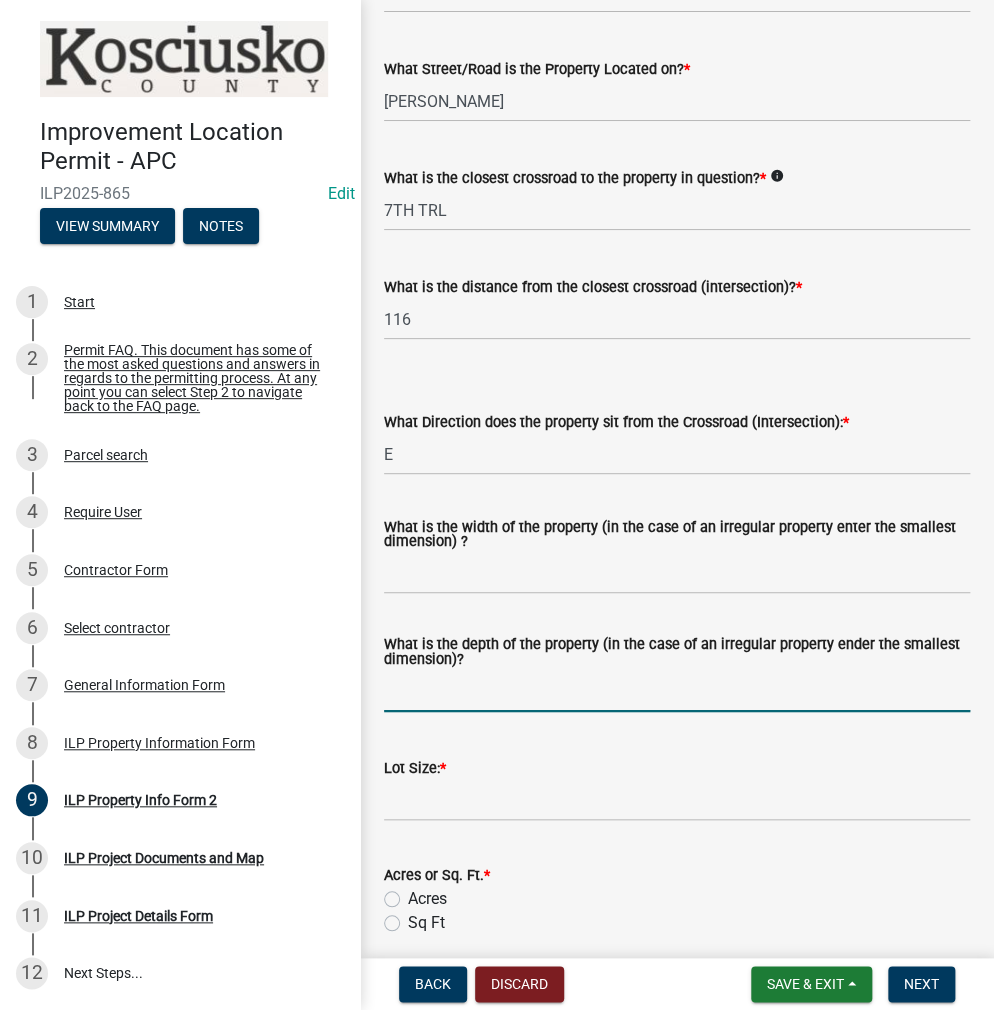click on "What is the depth of the property (in the case of an irregular property ender the smallest dimension)?" at bounding box center (677, 691) 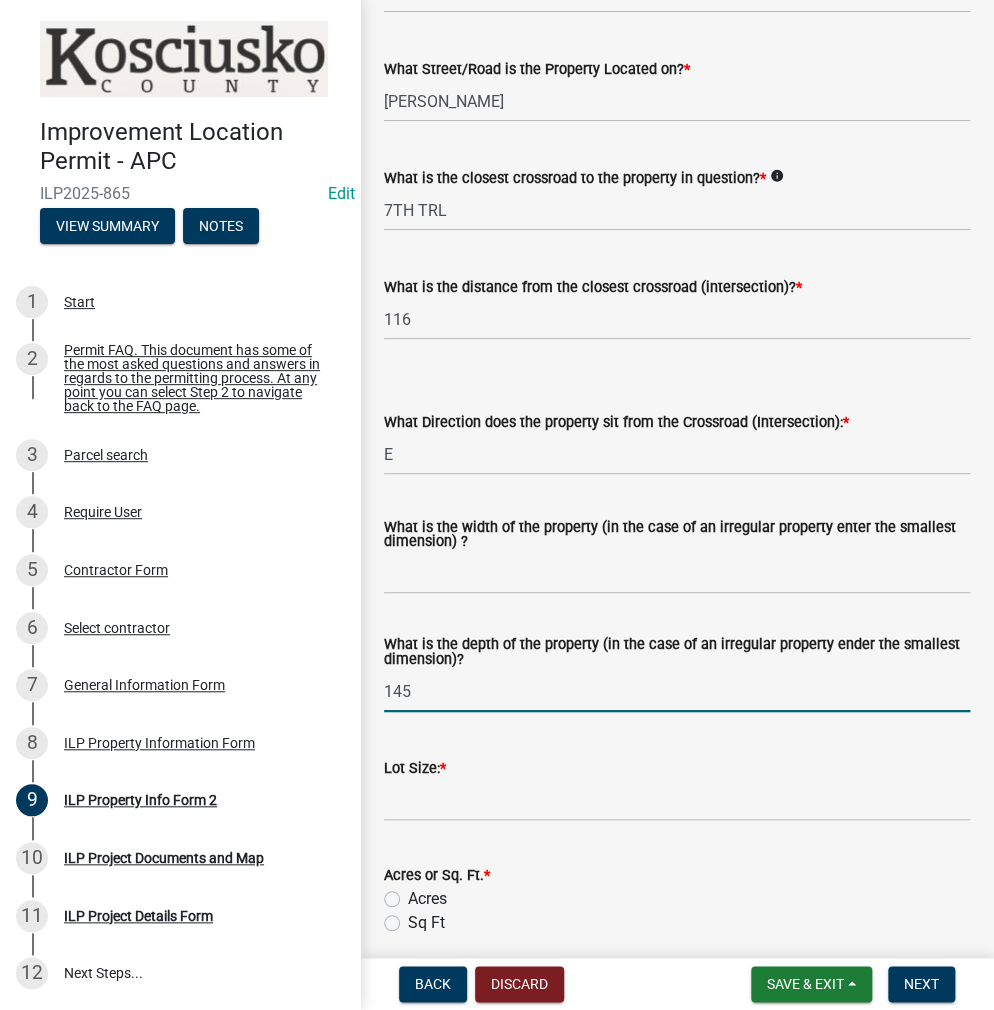 type on "145" 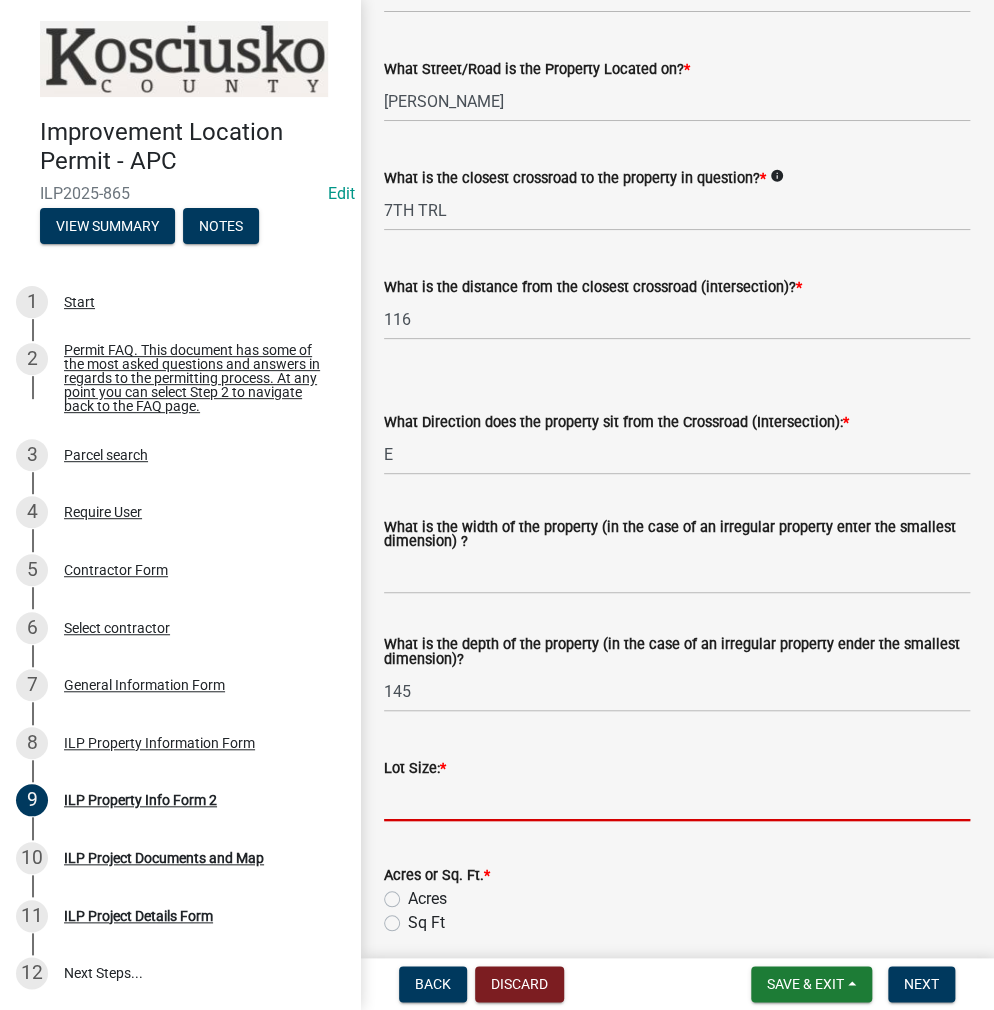 scroll, scrollTop: 200, scrollLeft: 0, axis: vertical 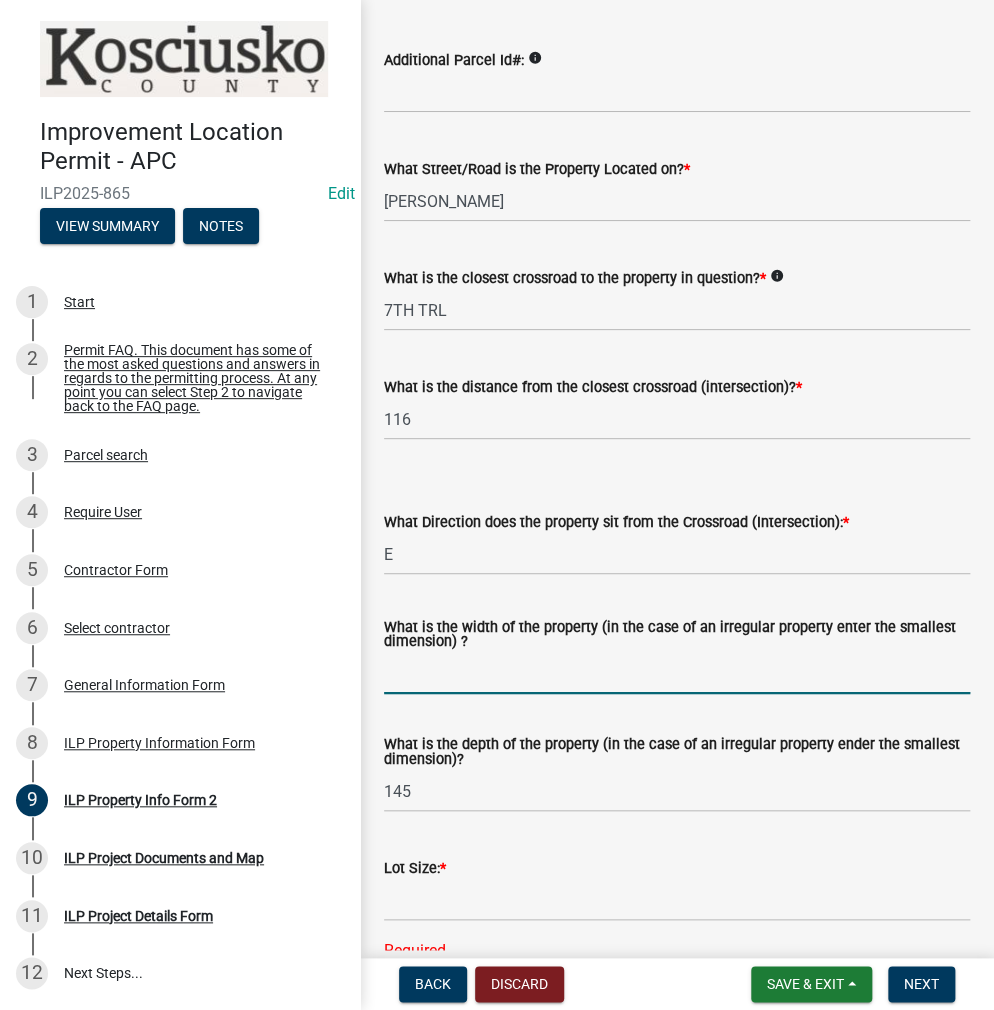click on "What is the width of the property (in the case of an irregular property enter the smallest dimension) ?" at bounding box center [677, 673] 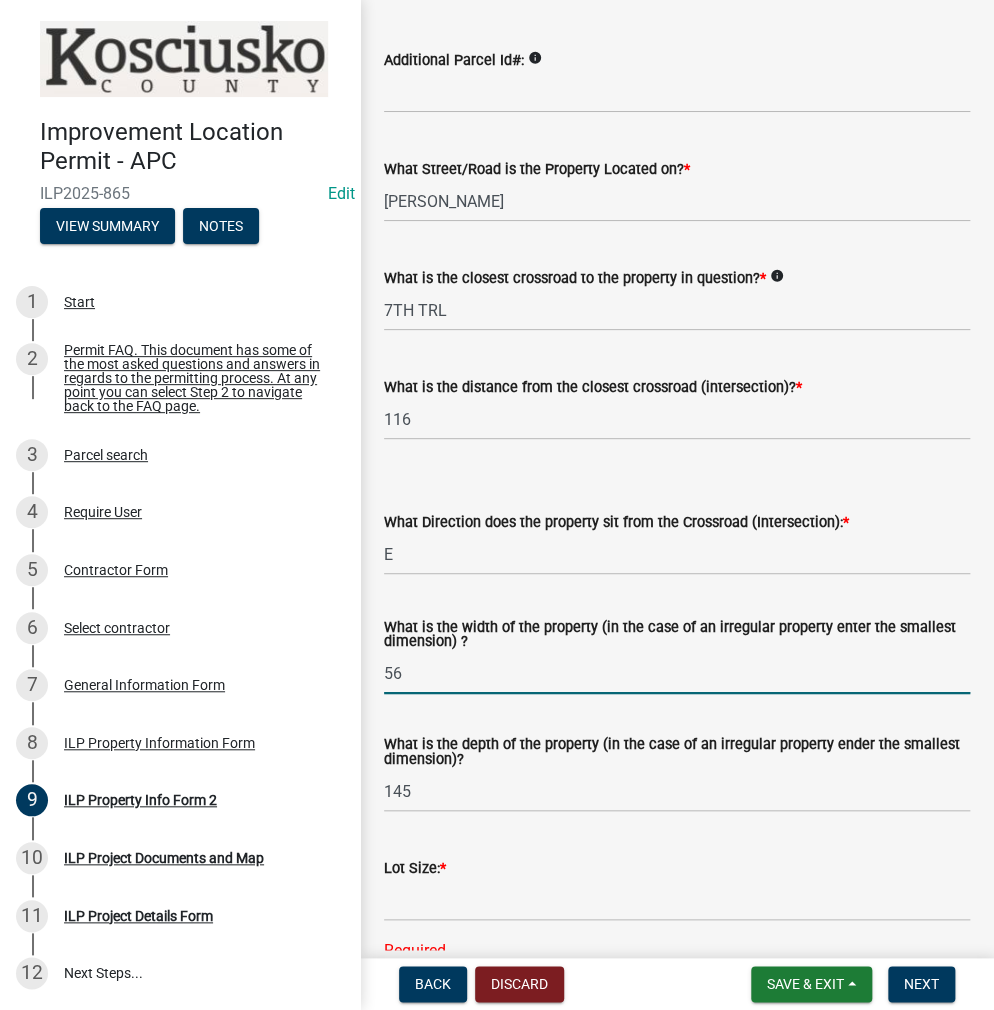 type on "56" 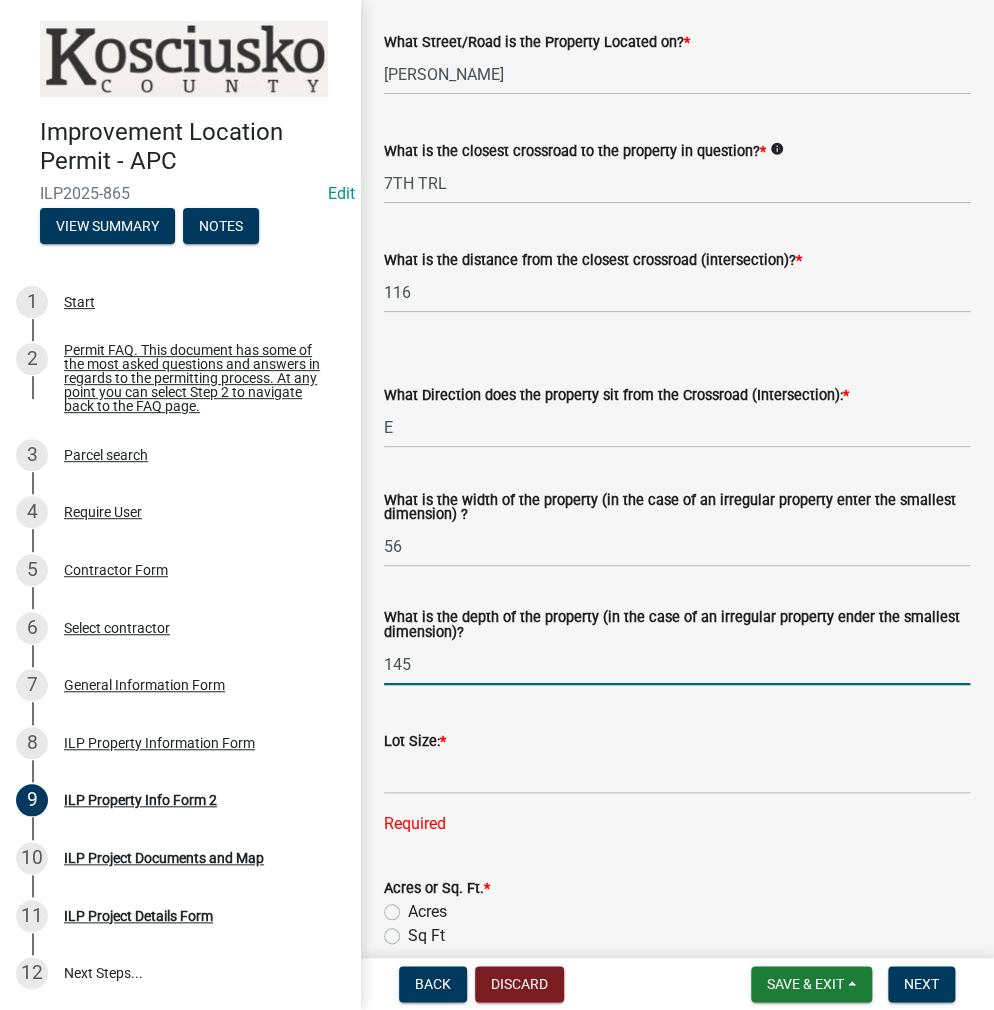 scroll, scrollTop: 600, scrollLeft: 0, axis: vertical 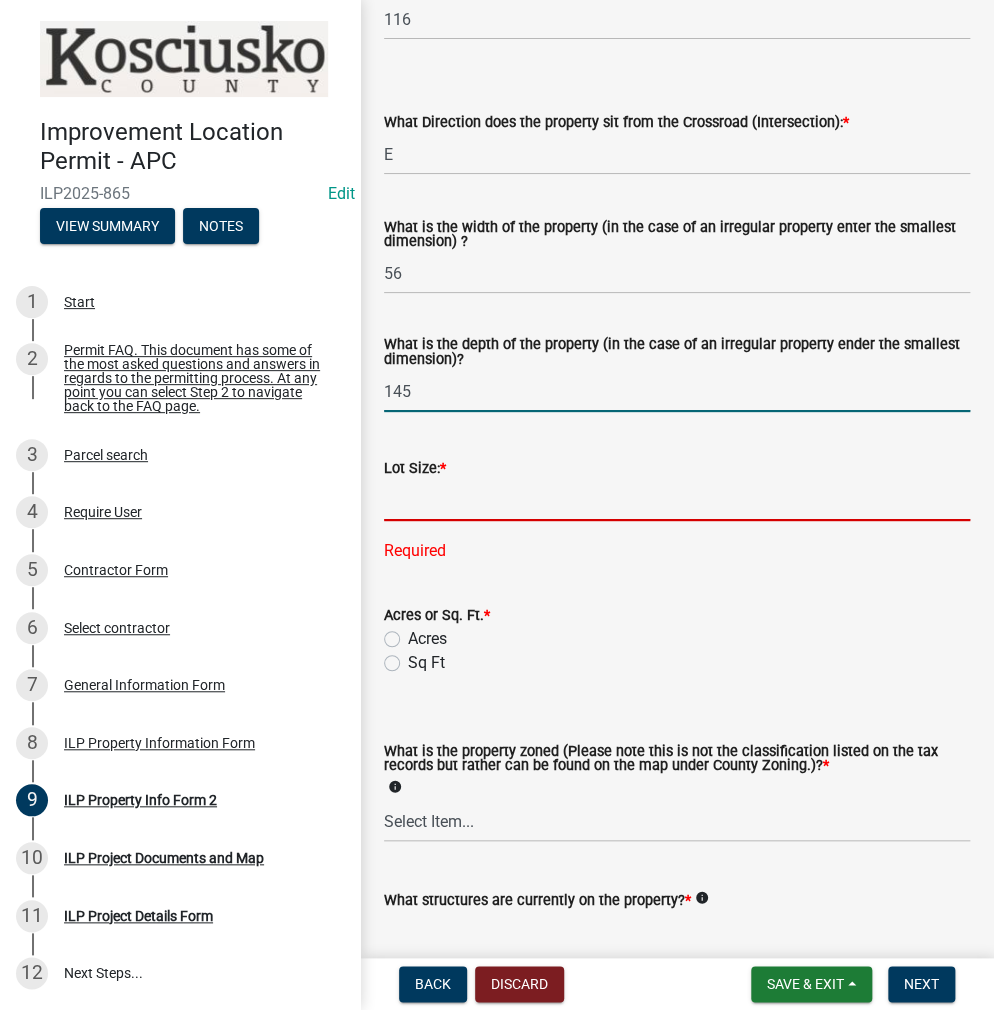 click 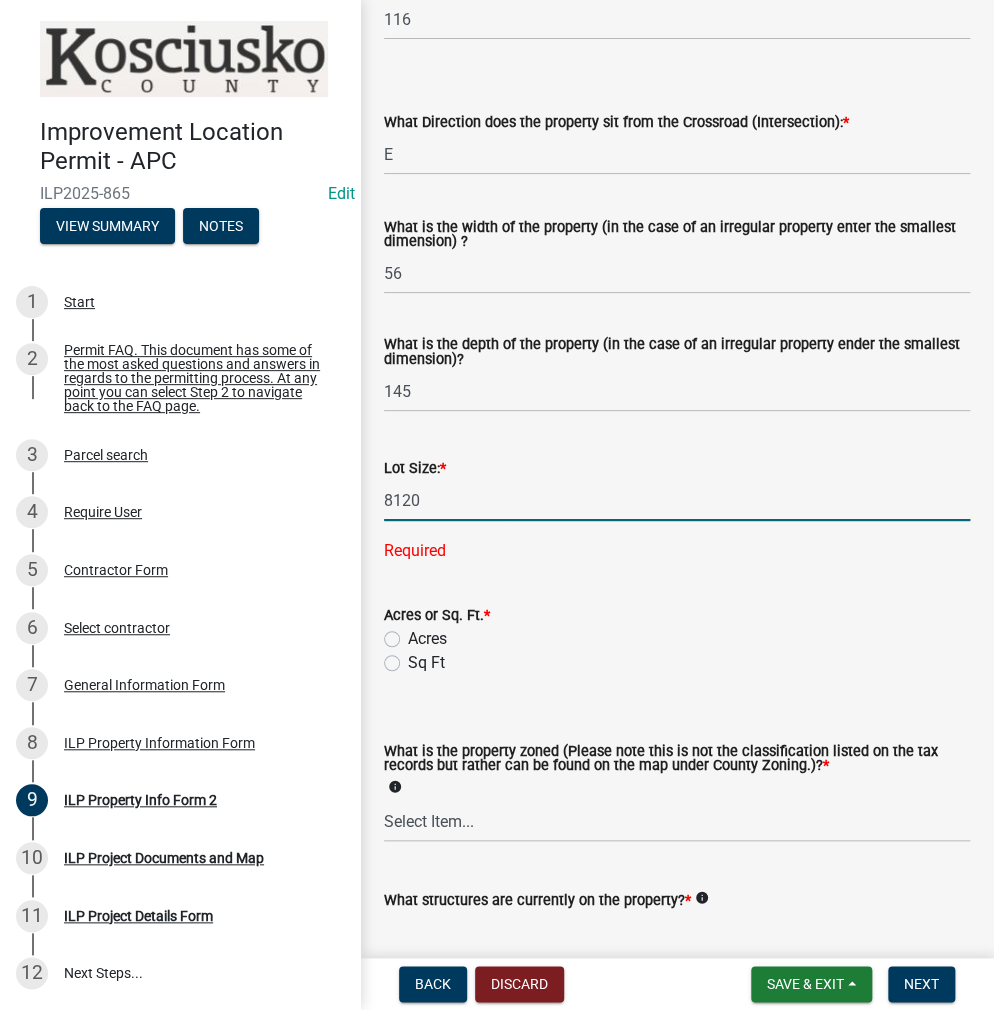 type on "8120" 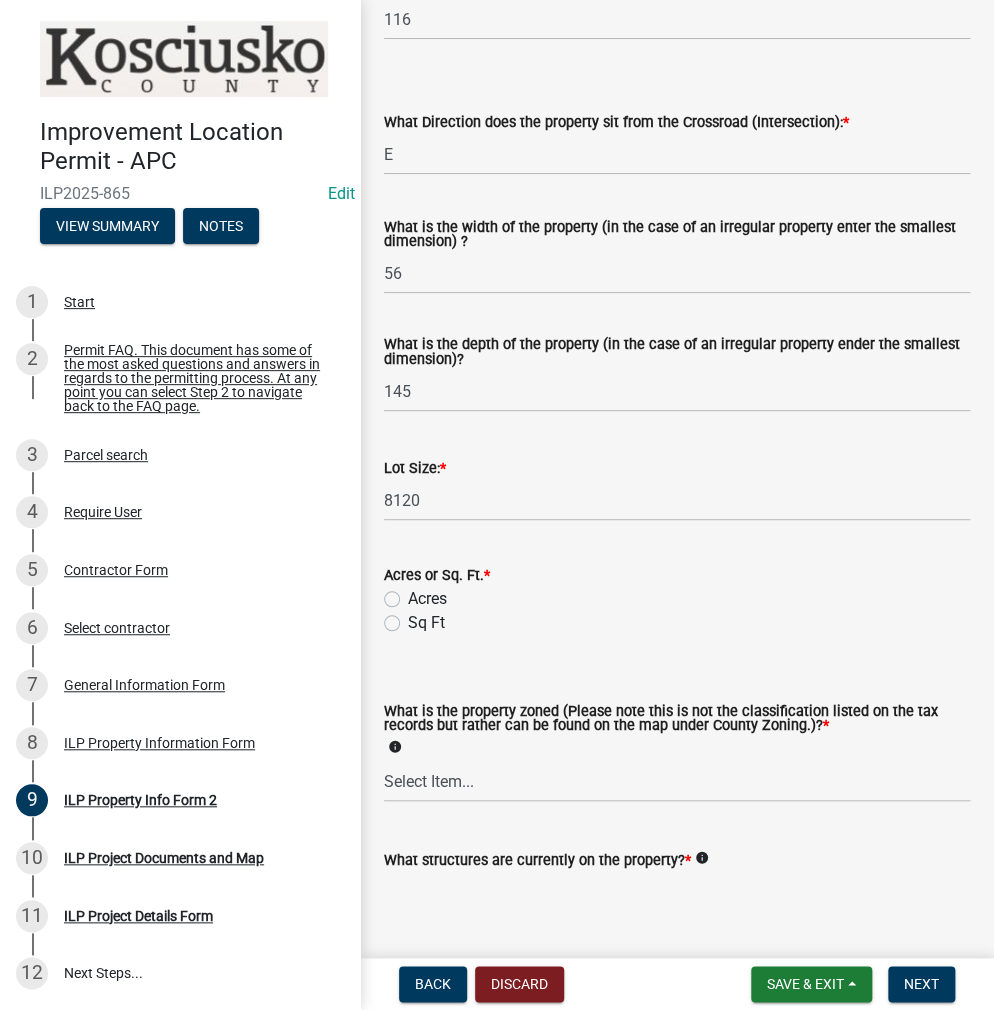 click on "Sq Ft" 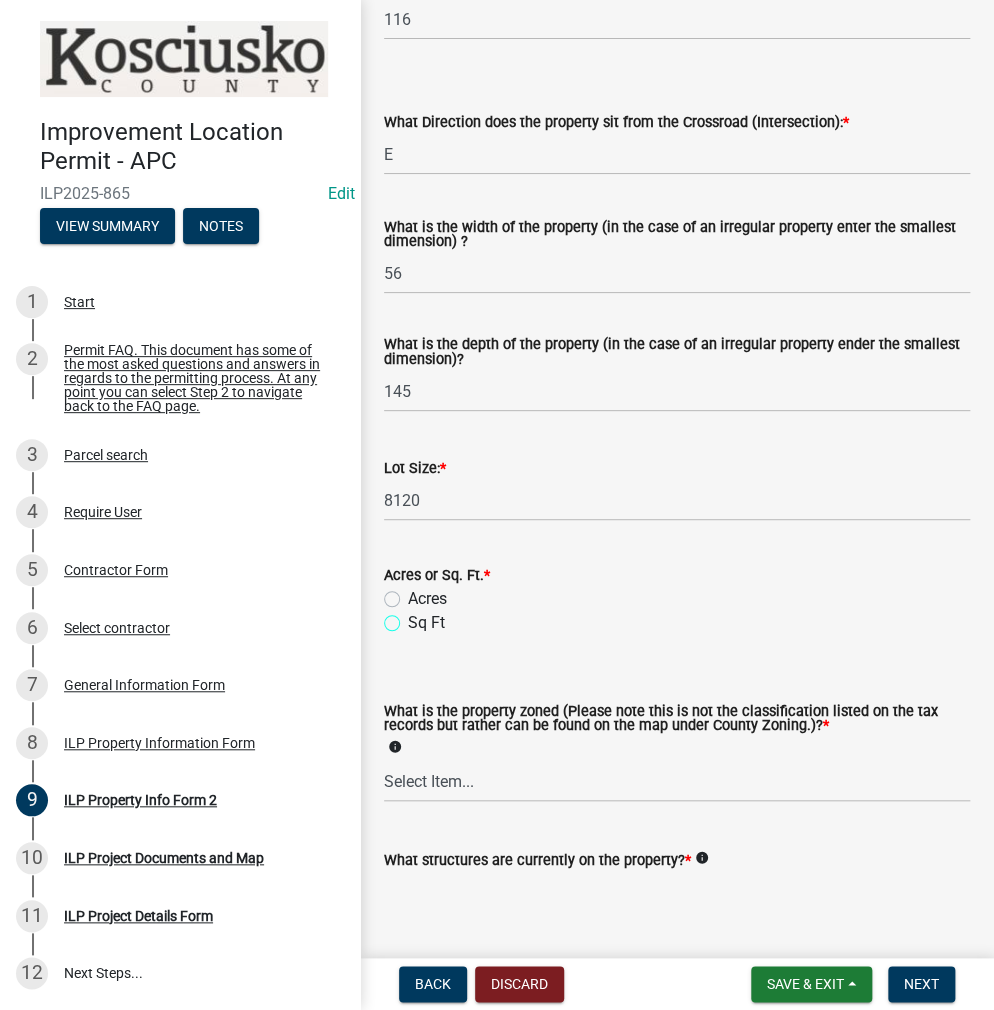 click on "Sq Ft" at bounding box center [414, 617] 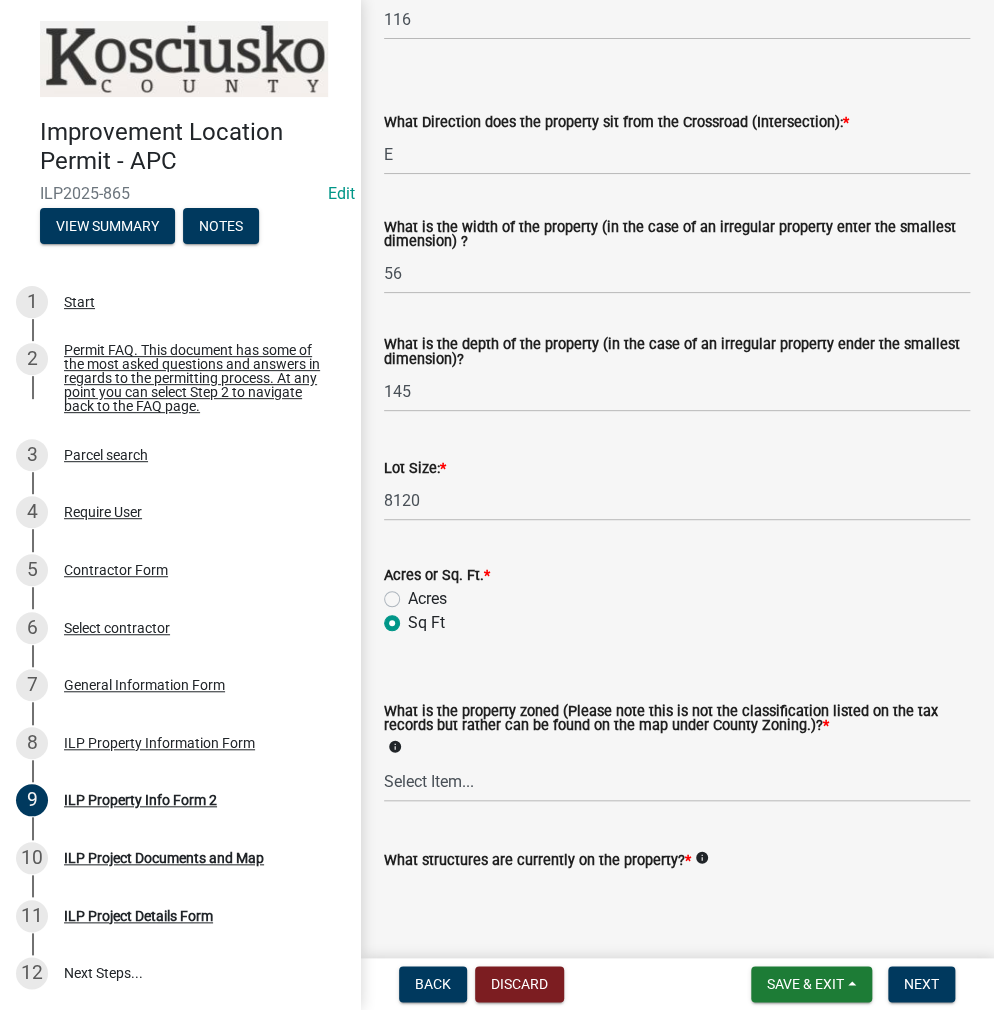 radio on "true" 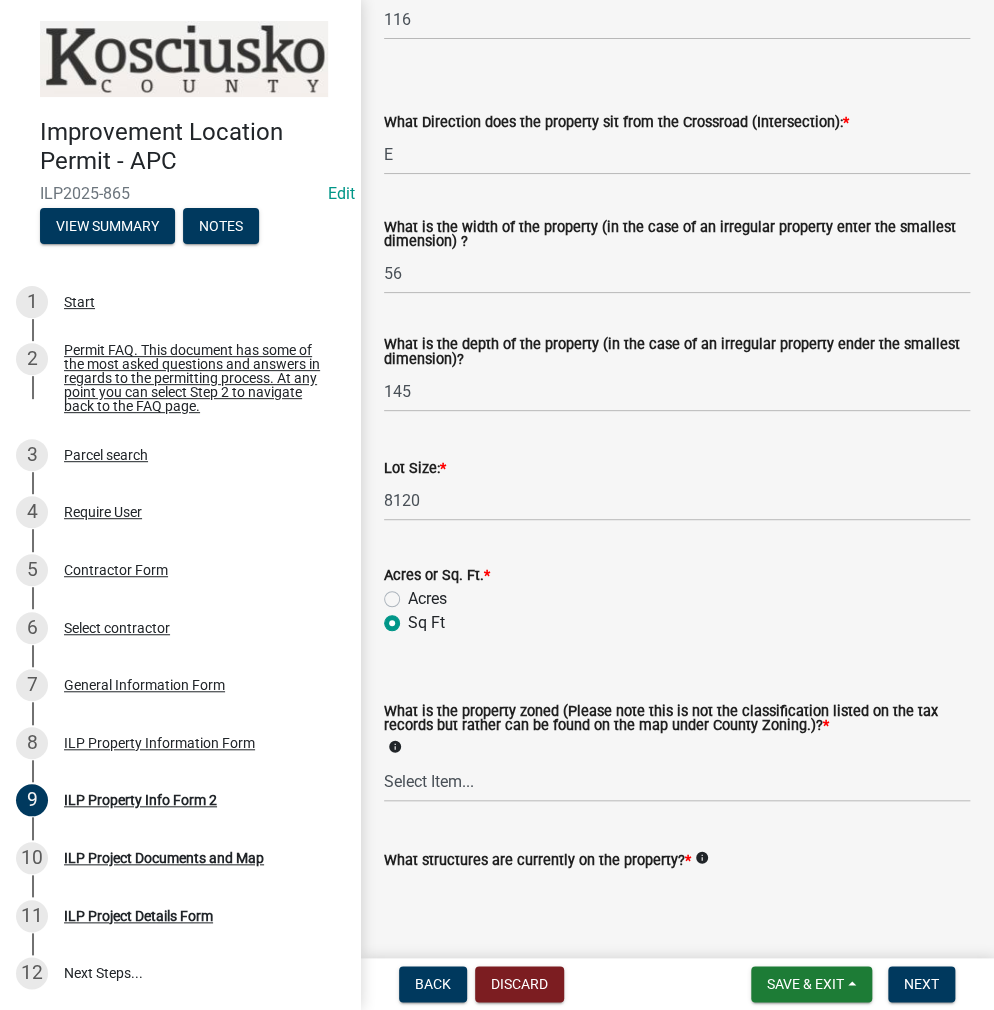 scroll, scrollTop: 710, scrollLeft: 0, axis: vertical 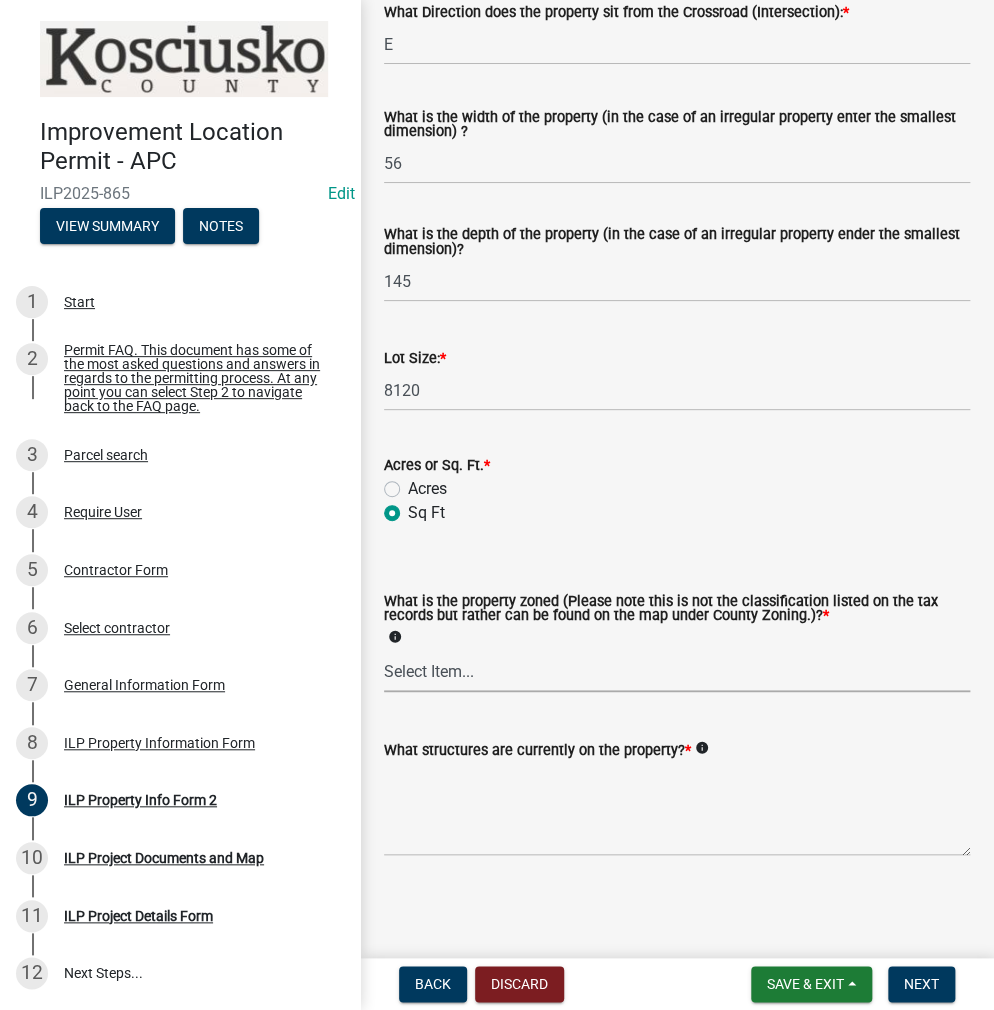 click on "Select Item...   Agricultural   Agricultural 2   Commercial   Environmental   Industrial 1   Industrial 2   Industrial 3   Public Use   Residential" at bounding box center (677, 671) 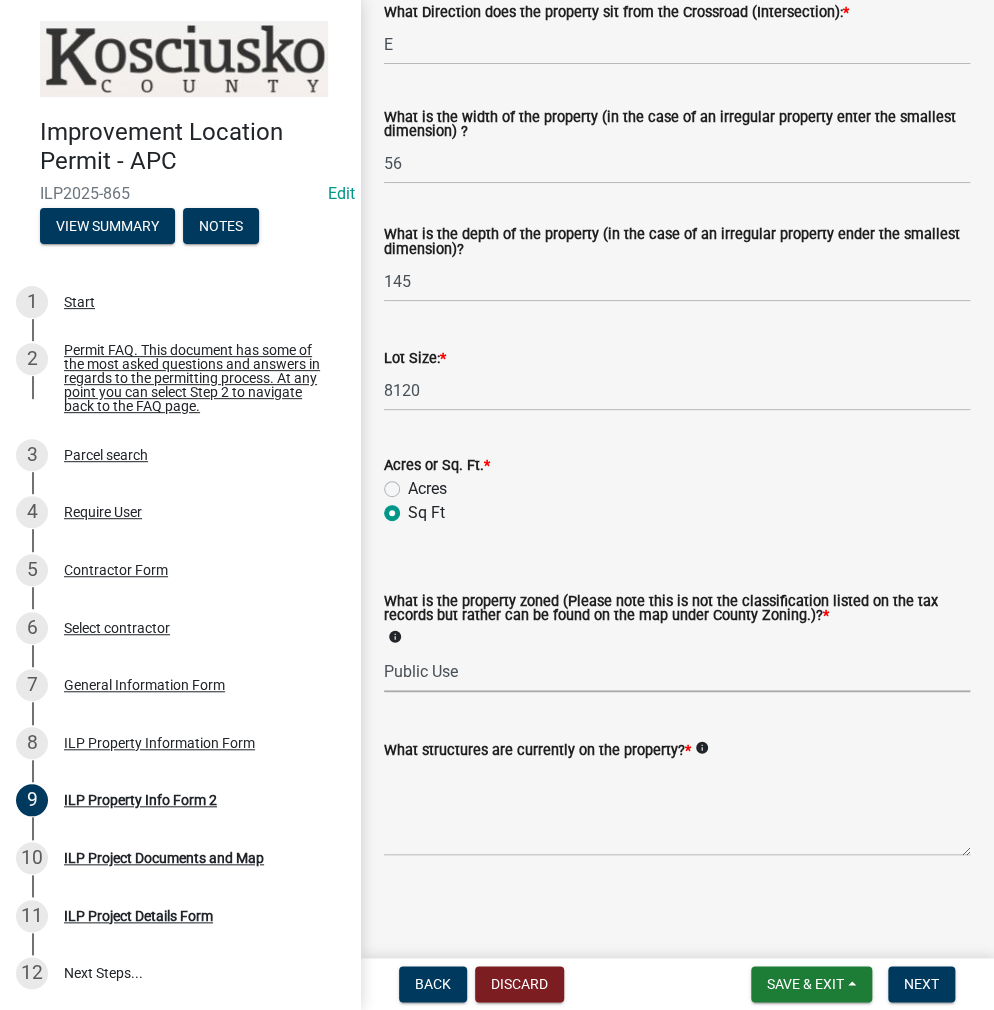 click on "Select Item...   Agricultural   Agricultural 2   Commercial   Environmental   Industrial 1   Industrial 2   Industrial 3   Public Use   Residential" at bounding box center [677, 671] 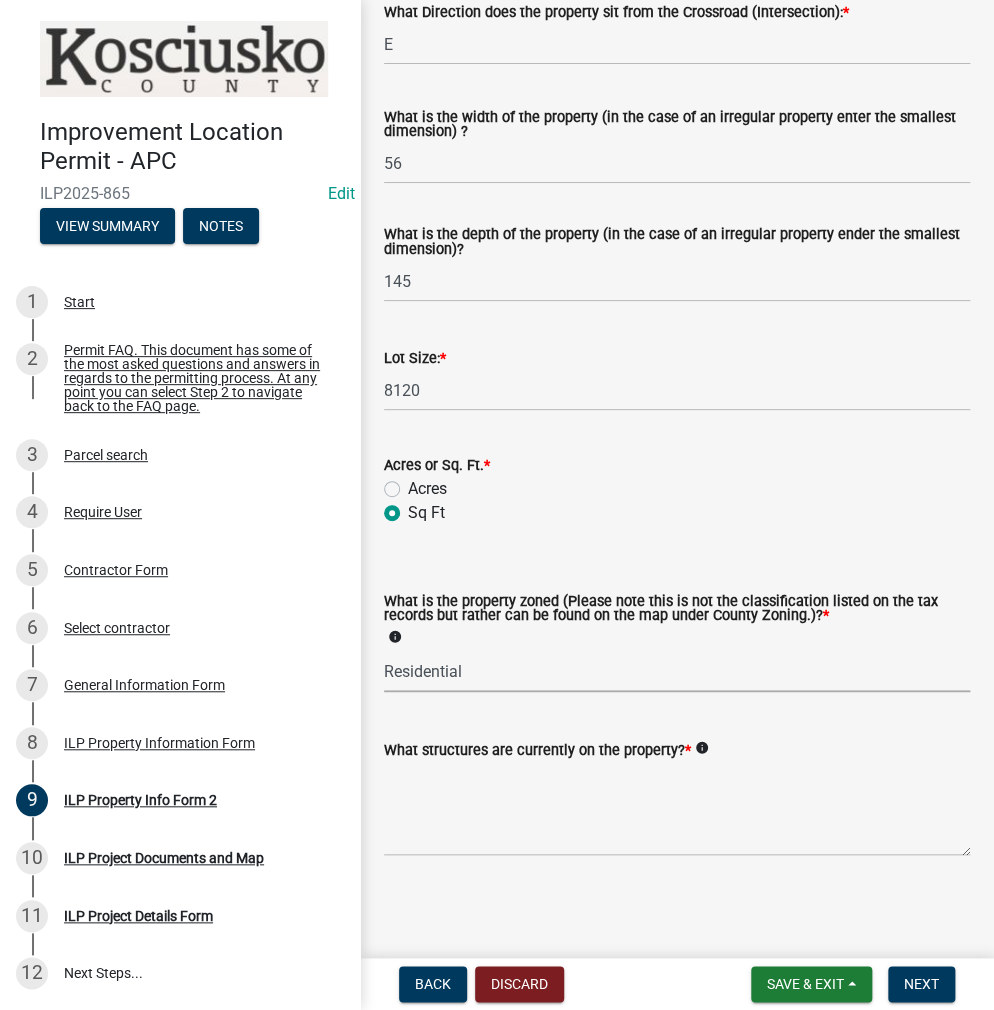 click on "Select Item...   Agricultural   Agricultural 2   Commercial   Environmental   Industrial 1   Industrial 2   Industrial 3   Public Use   Residential" at bounding box center (677, 671) 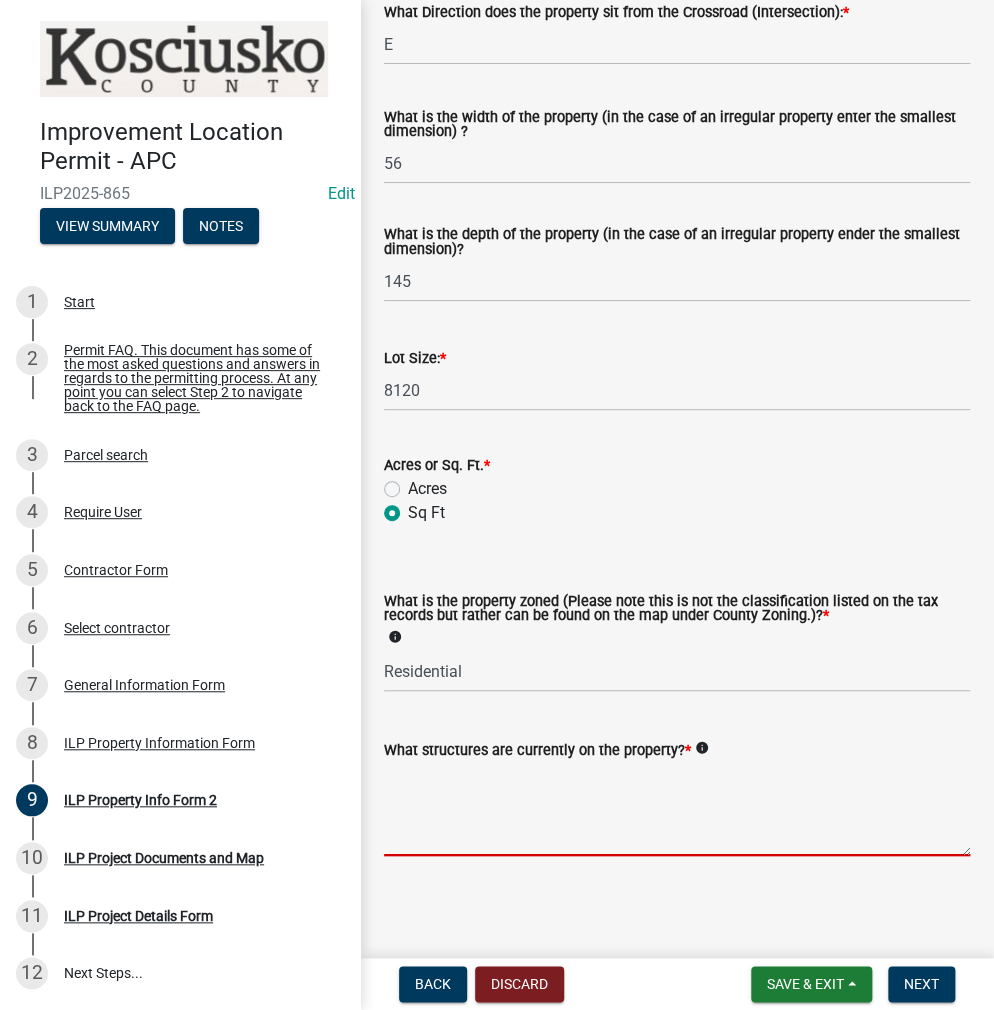 click on "What structures are currently on the property?  *" at bounding box center [677, 809] 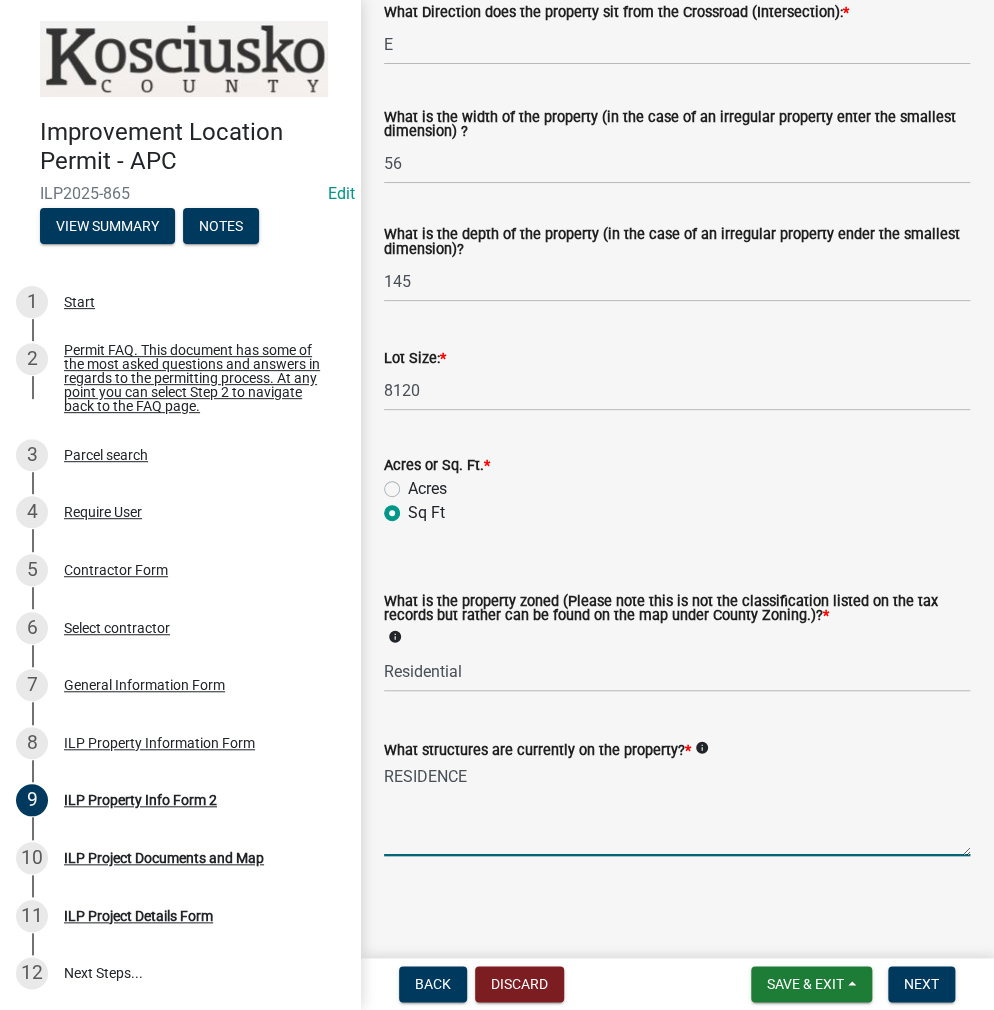 click on "RESIDENCE" at bounding box center [677, 809] 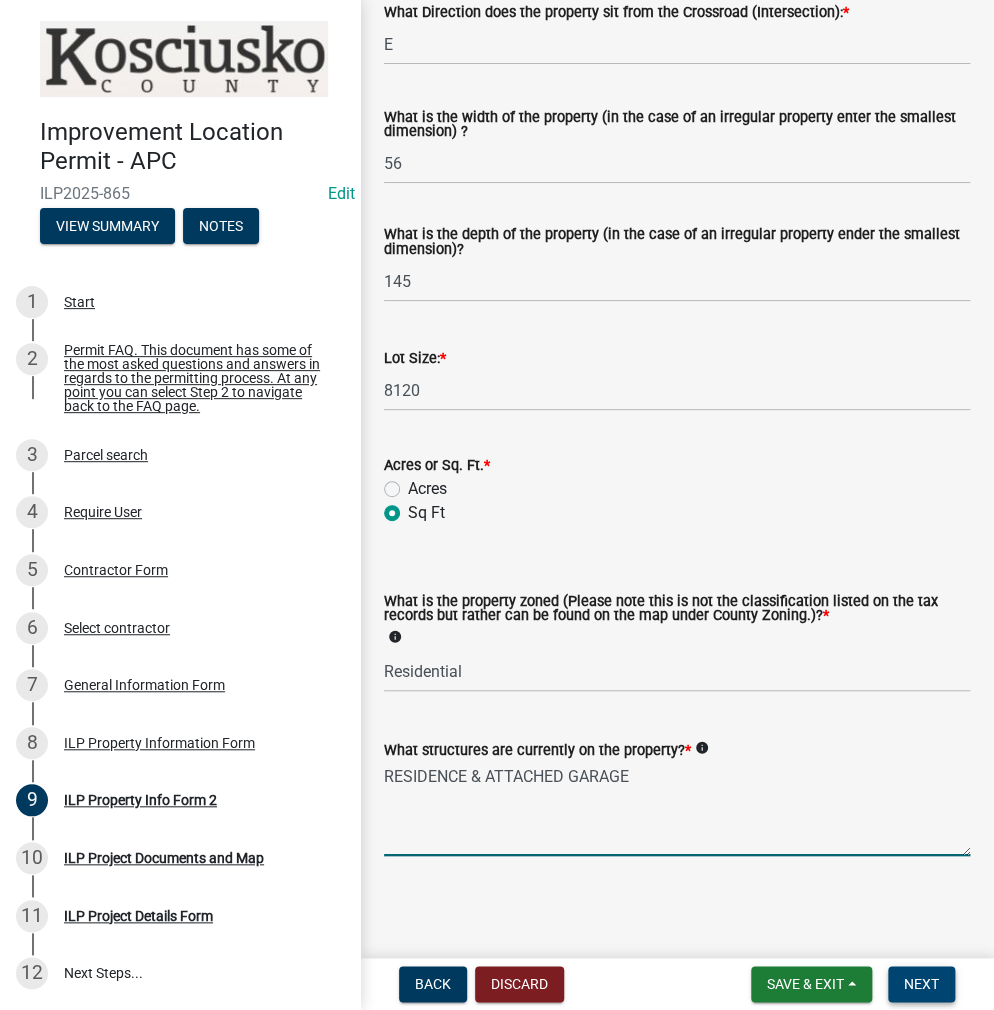 type on "RESIDENCE & ATTACHED GARAGE" 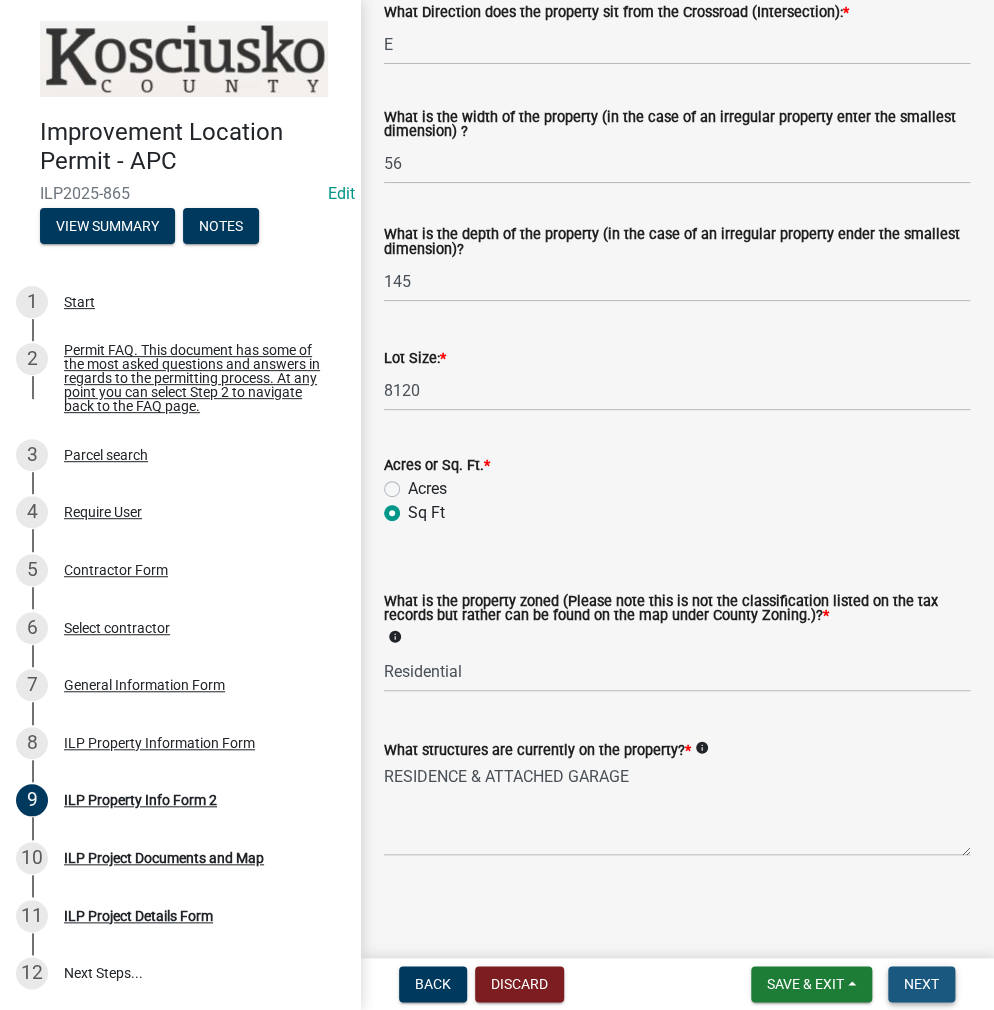 click on "Next" at bounding box center (921, 984) 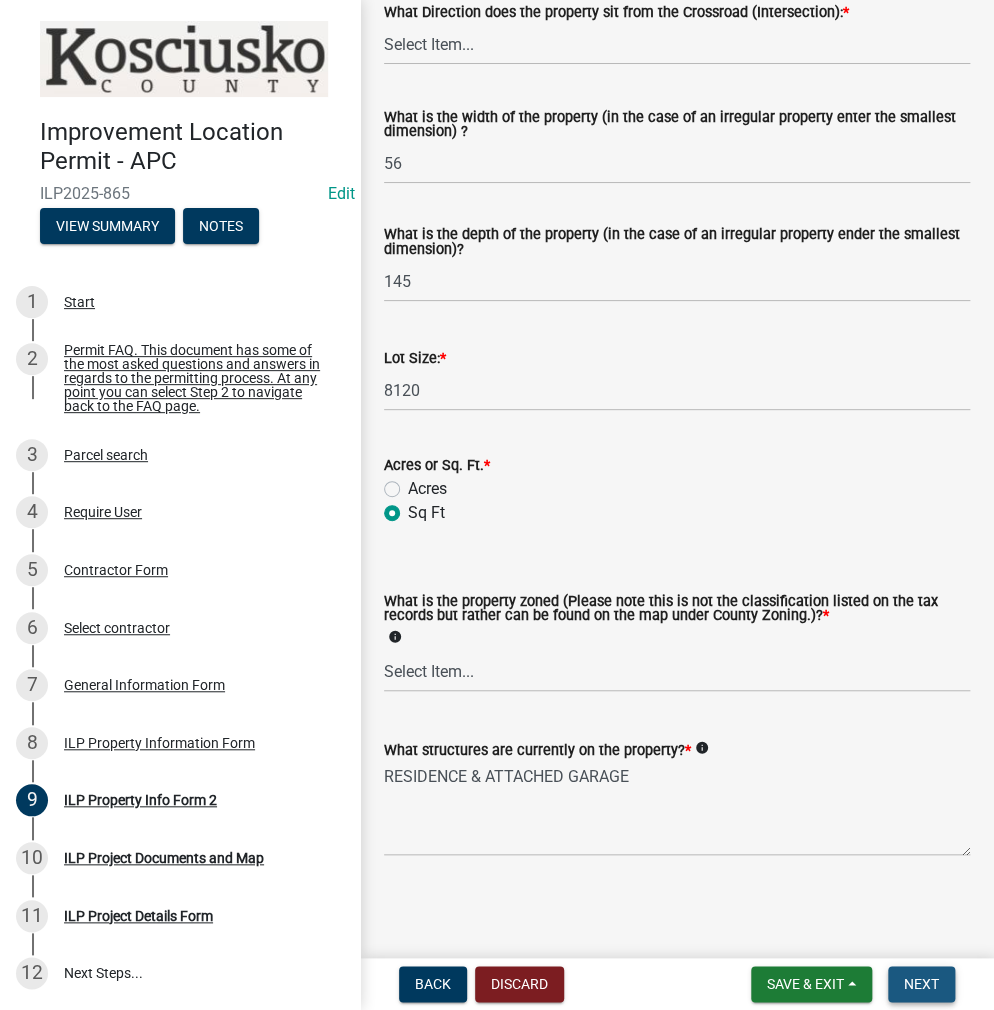 scroll, scrollTop: 0, scrollLeft: 0, axis: both 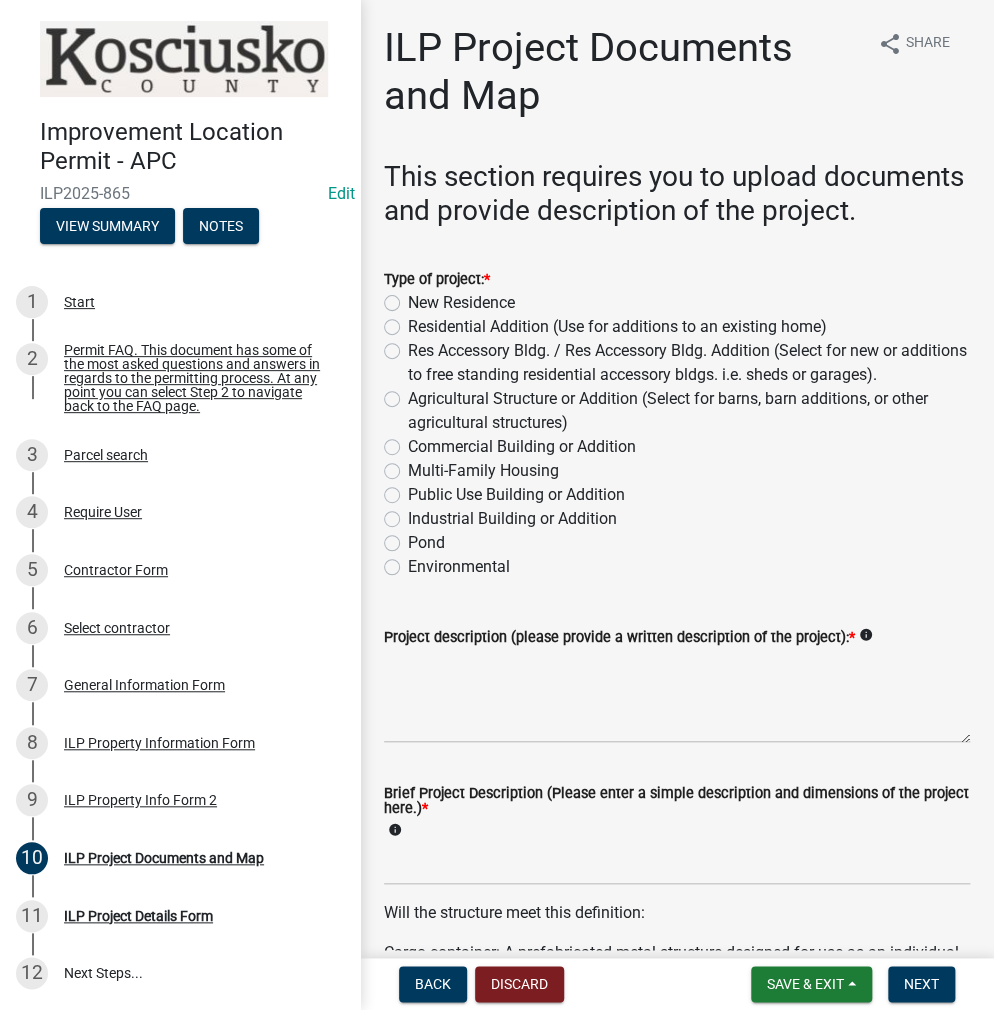 click on "Residential Addition (Use for additions to an existing home)" 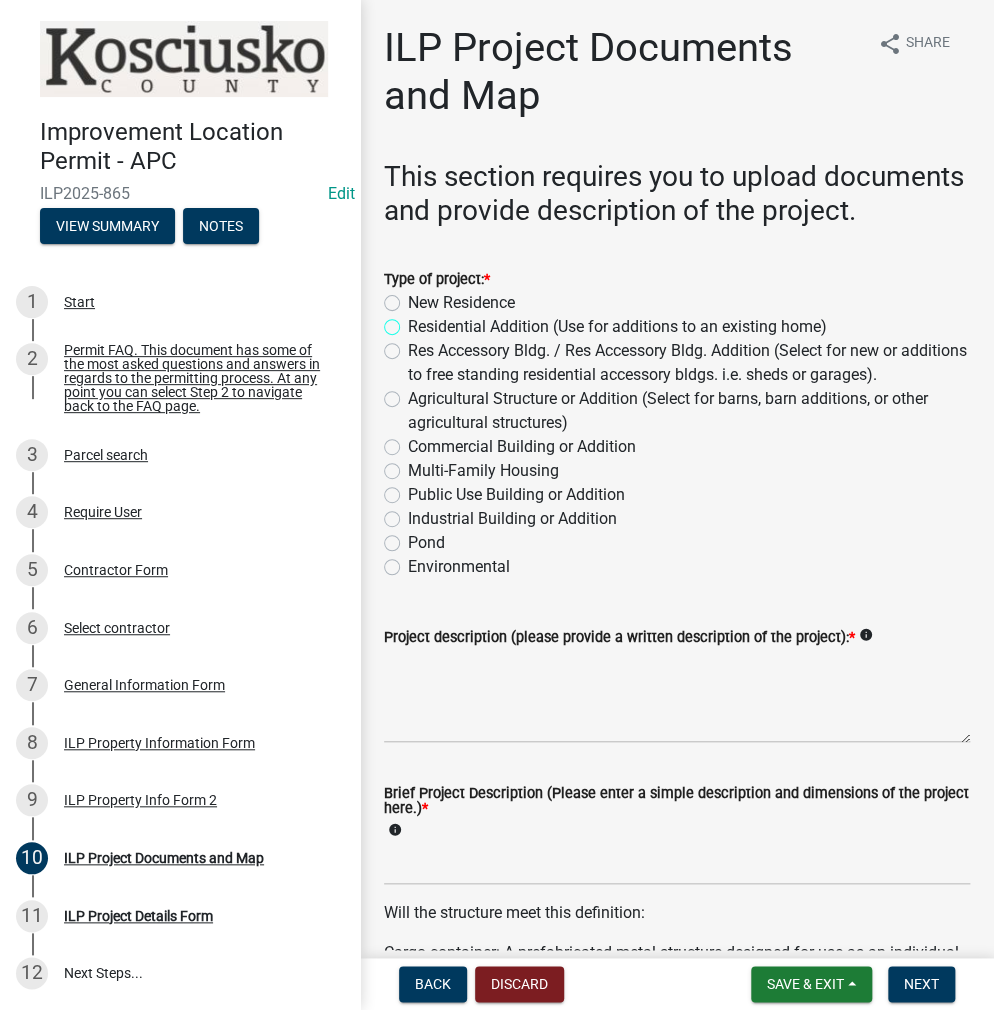 click on "Residential Addition (Use for additions to an existing home)" at bounding box center (414, 321) 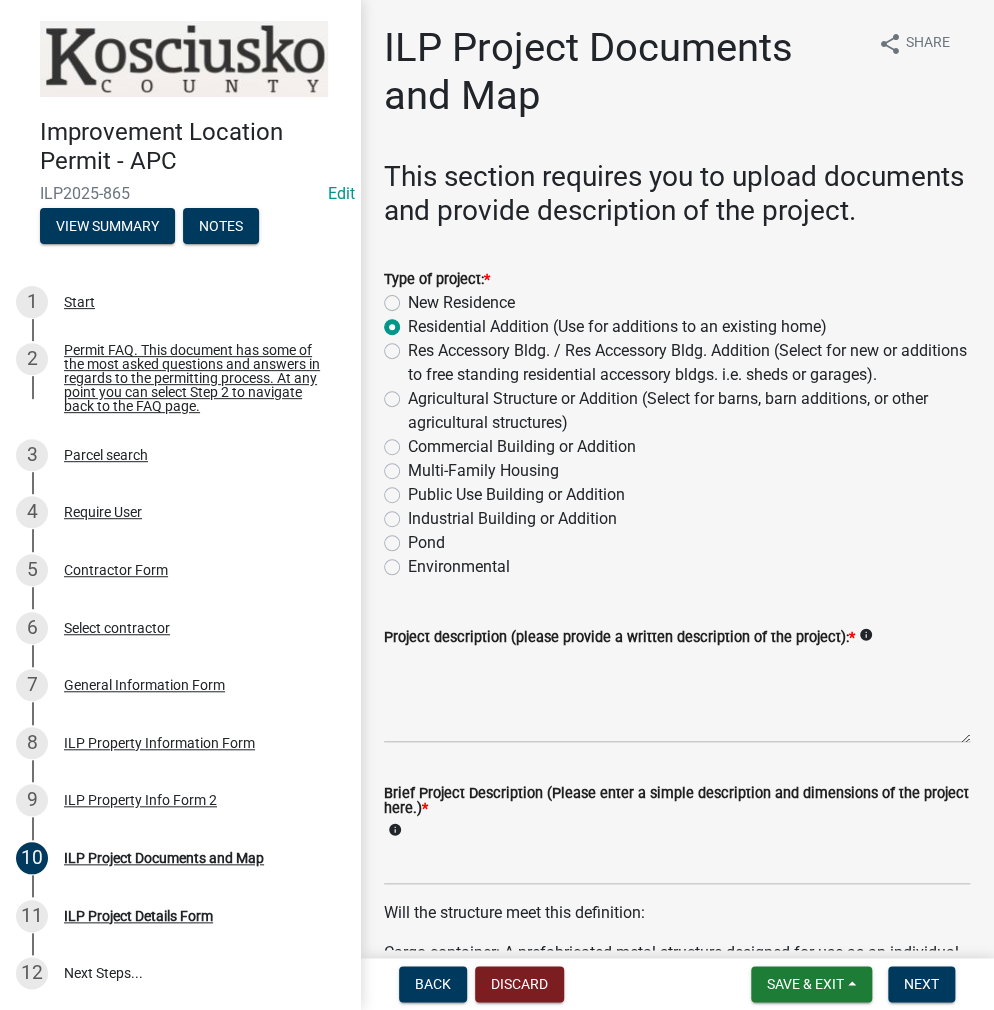 radio on "true" 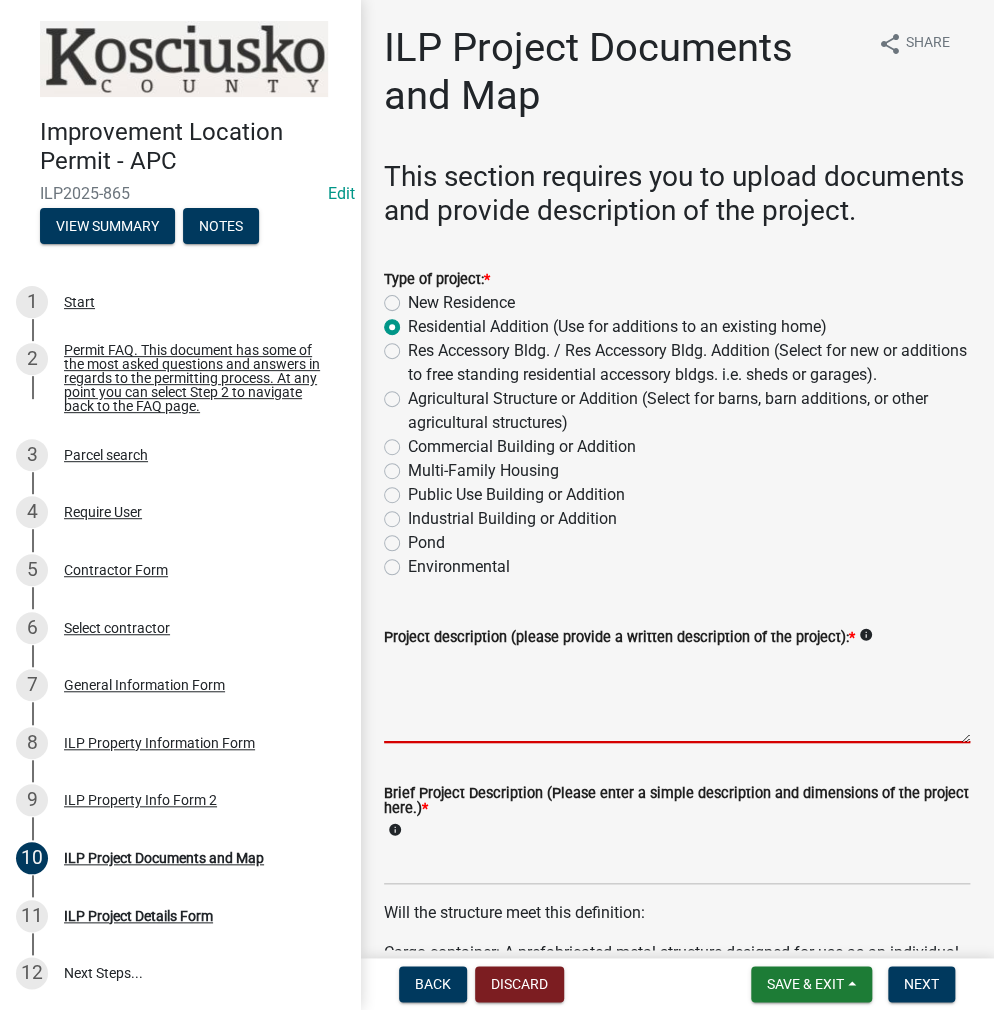 click on "Project description (please provide a written description of the project):  *" at bounding box center (677, 696) 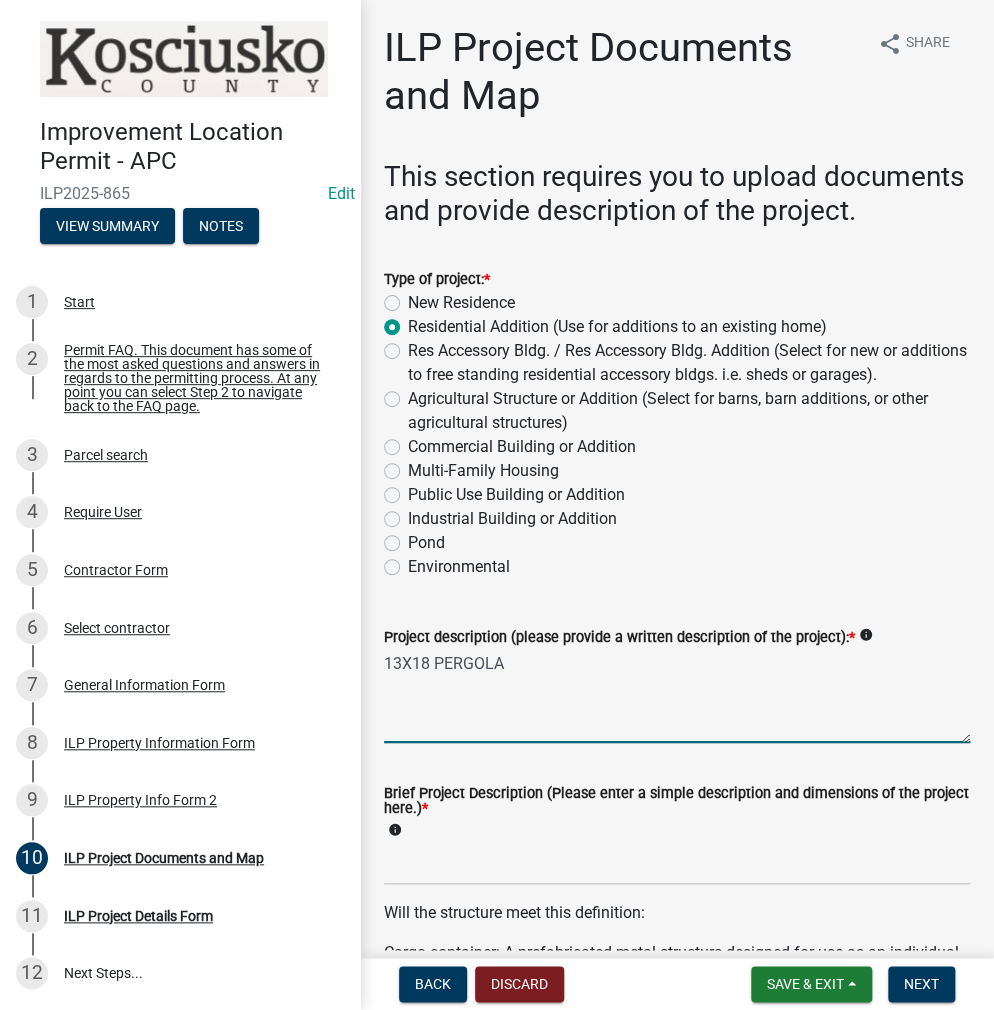 type on "13X18 PERGOLA" 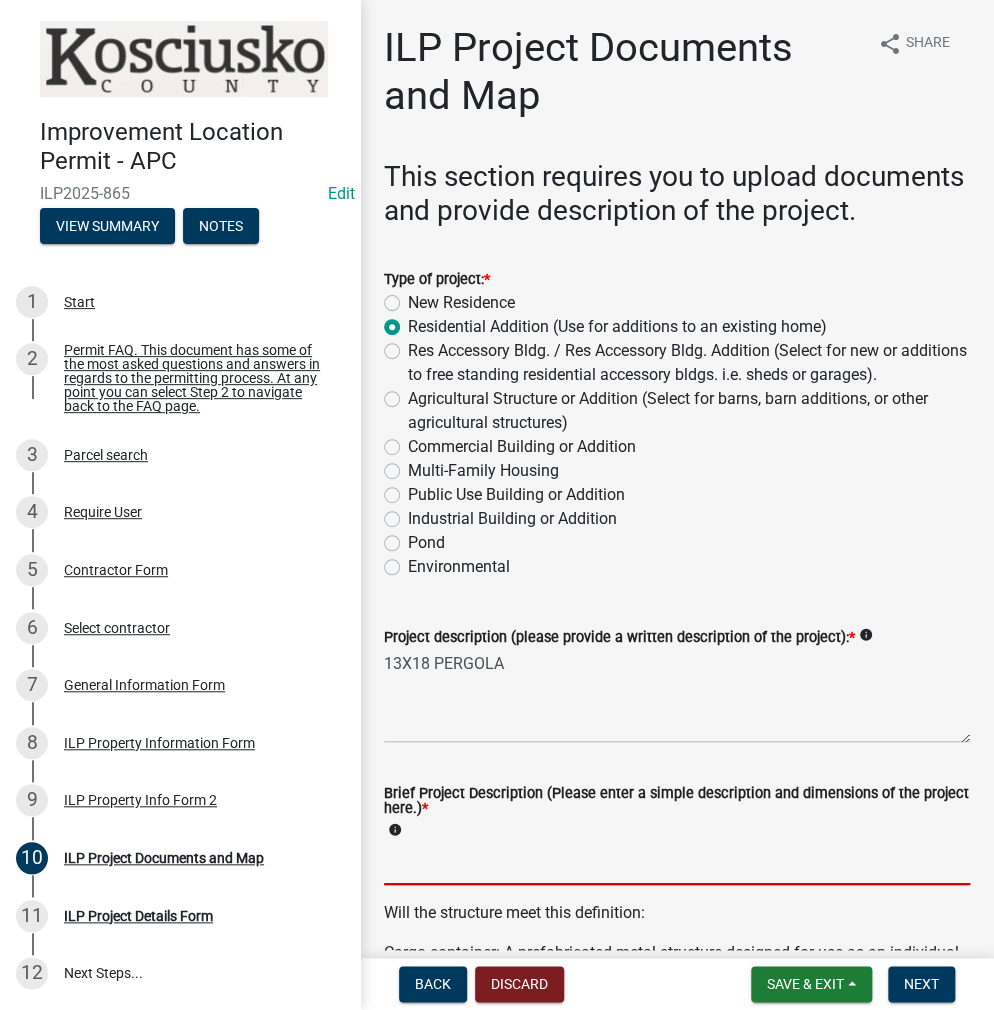 click on "Brief Project Description (Please enter a simple description and dimensions of the project here.)  *" at bounding box center (677, 864) 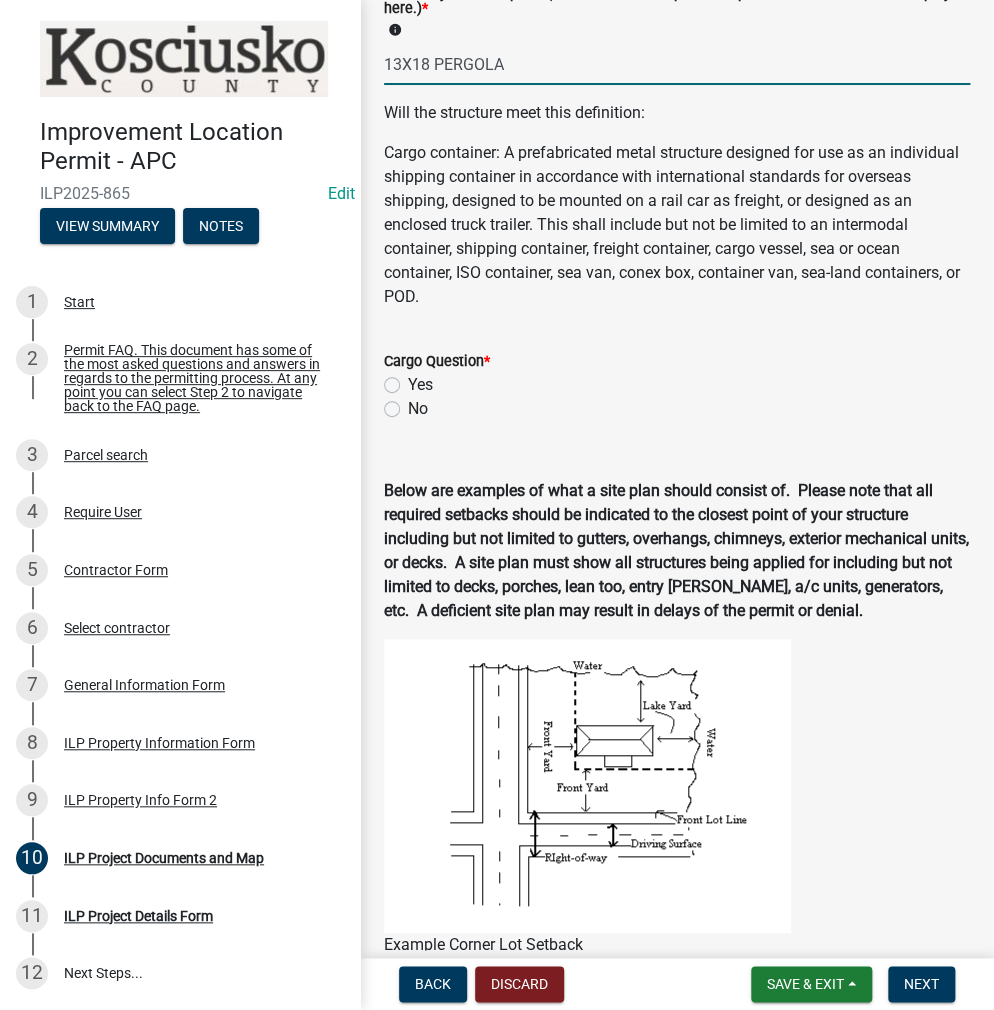 scroll, scrollTop: 1100, scrollLeft: 0, axis: vertical 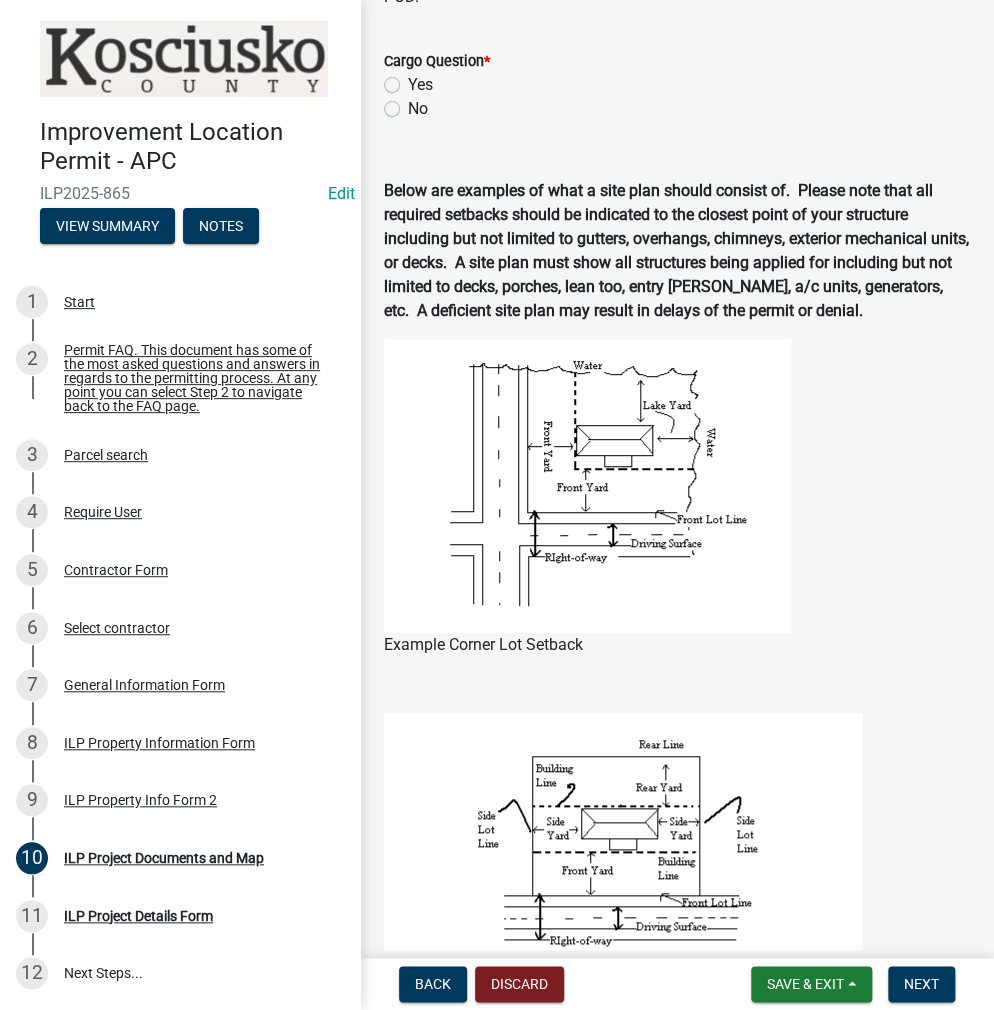 type on "13X18 PERGOLA" 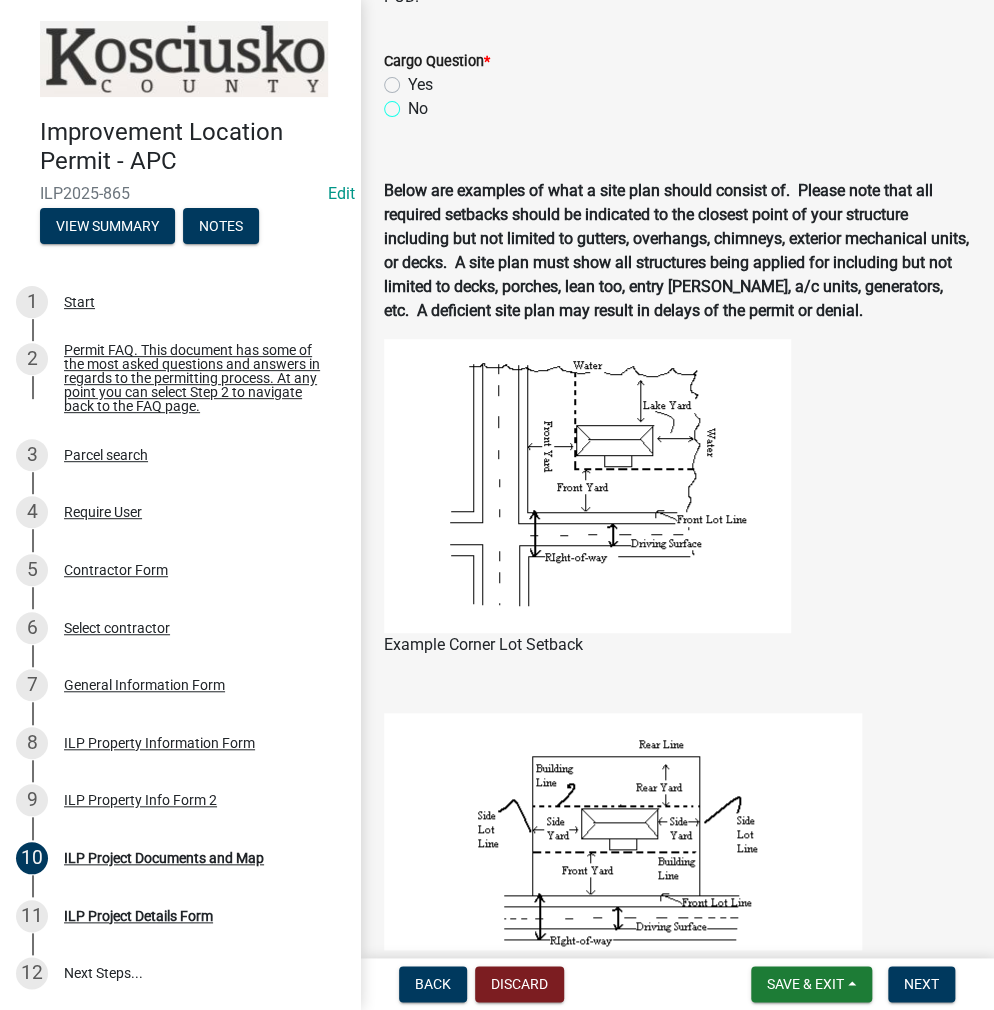 click on "No" at bounding box center (414, 103) 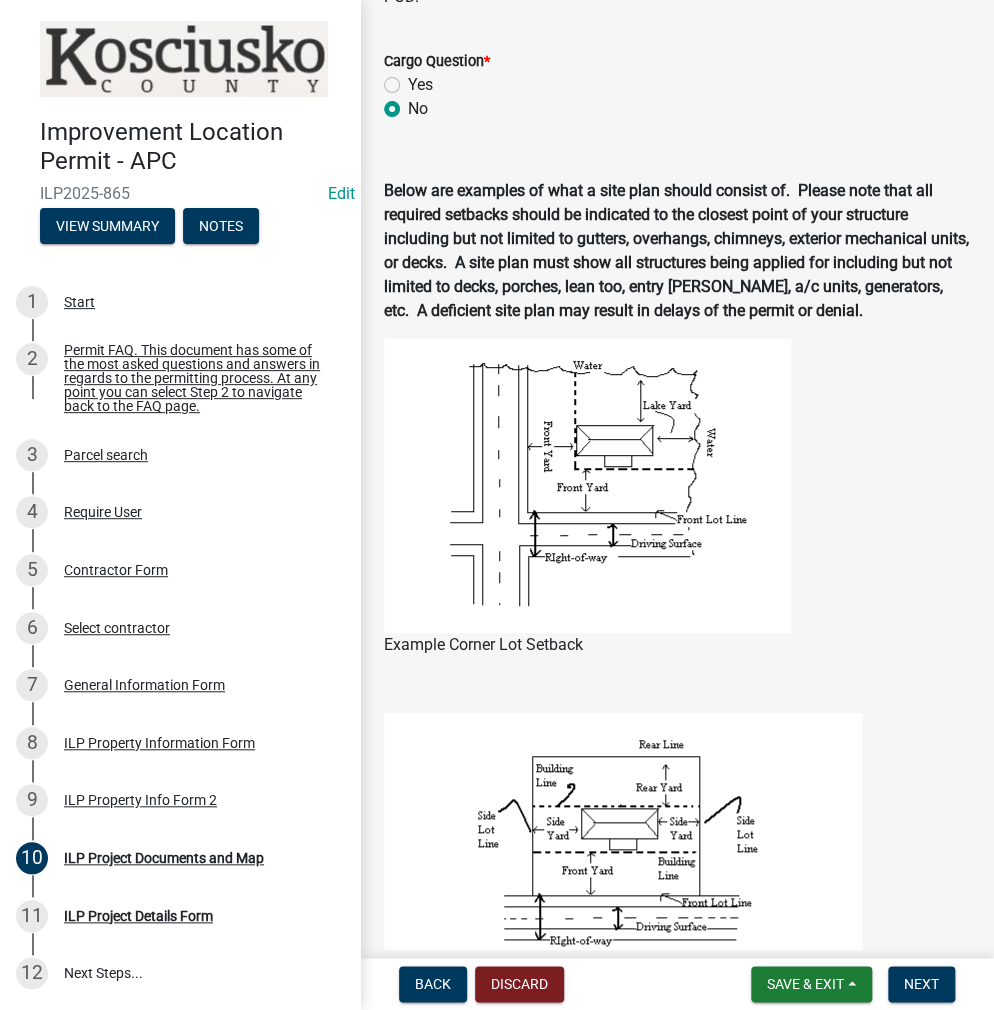 radio on "true" 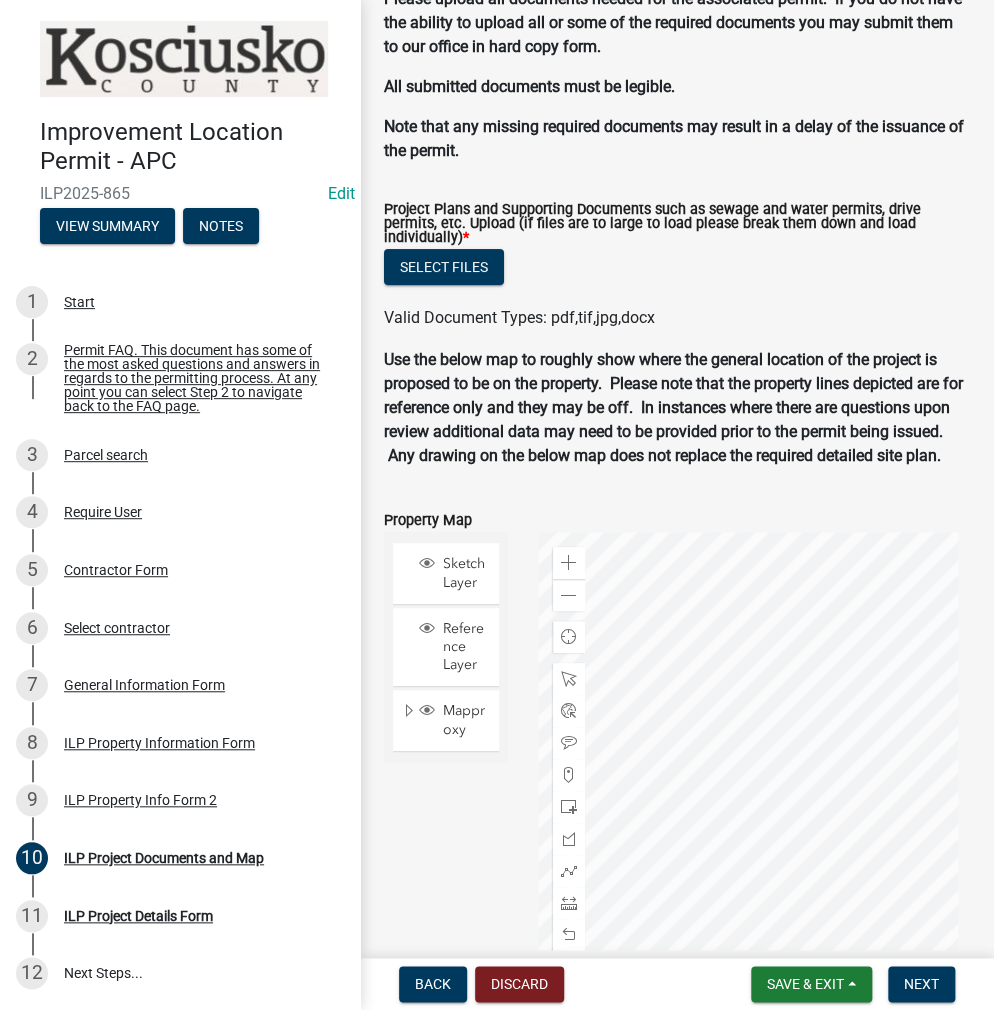 scroll, scrollTop: 2165, scrollLeft: 0, axis: vertical 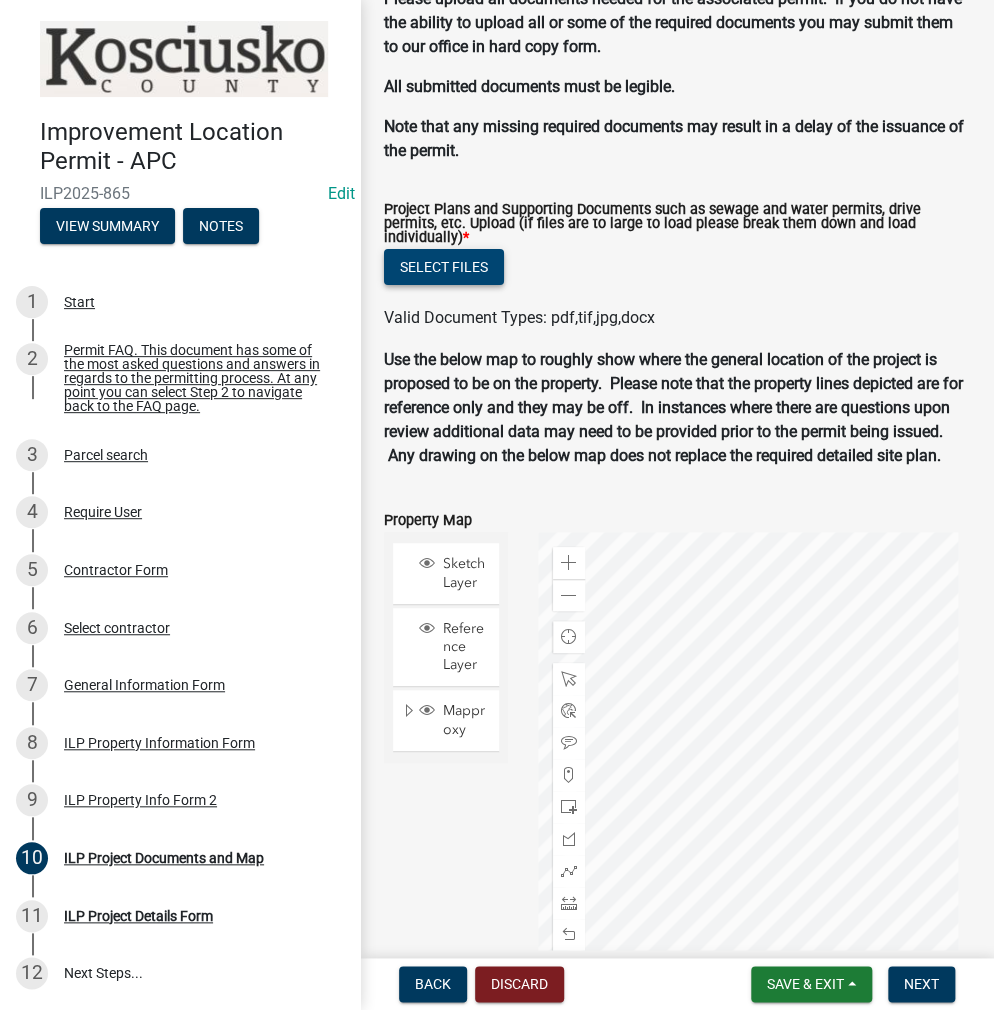 click on "Select files" 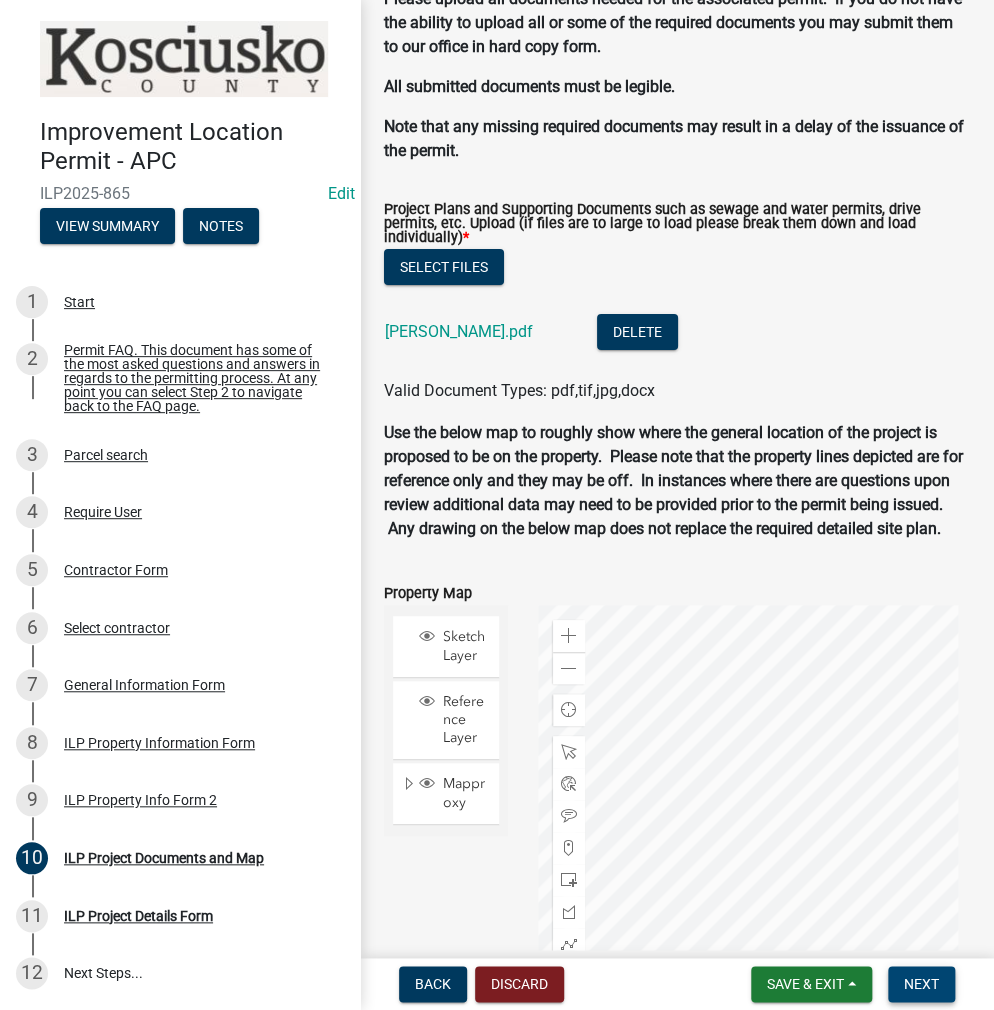 click on "Next" at bounding box center (921, 984) 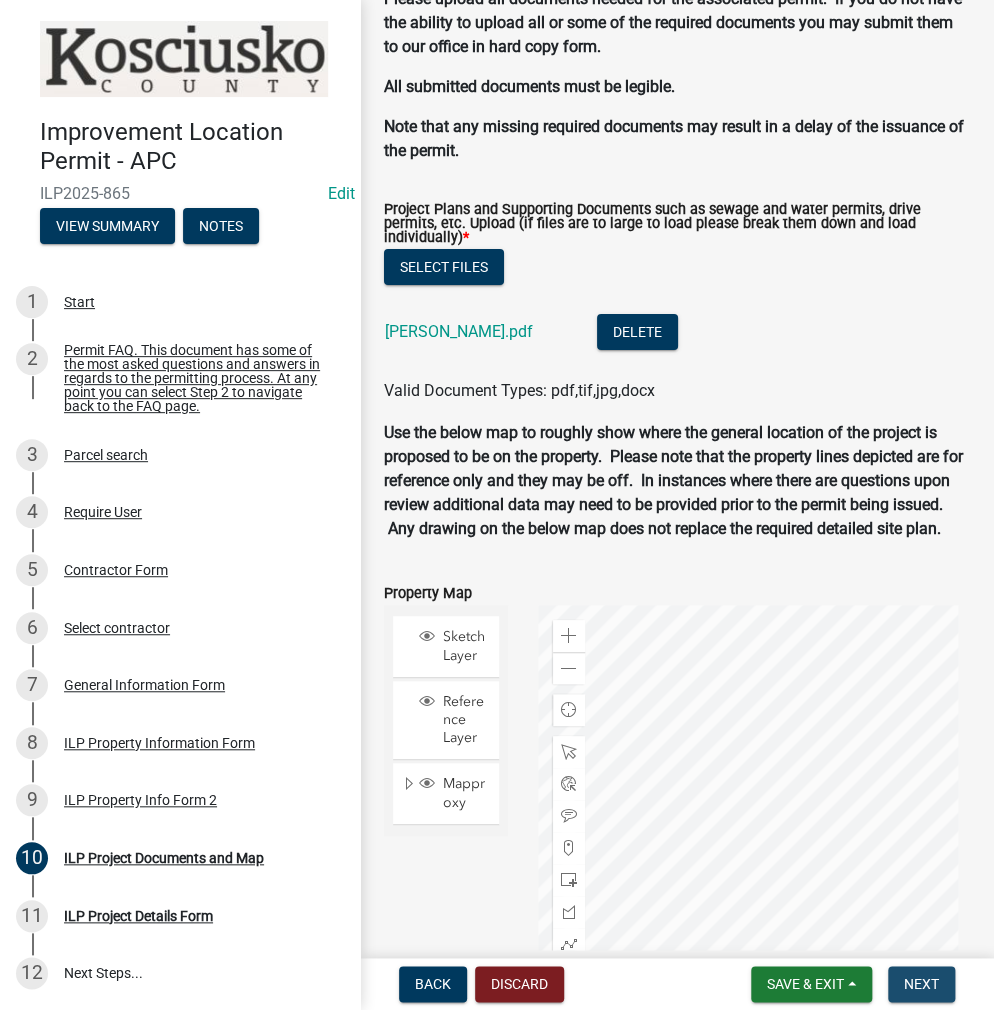 scroll, scrollTop: 0, scrollLeft: 0, axis: both 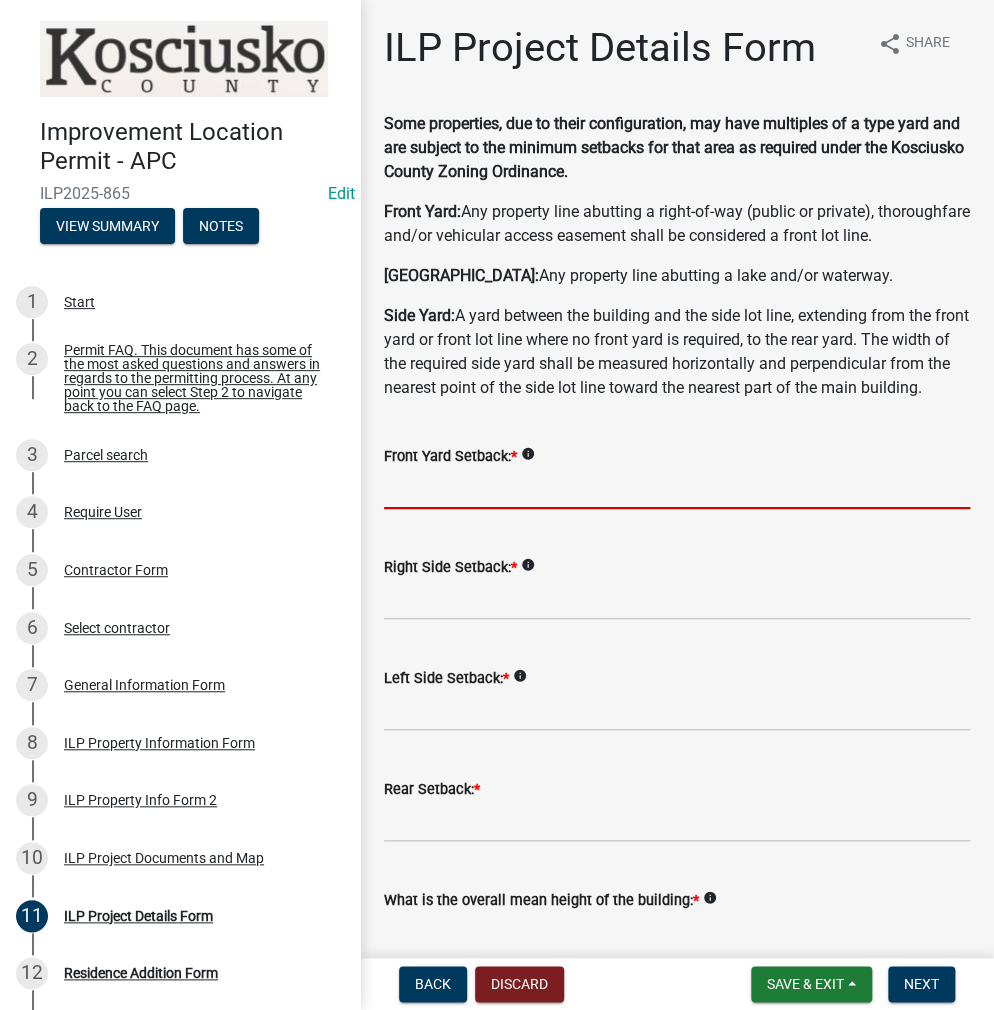 click 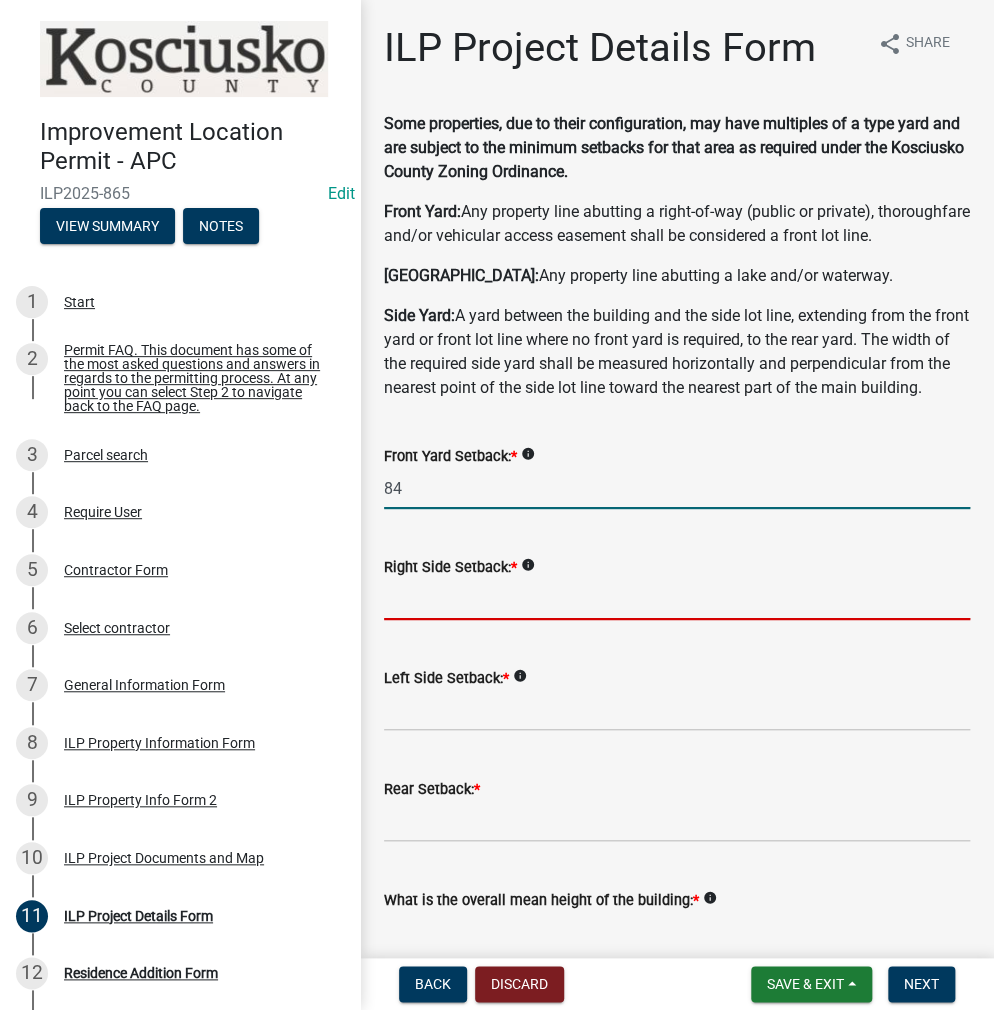 type on "84.0" 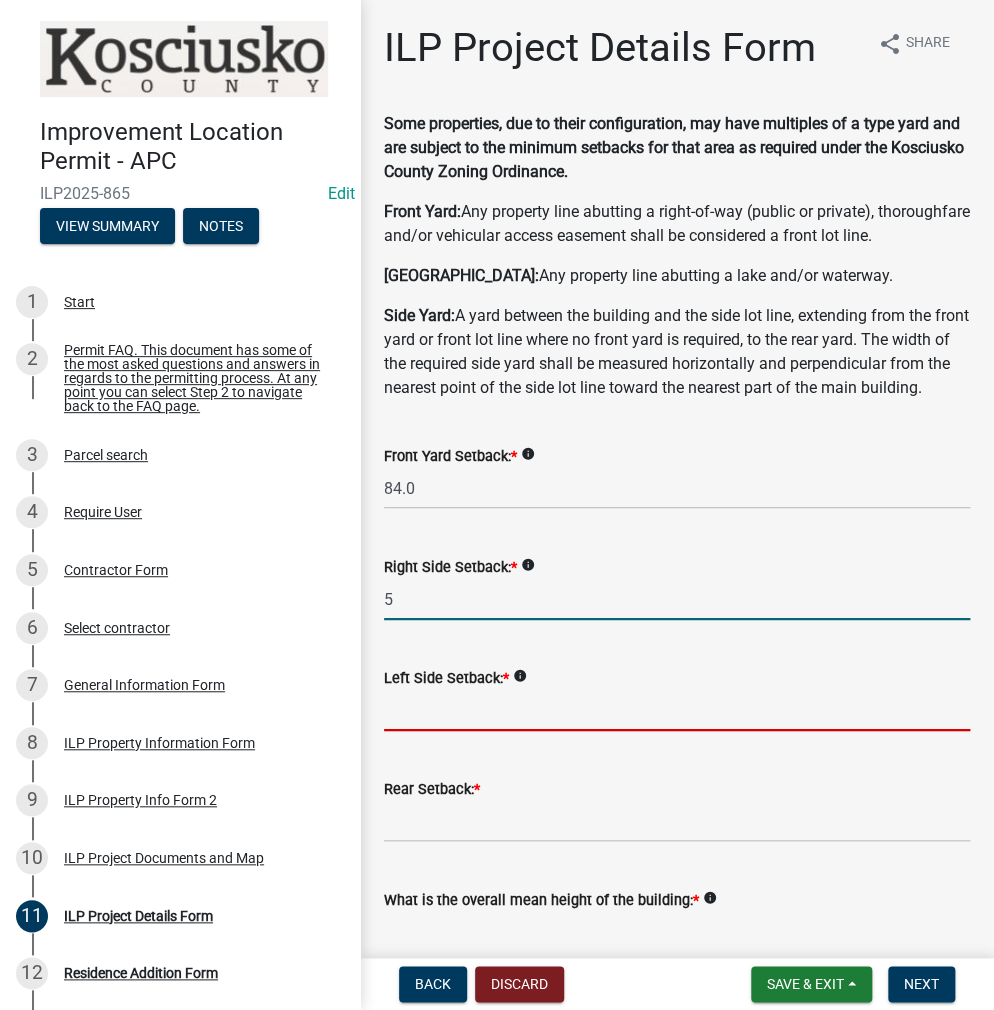 type on "5.0" 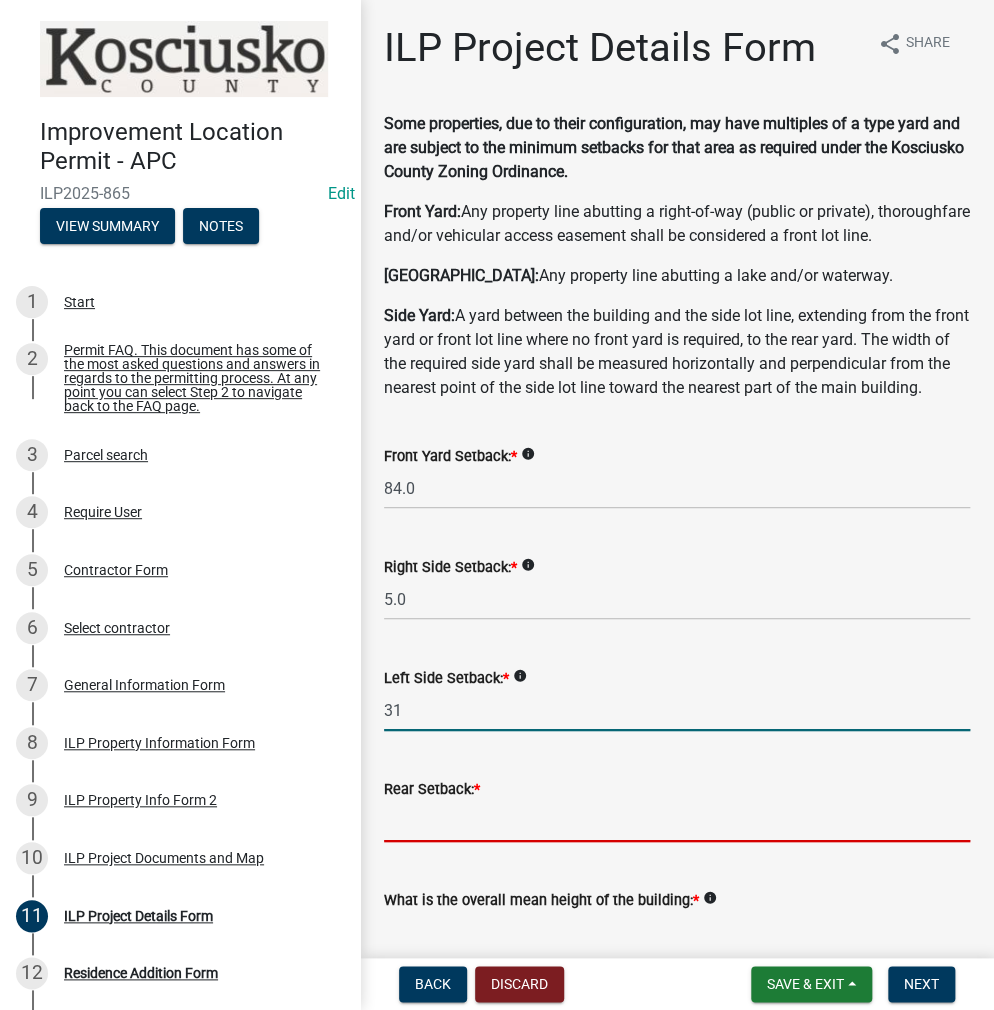 type on "31.0" 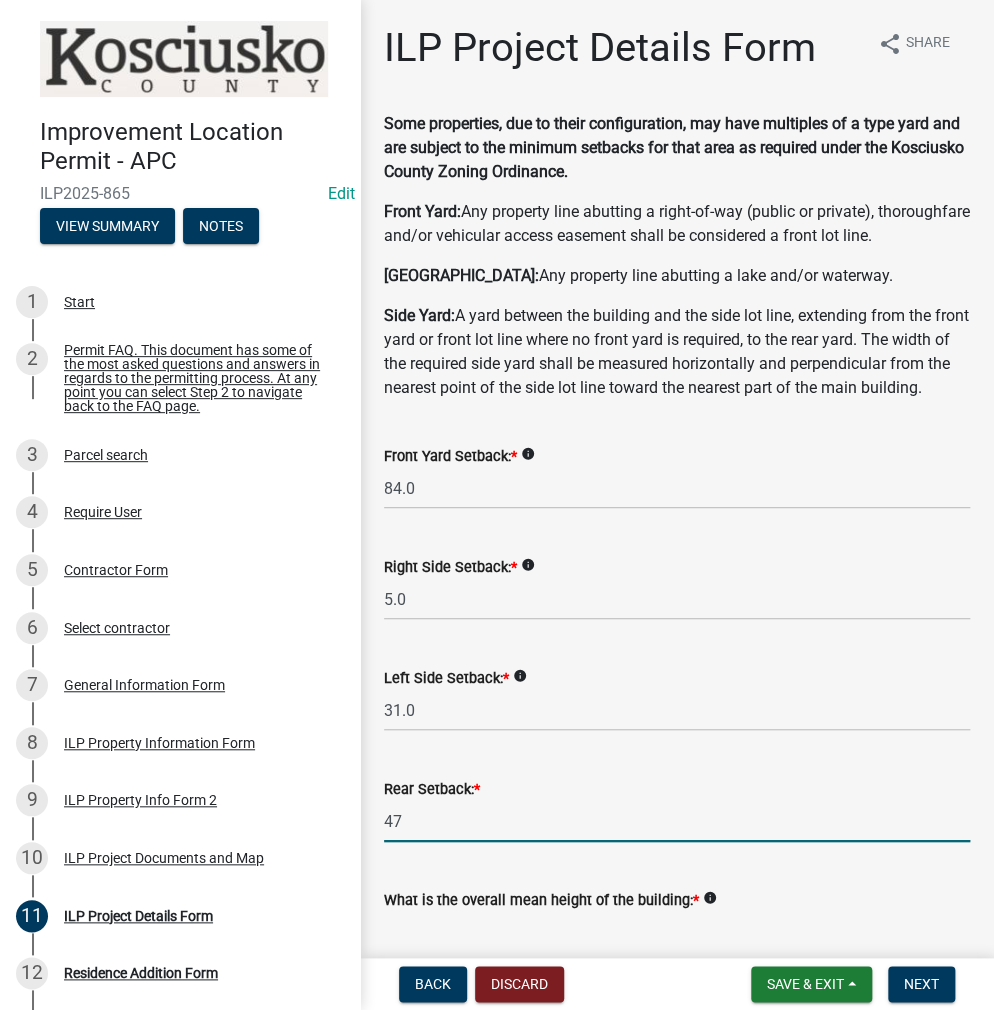 type on "47.0" 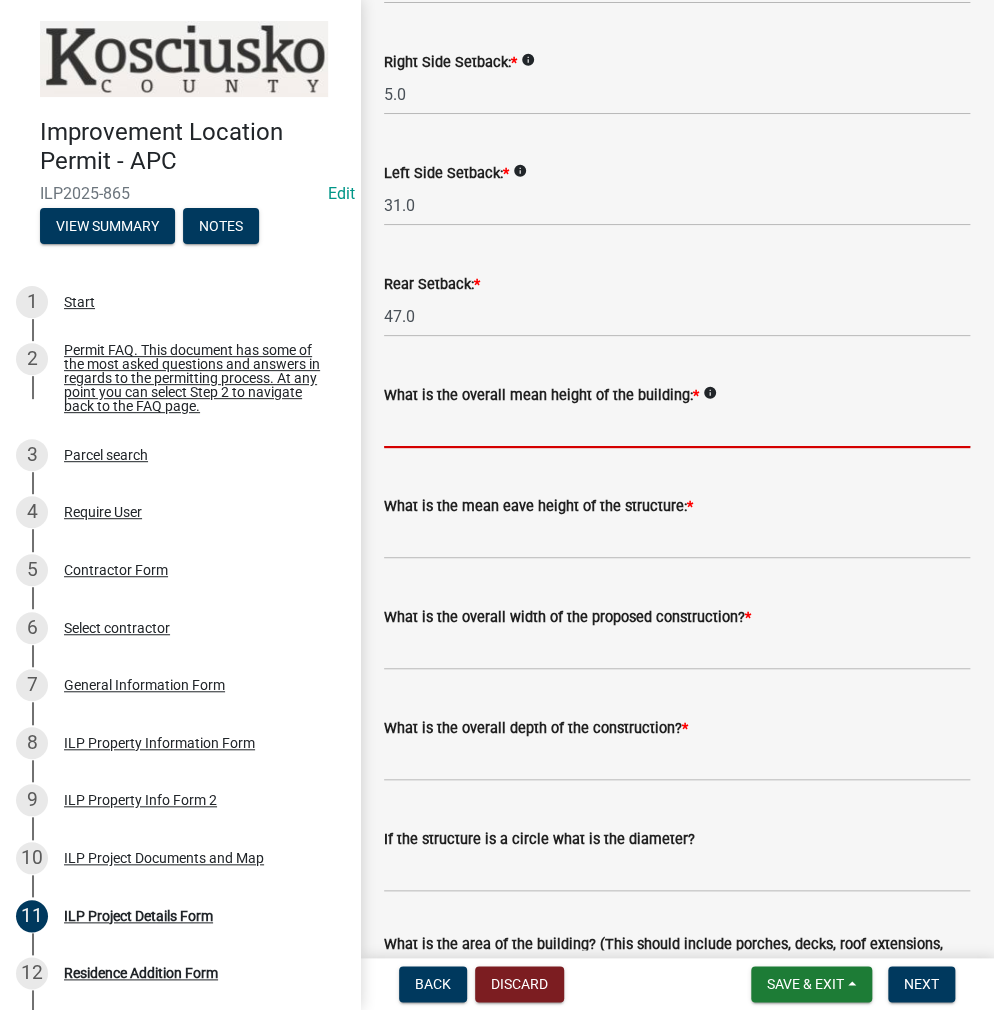 scroll, scrollTop: 705, scrollLeft: 0, axis: vertical 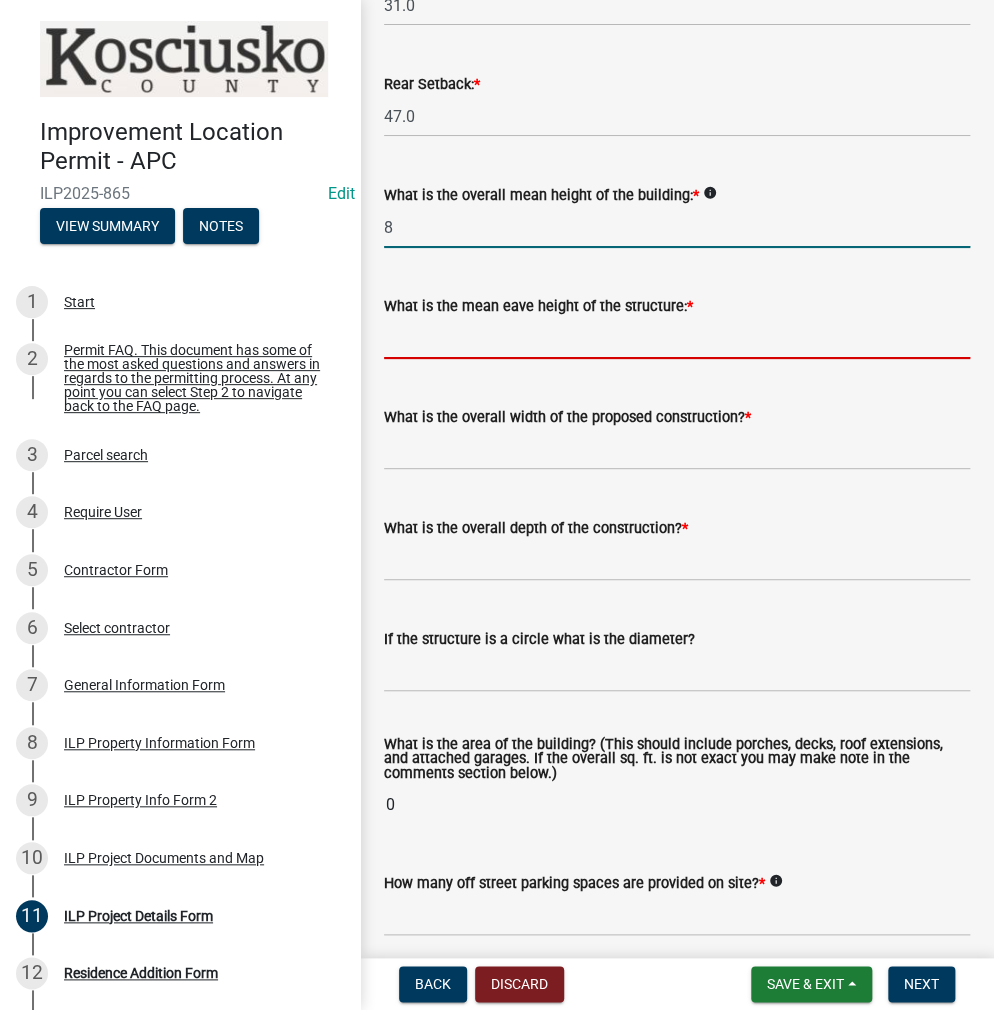 type on "8.0" 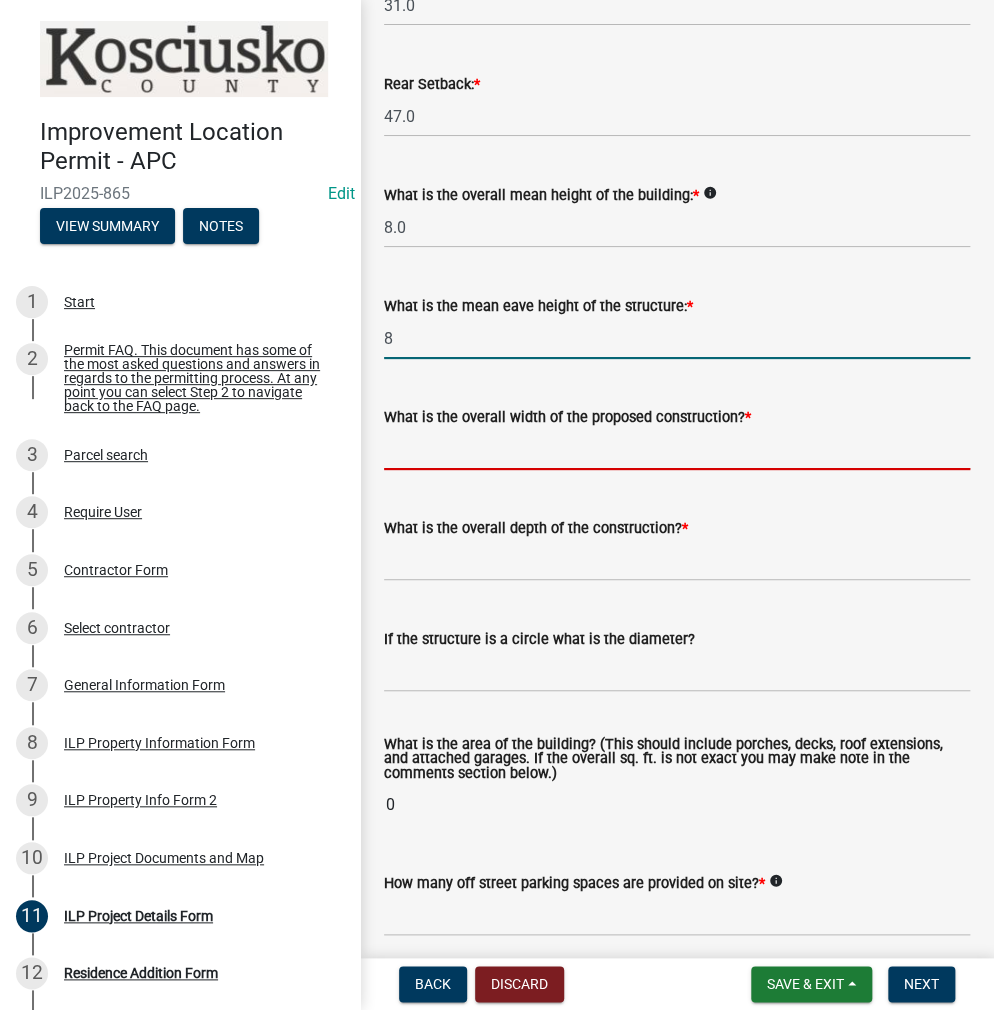 type on "8.0" 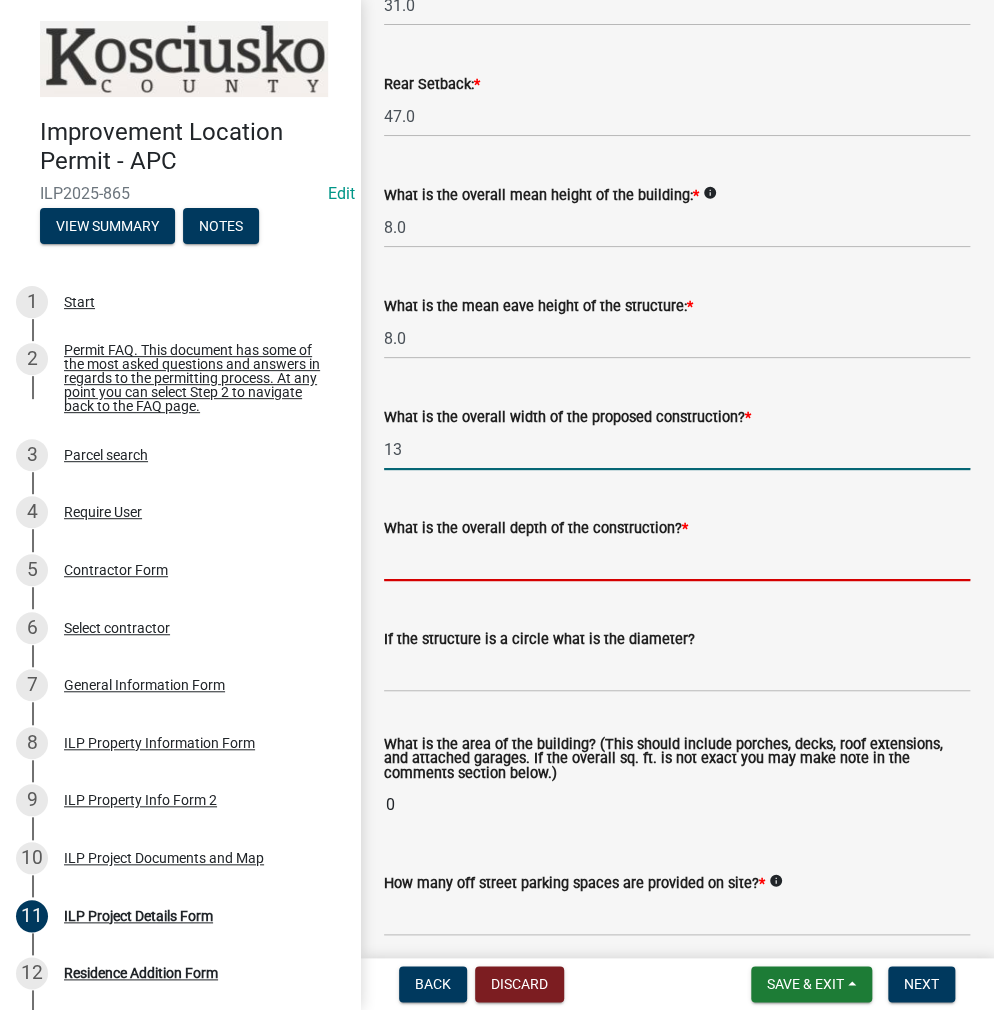 type on "13.00" 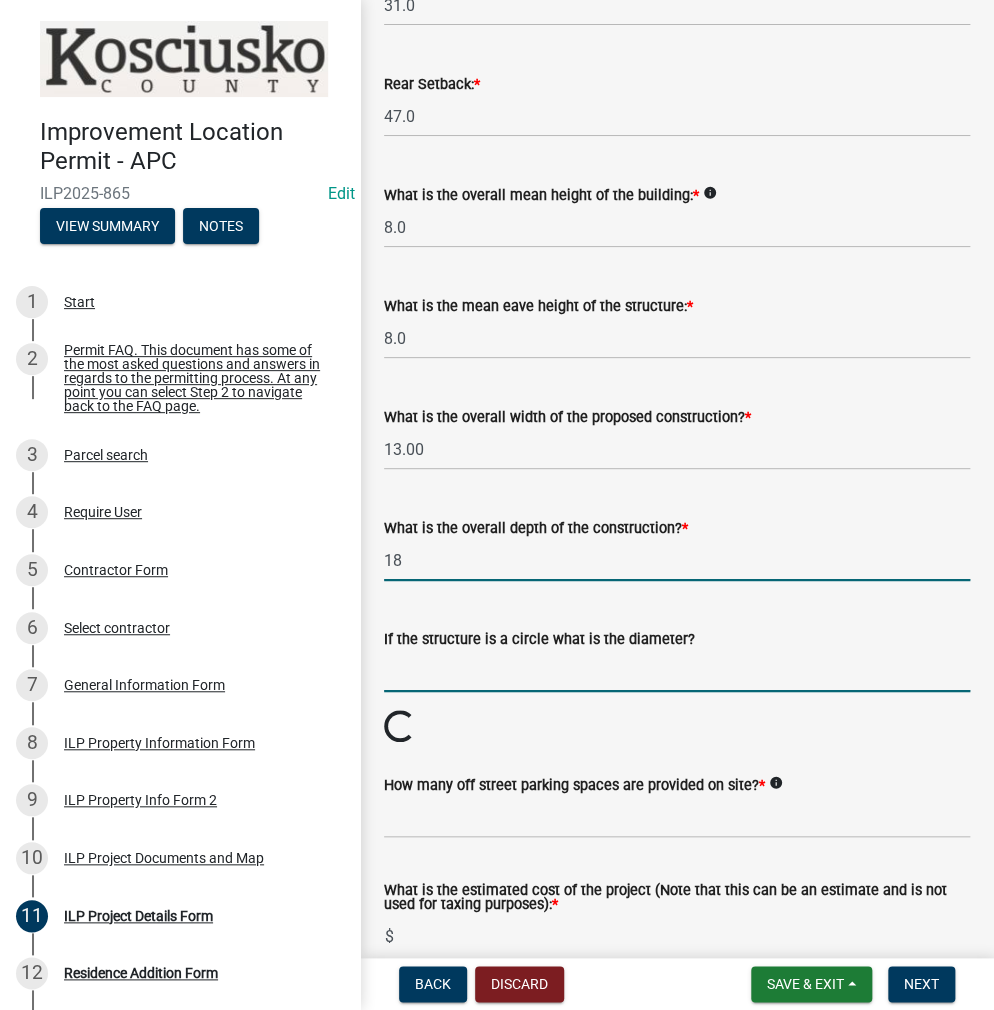 type on "18.00" 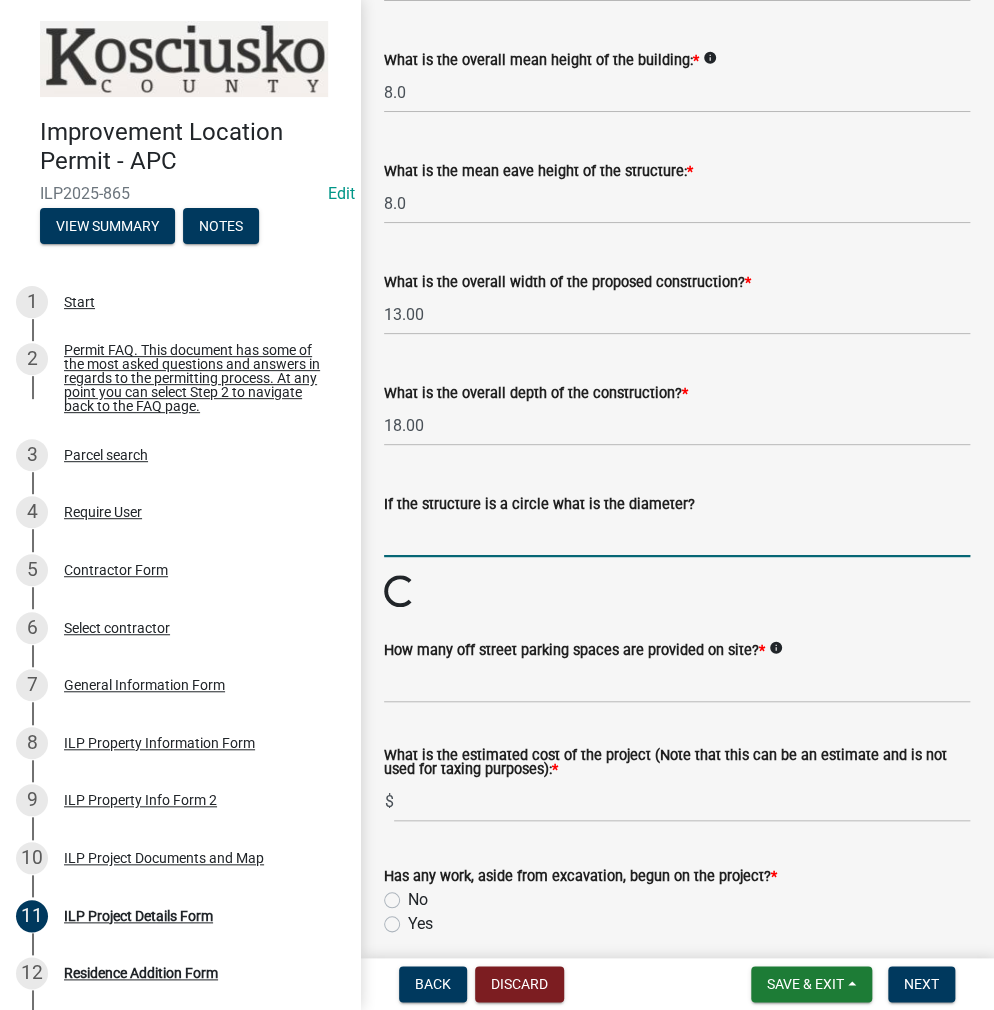 scroll, scrollTop: 1105, scrollLeft: 0, axis: vertical 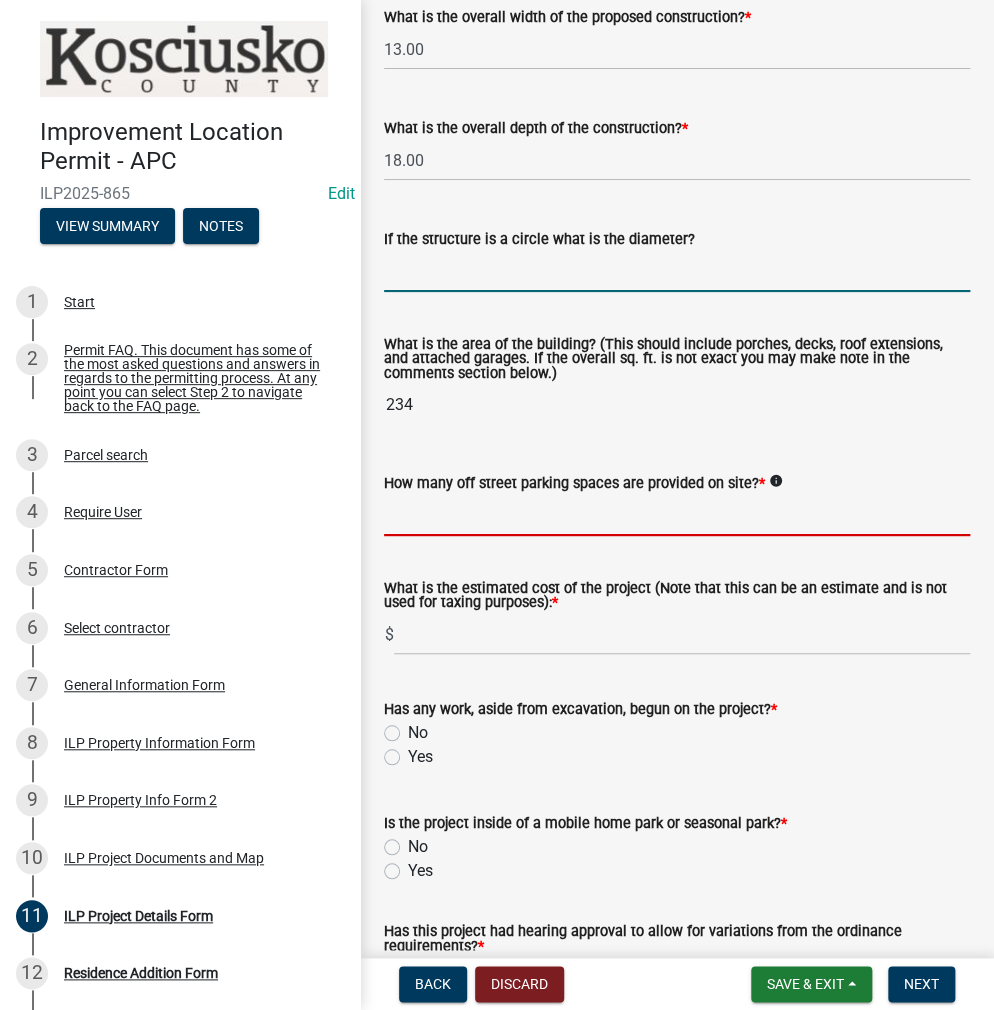 click 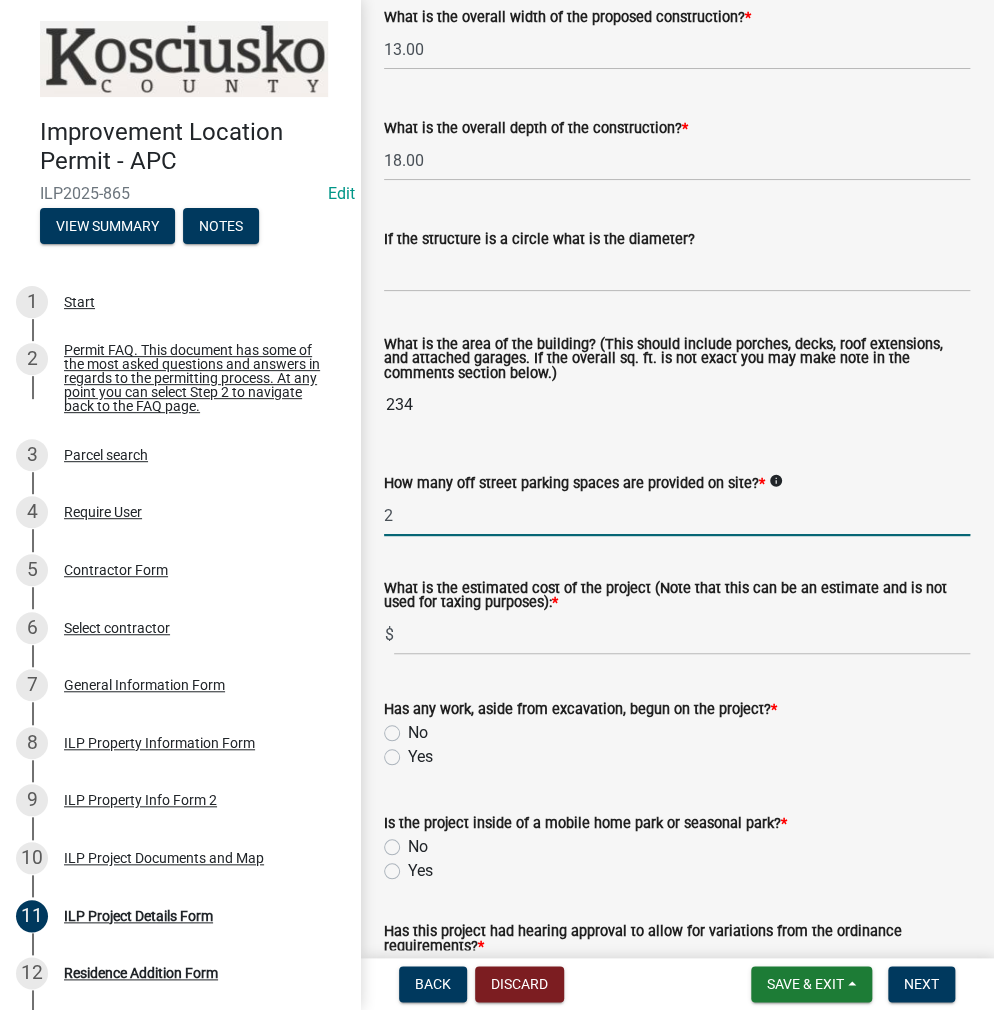 type on "2" 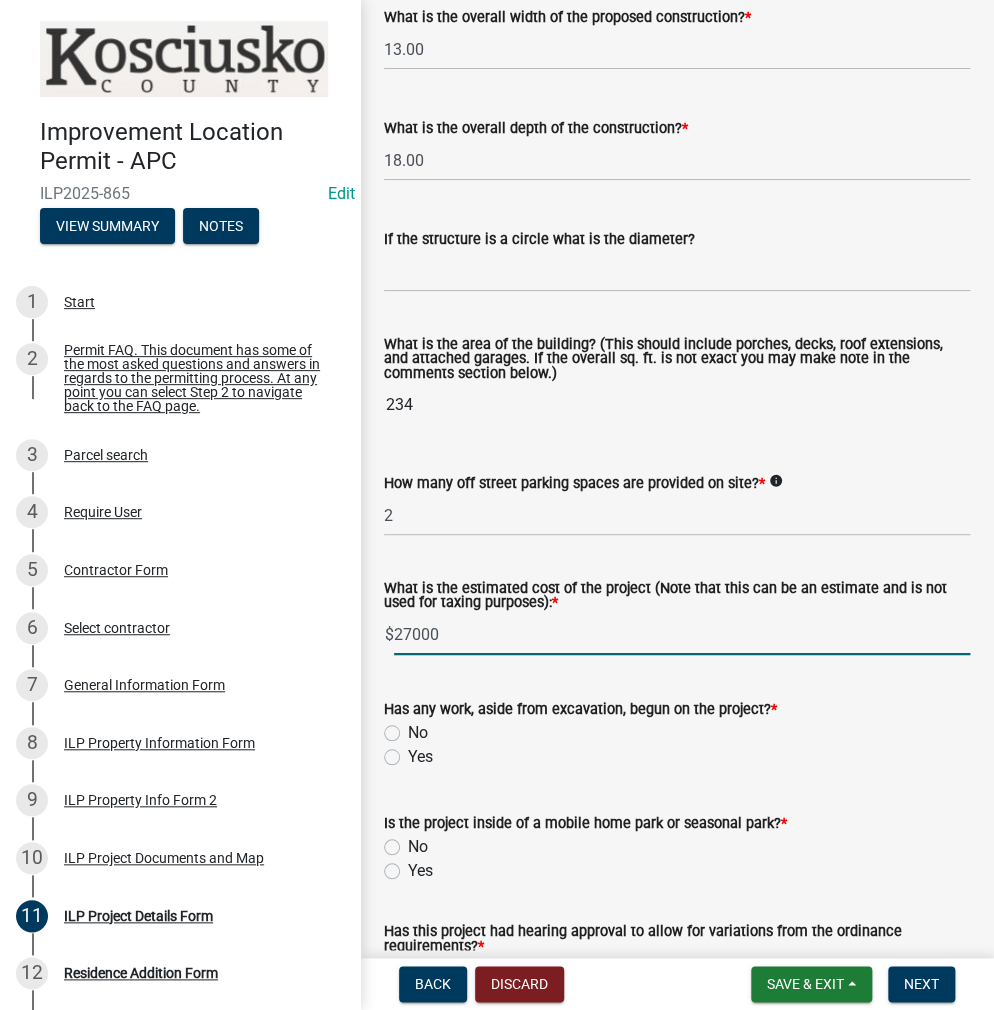 type on "27000" 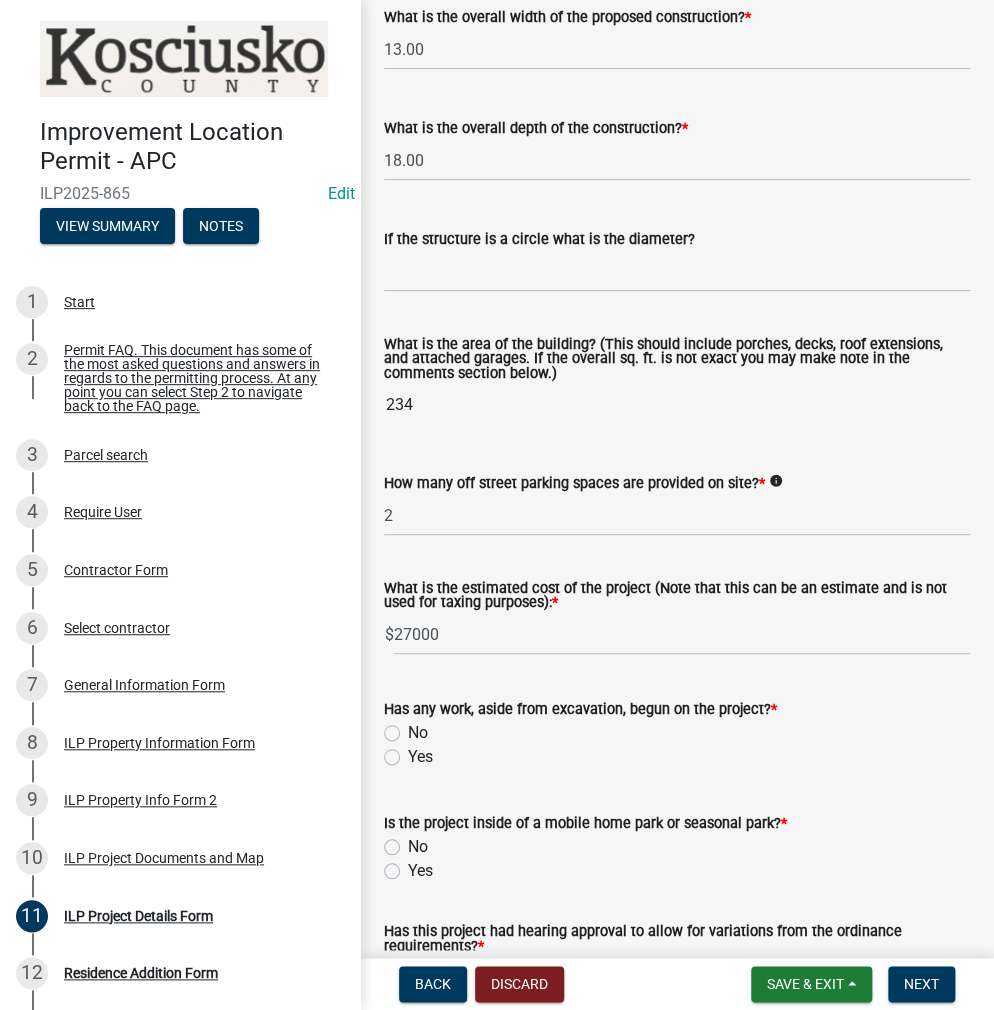 click on "No" 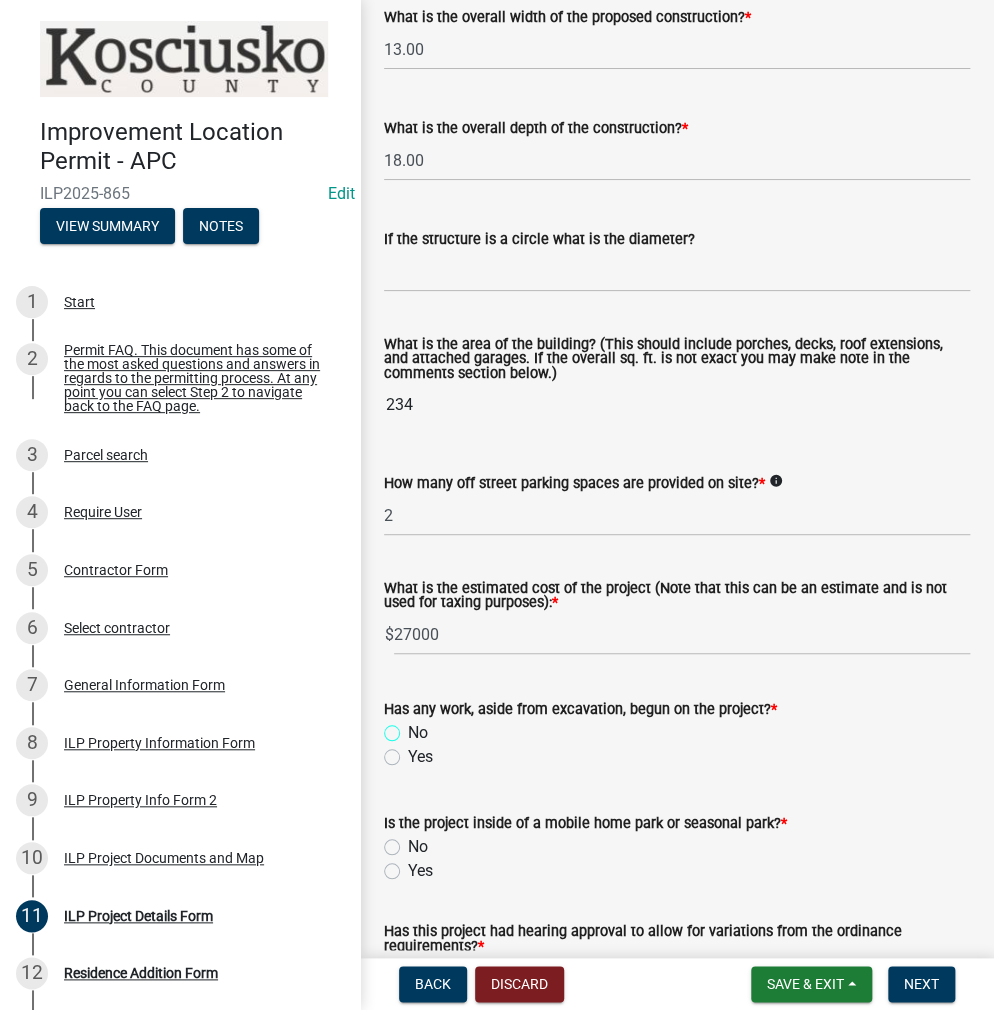 click on "No" at bounding box center [414, 727] 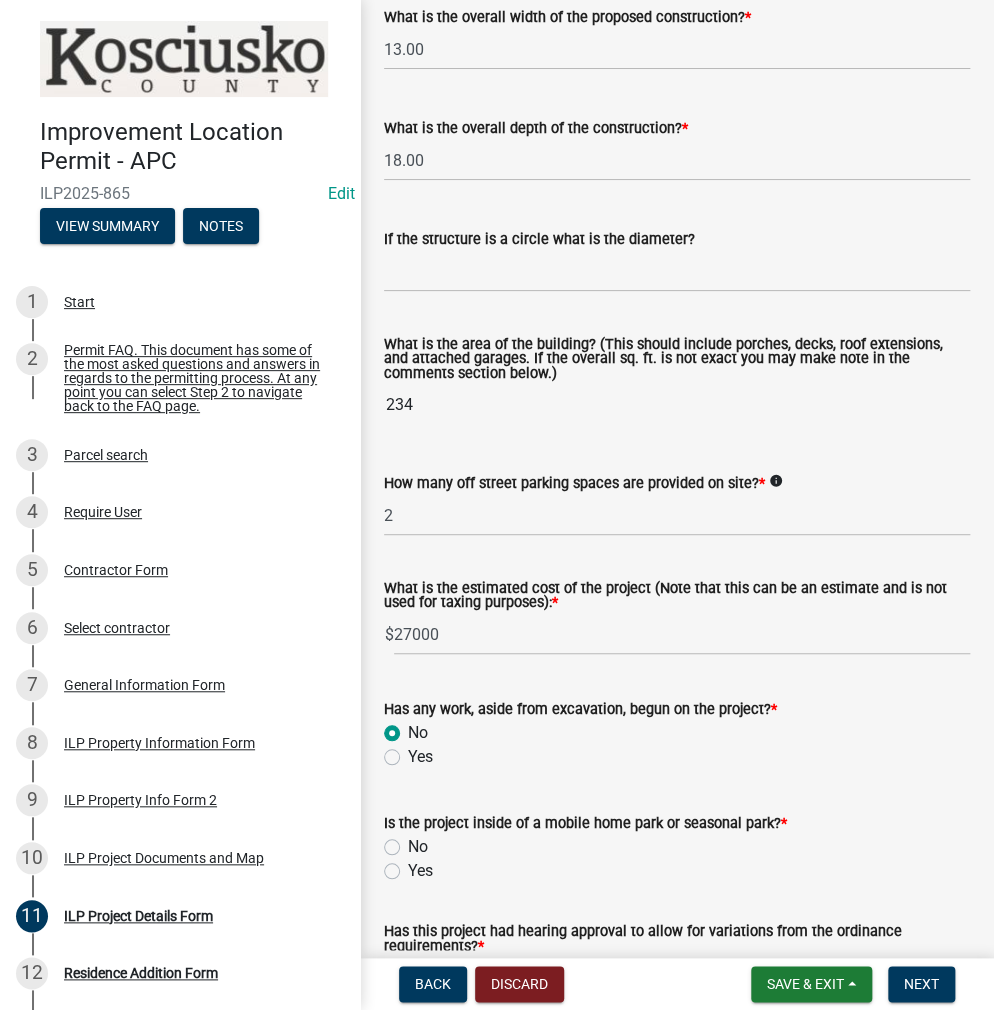 radio on "true" 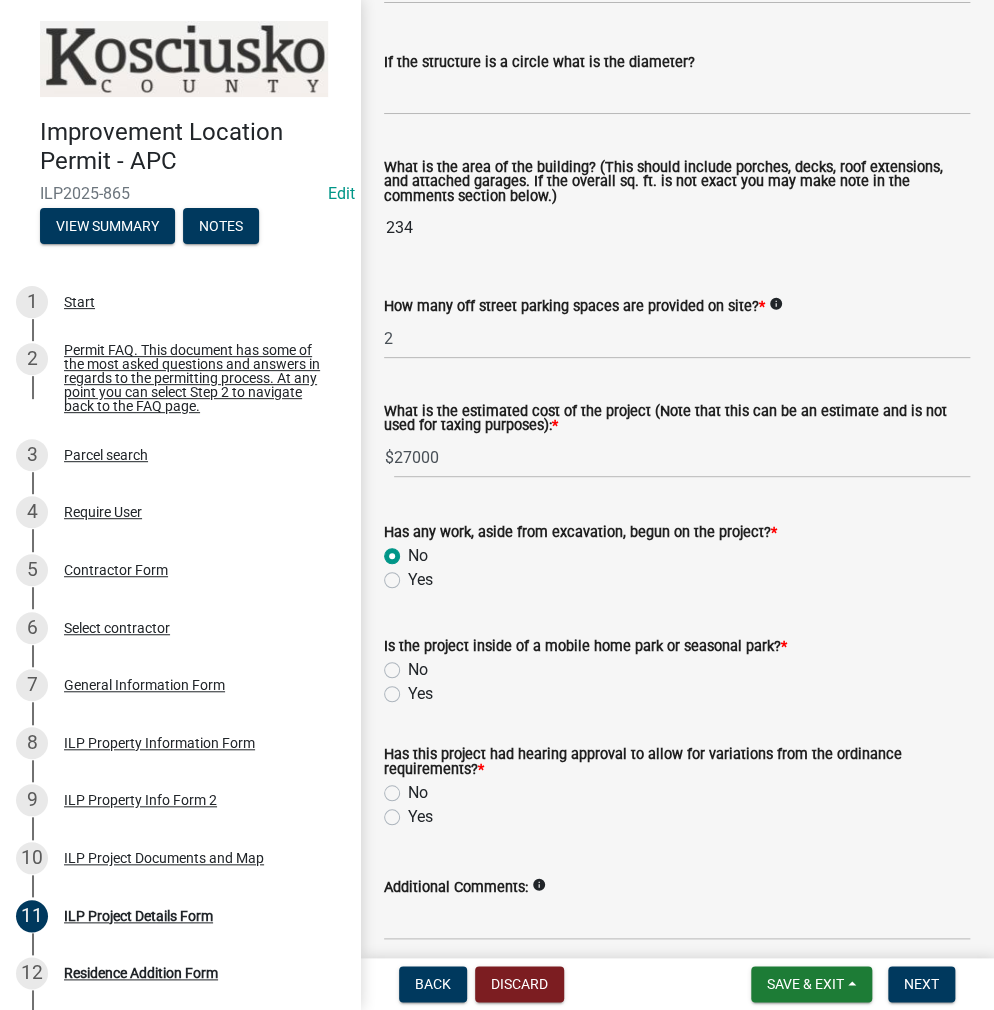 scroll, scrollTop: 1405, scrollLeft: 0, axis: vertical 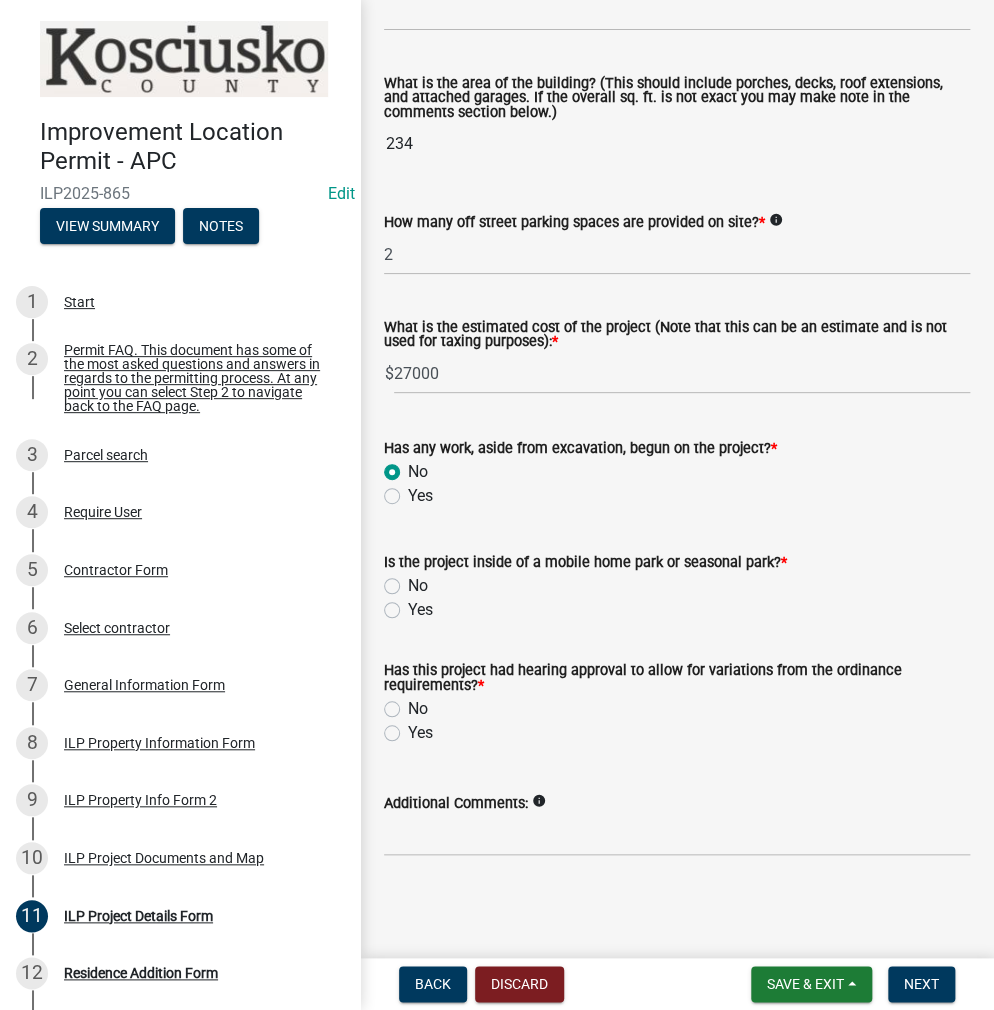 click on "No" 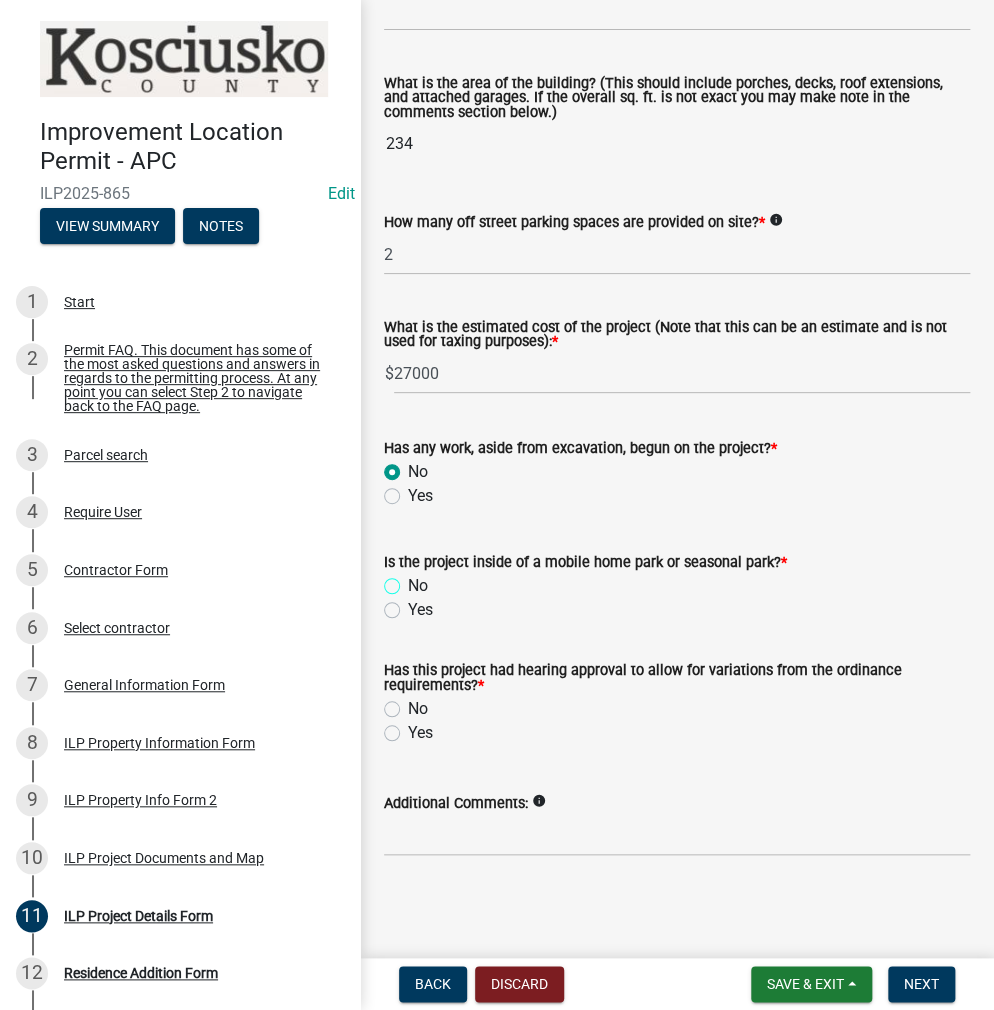 click on "No" at bounding box center [414, 580] 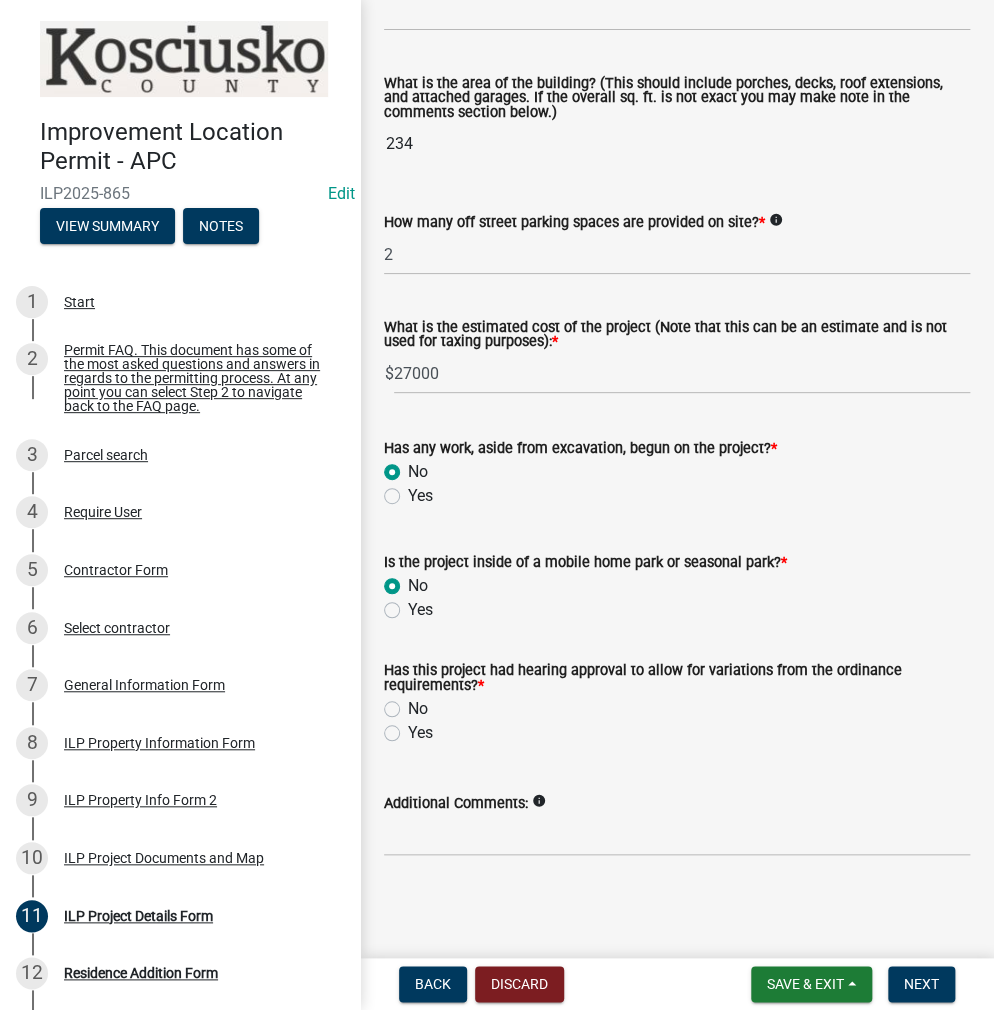 radio on "true" 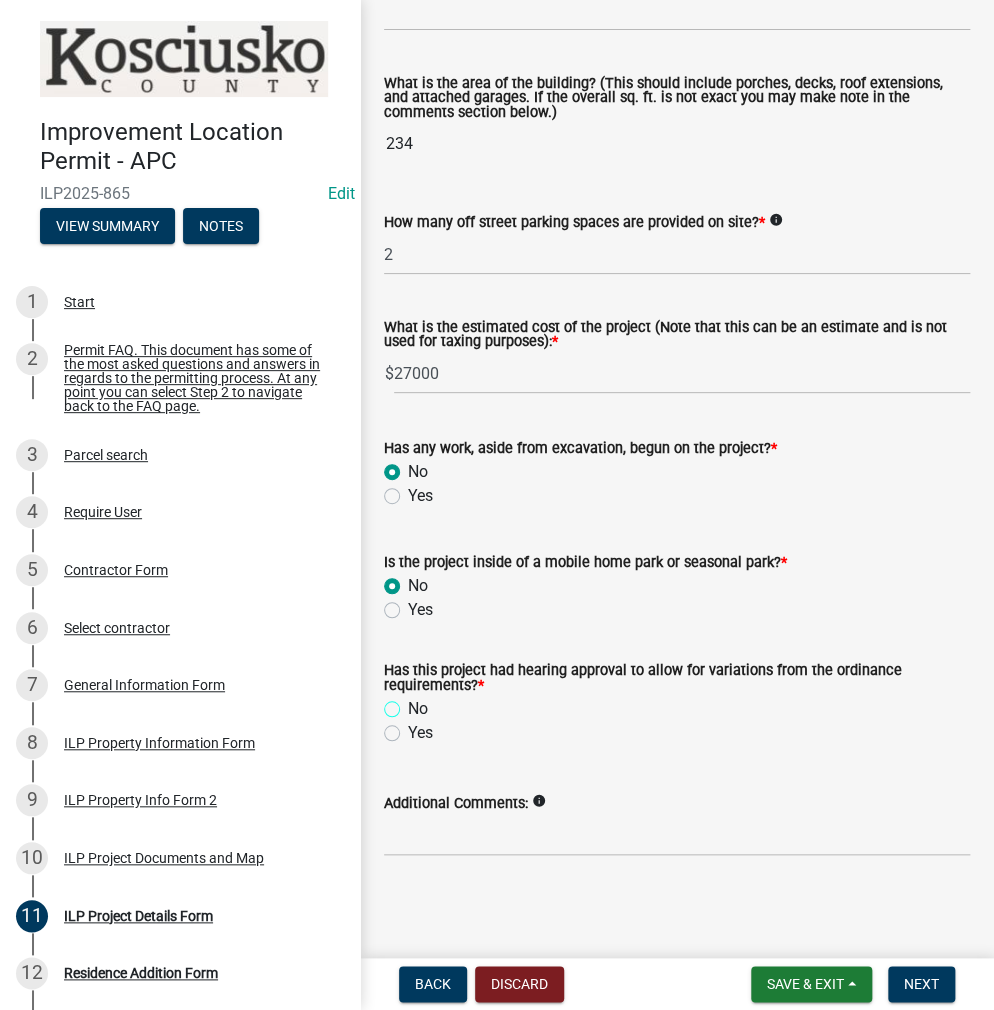 click on "No" at bounding box center (414, 703) 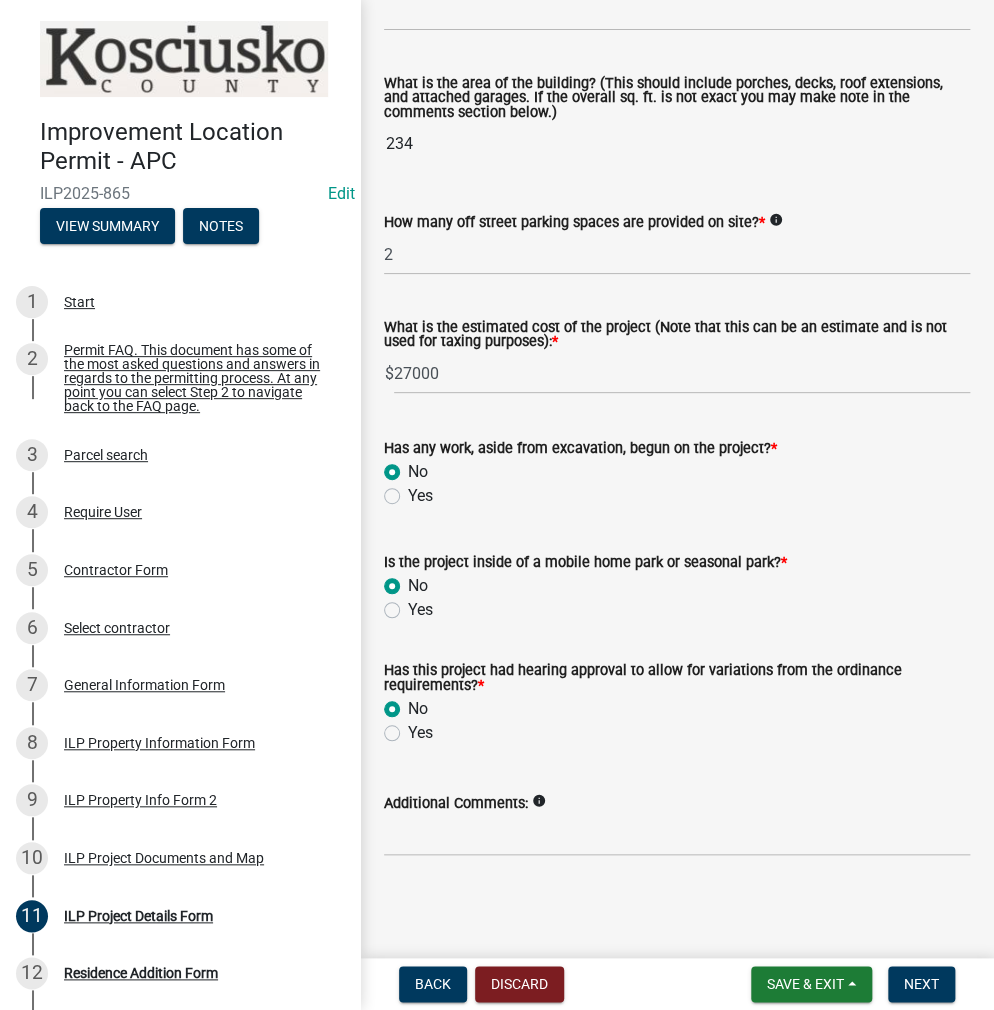 radio on "true" 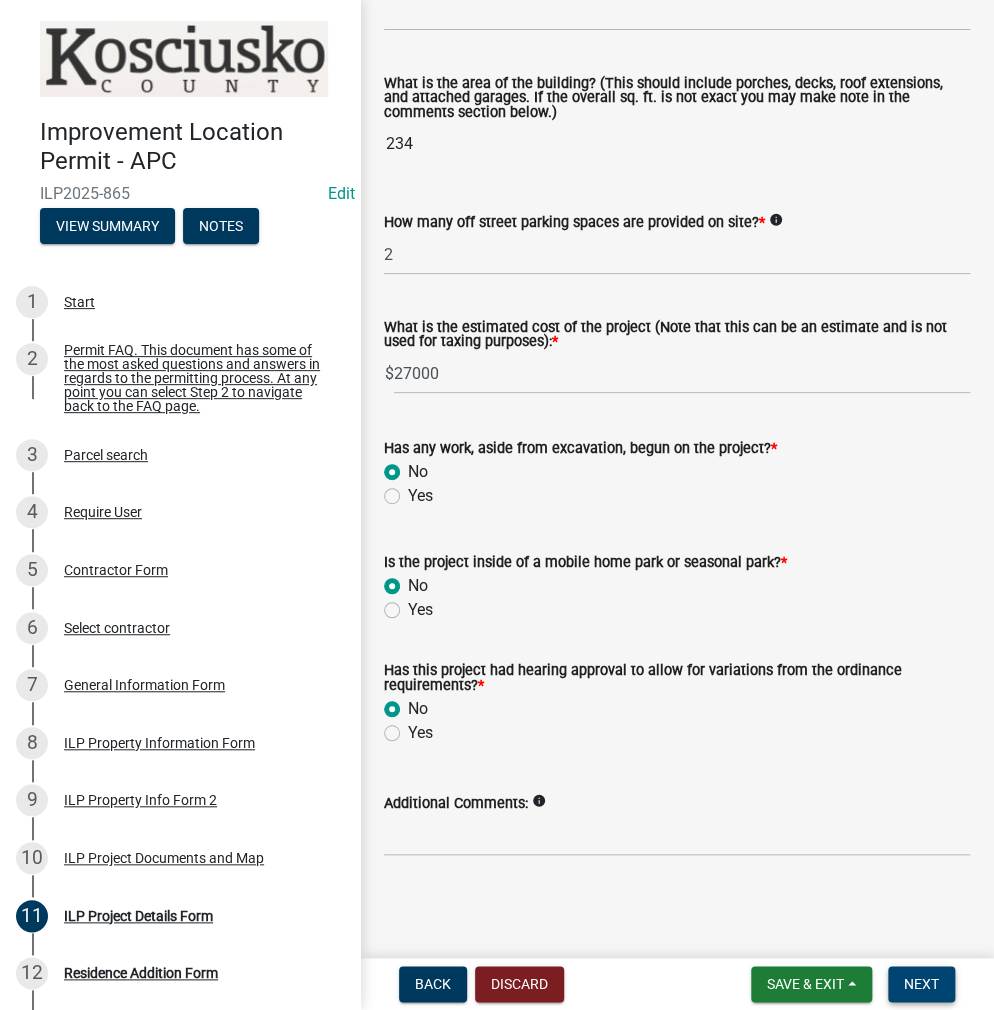 click on "Next" at bounding box center [921, 984] 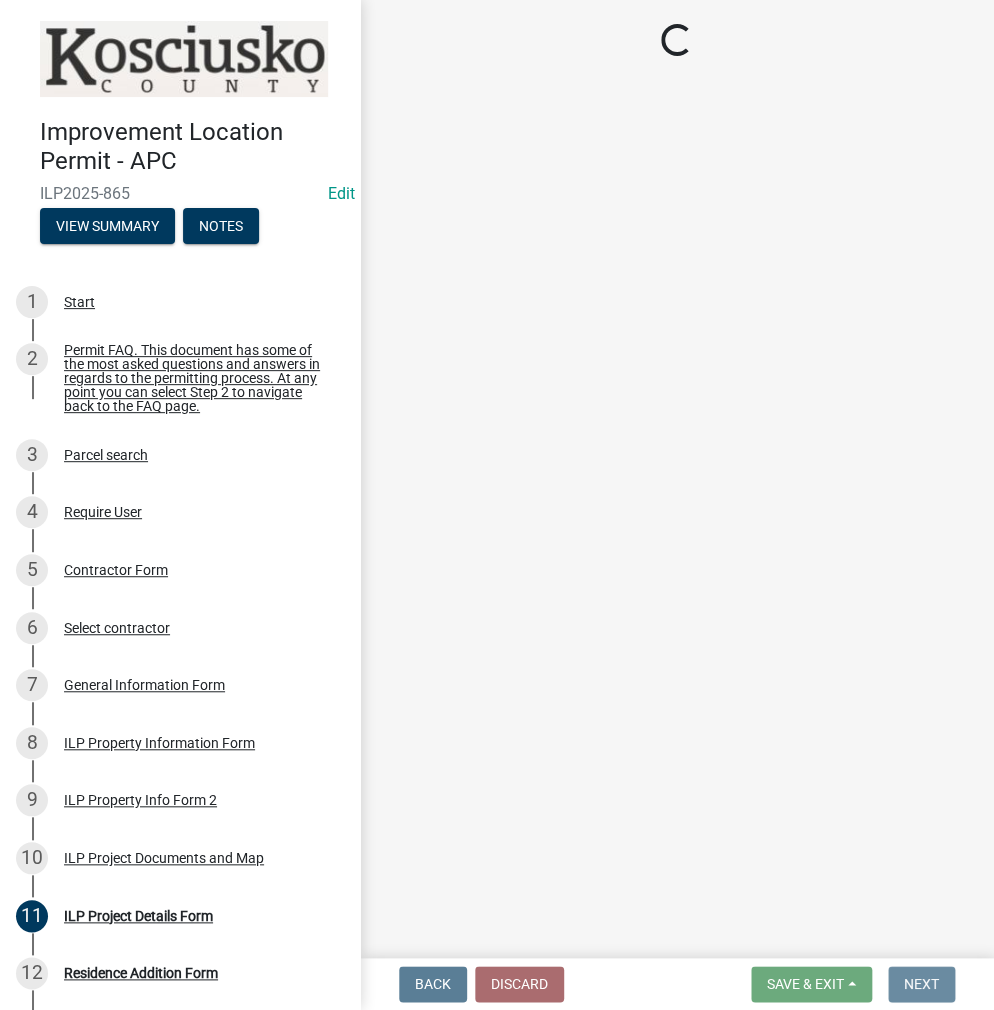 scroll, scrollTop: 0, scrollLeft: 0, axis: both 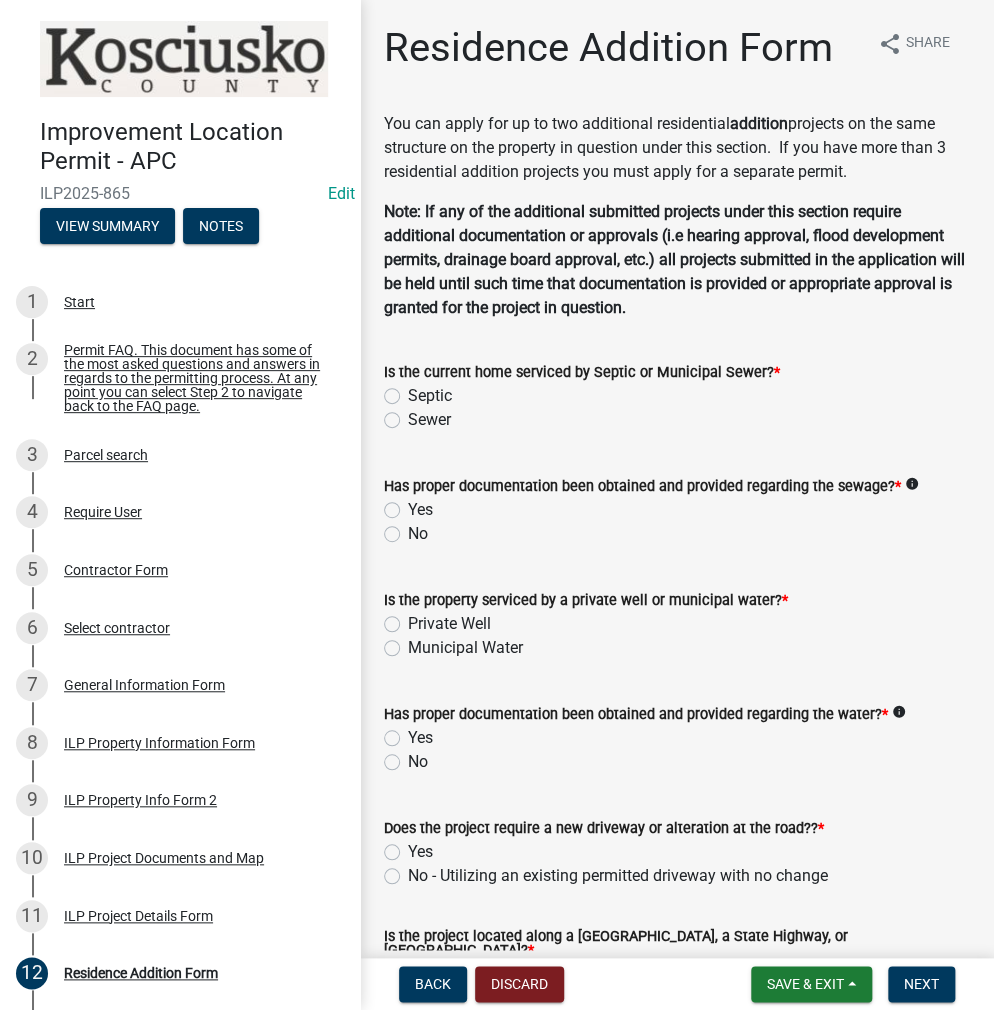 click on "Sewer" 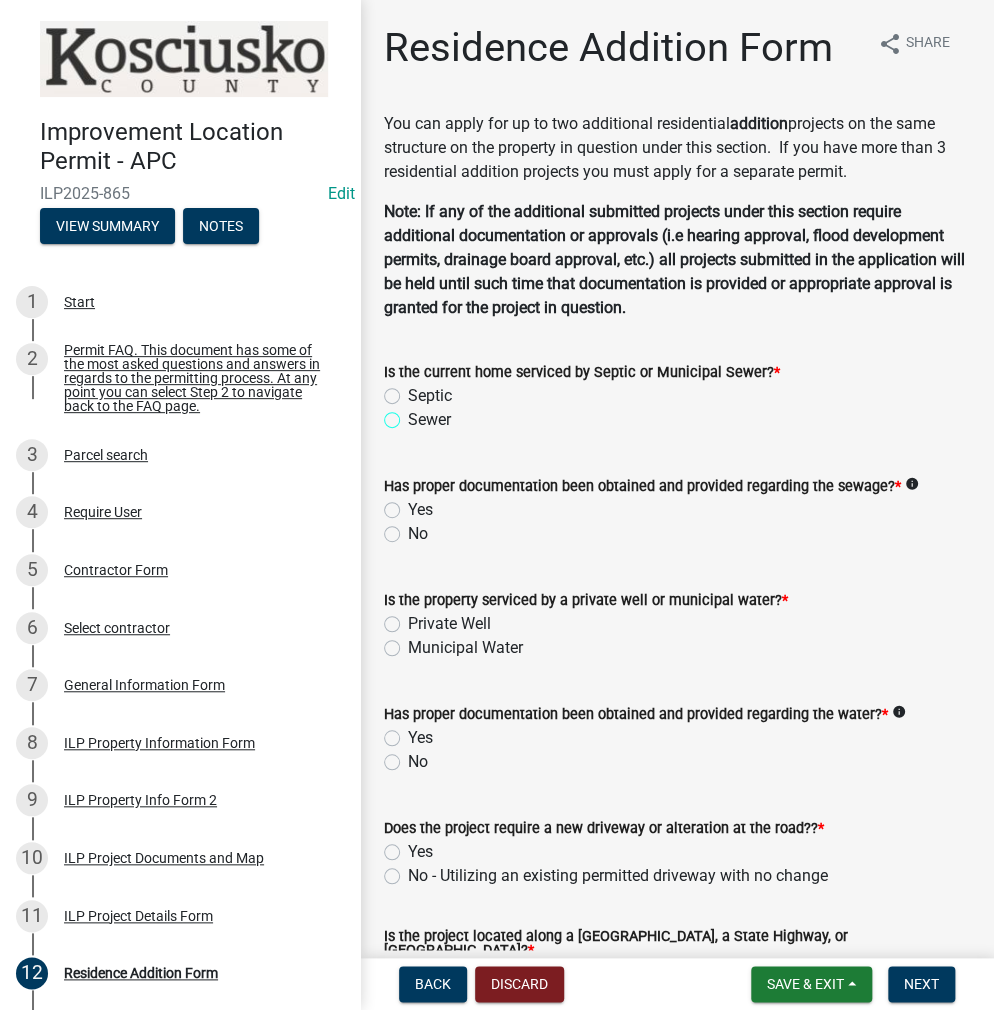 click on "Sewer" at bounding box center (414, 414) 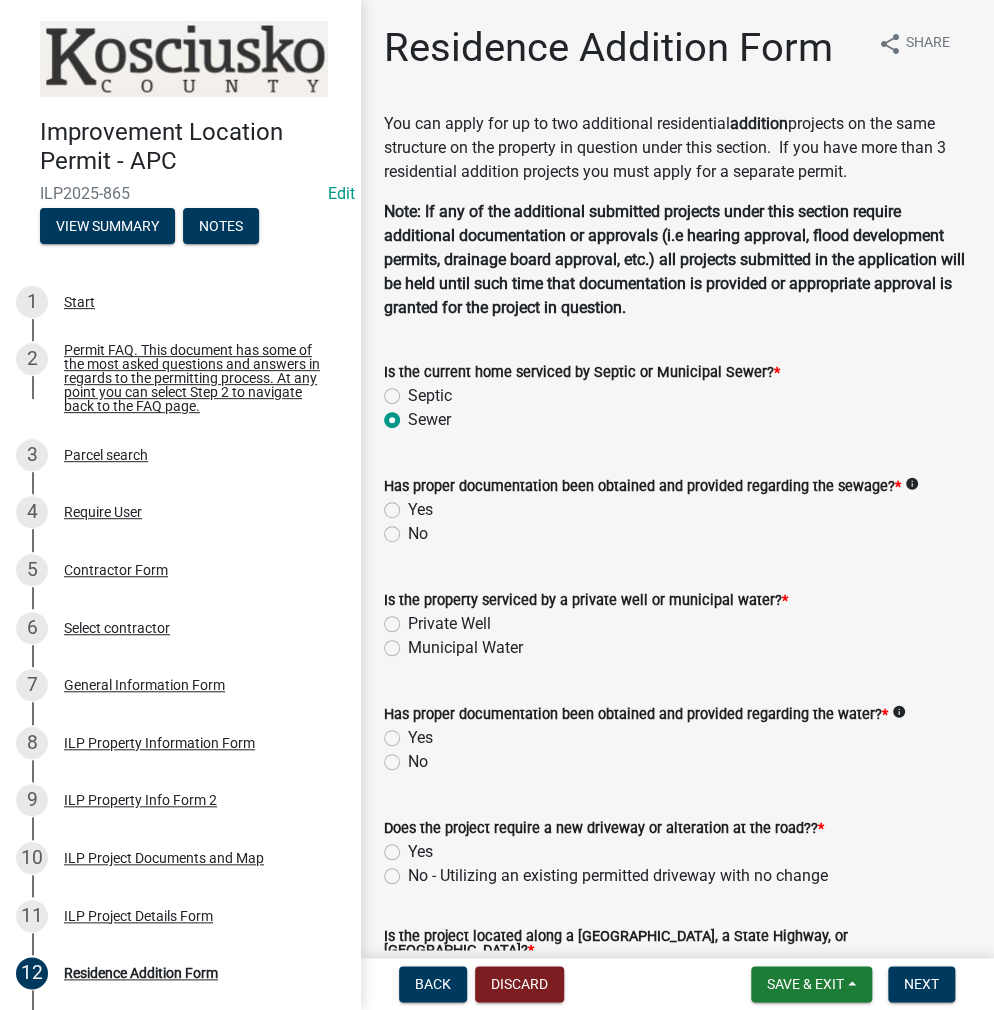 radio on "true" 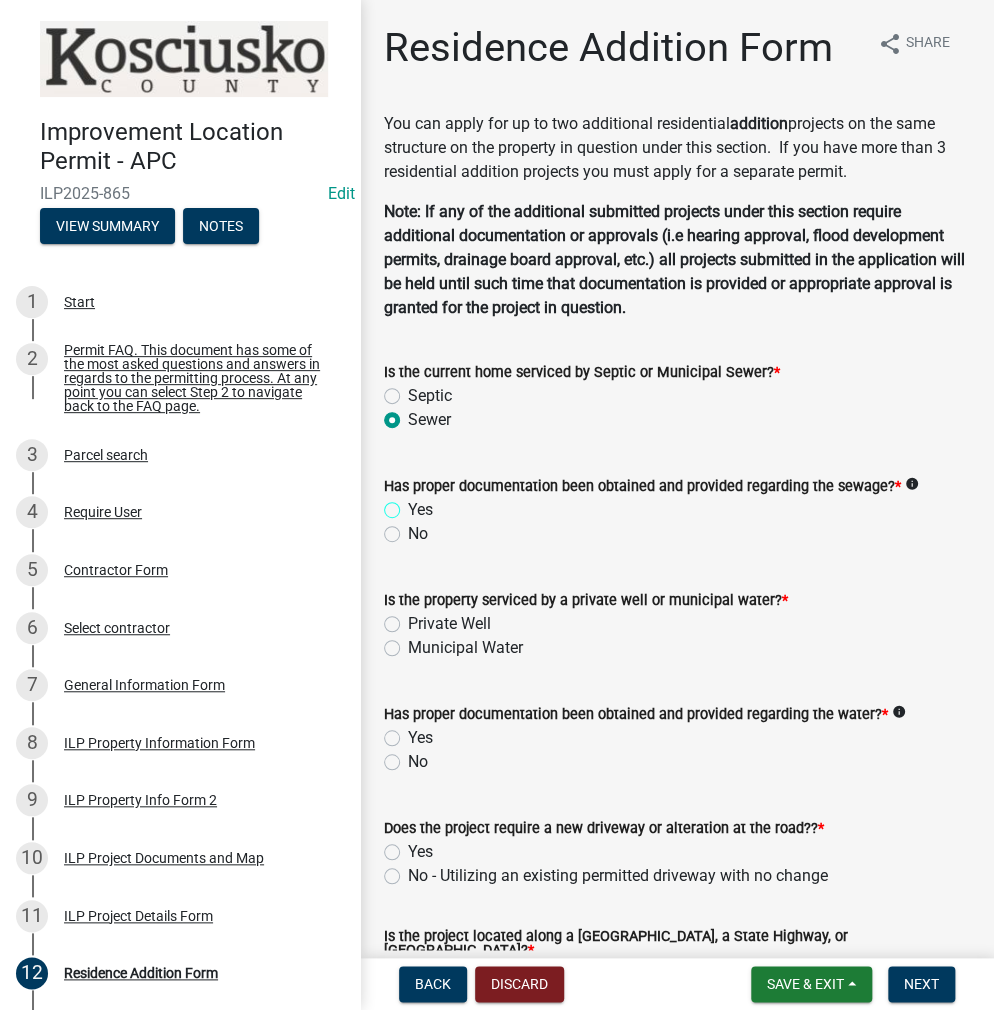 click on "Yes" at bounding box center (414, 504) 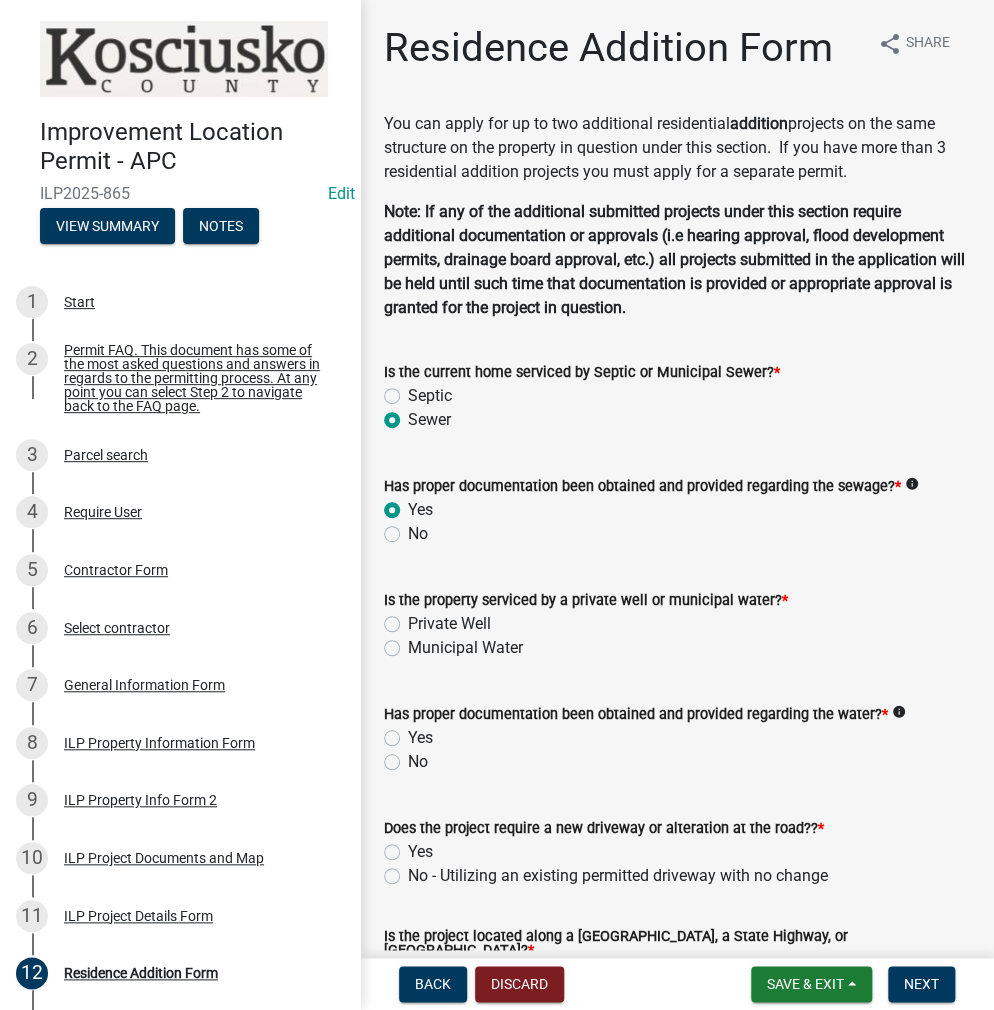 radio on "true" 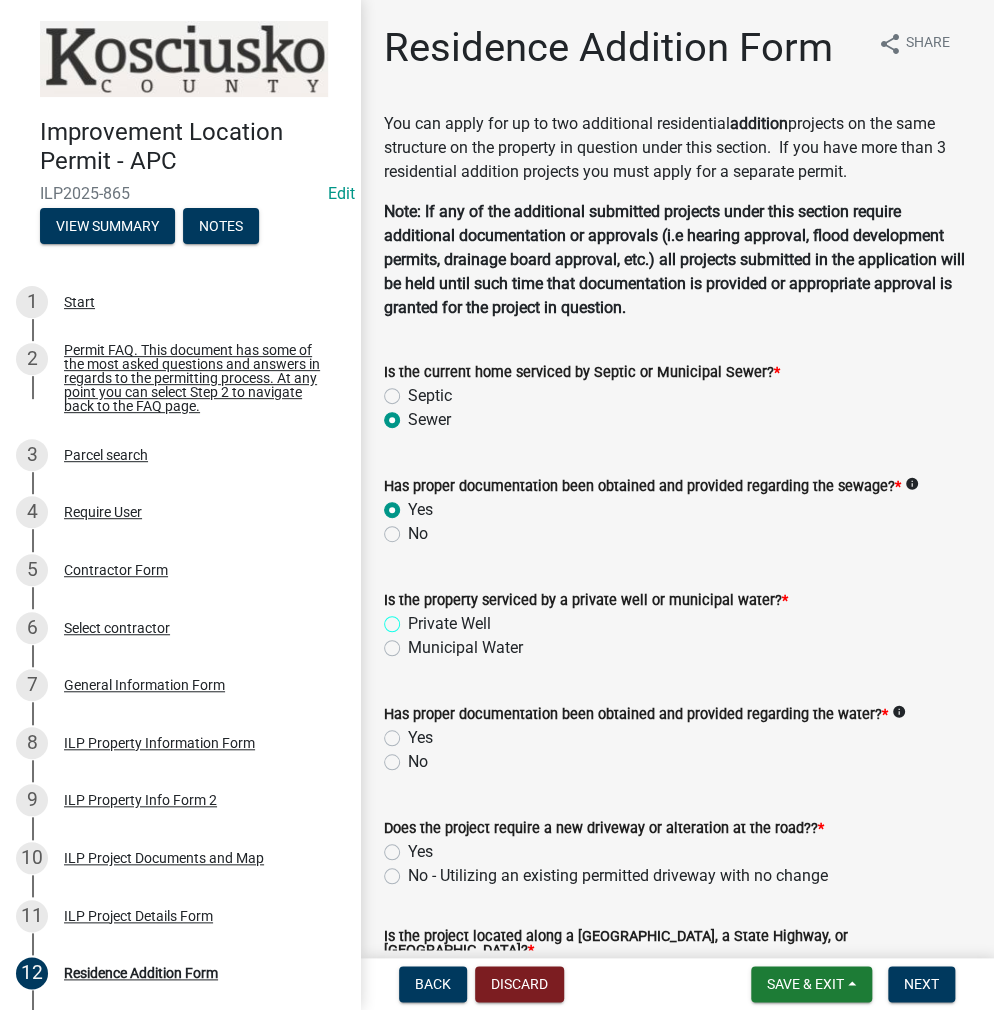 click on "Private Well" at bounding box center (414, 618) 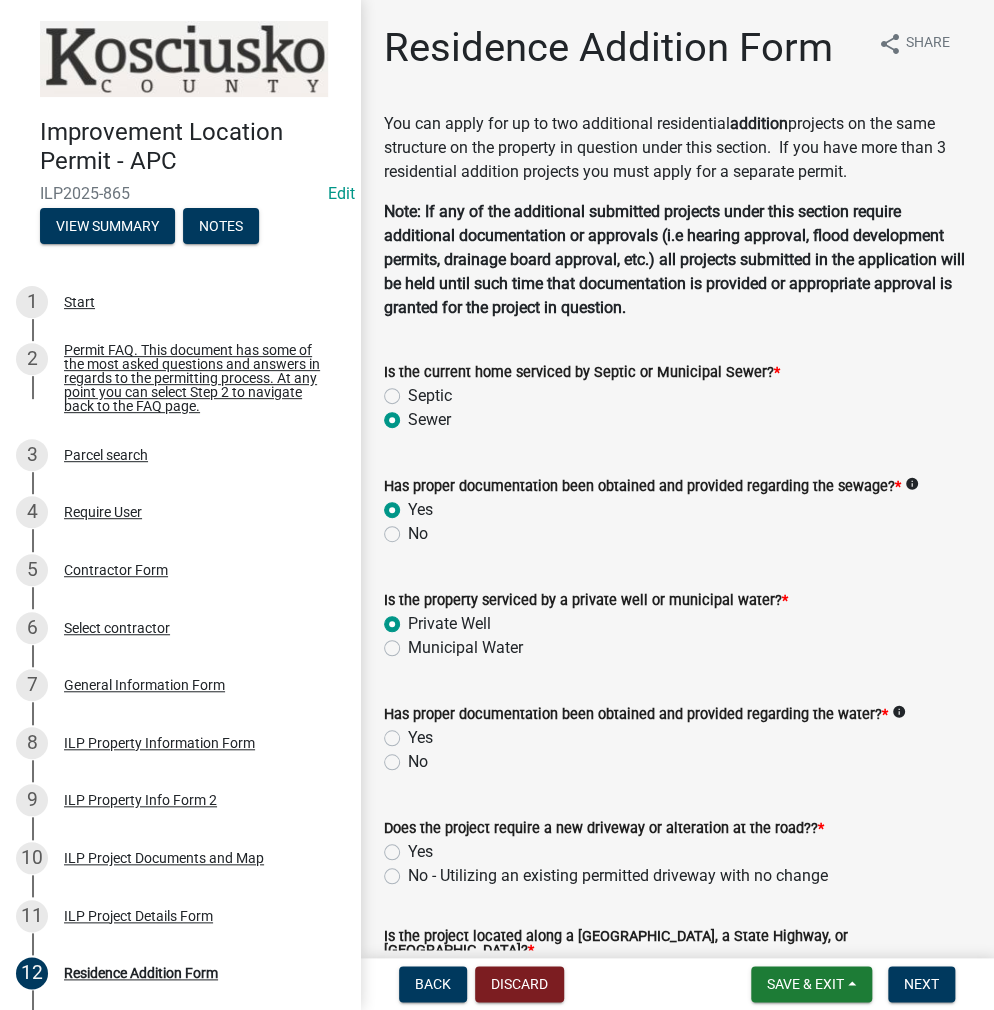radio on "true" 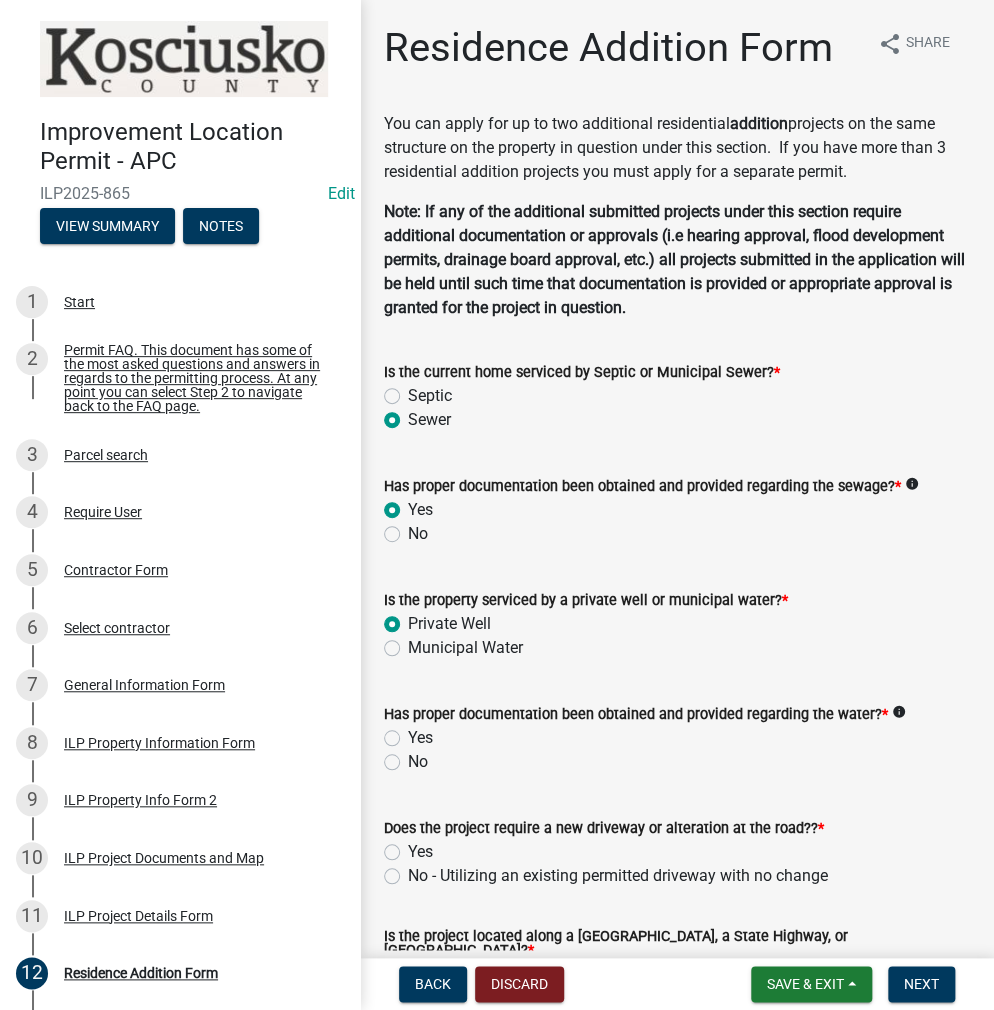 click on "Yes" 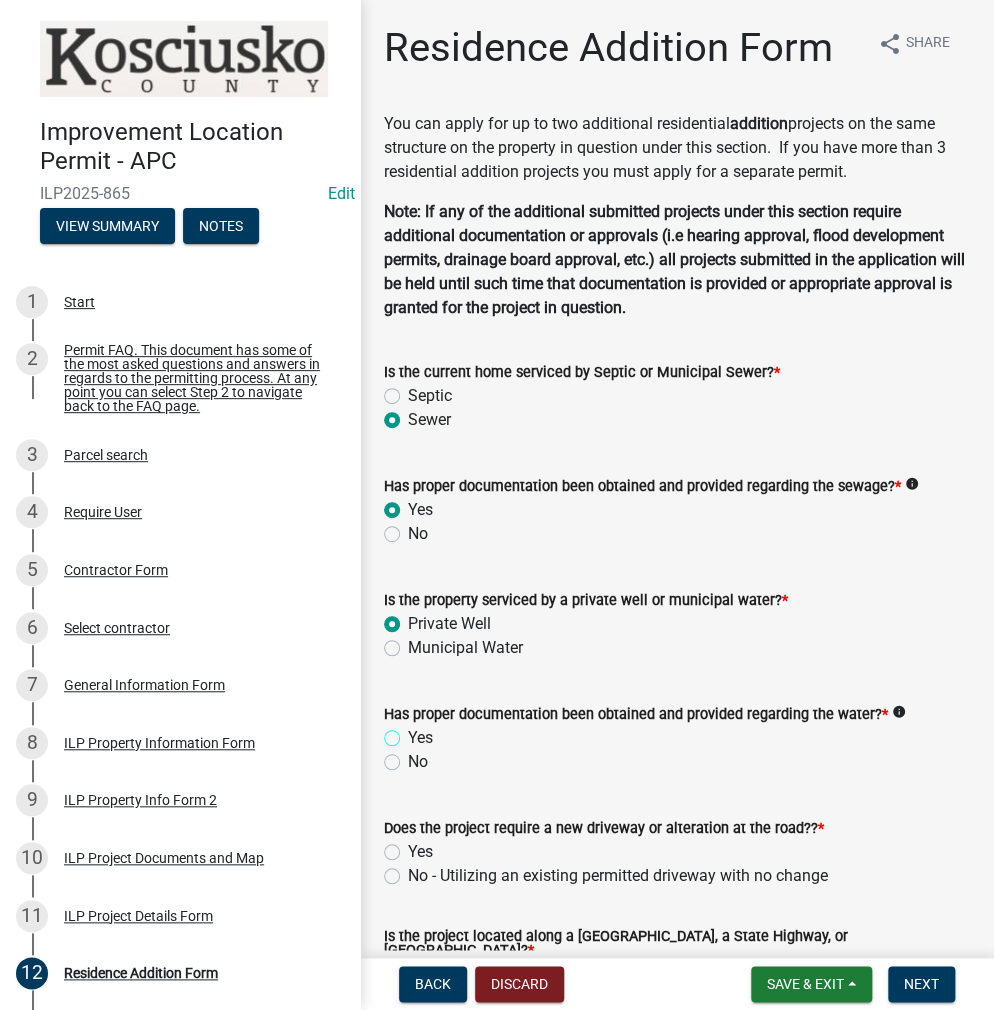 click on "Yes" at bounding box center [414, 732] 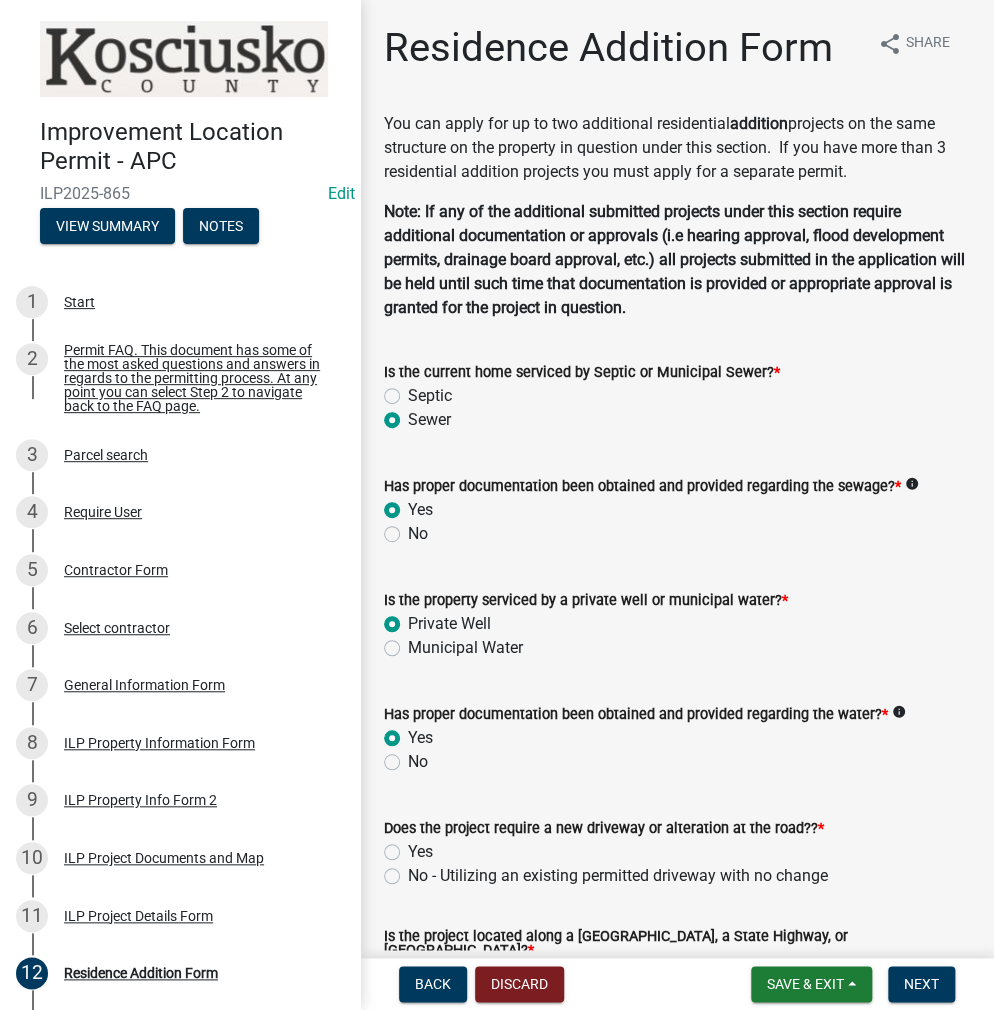 radio on "true" 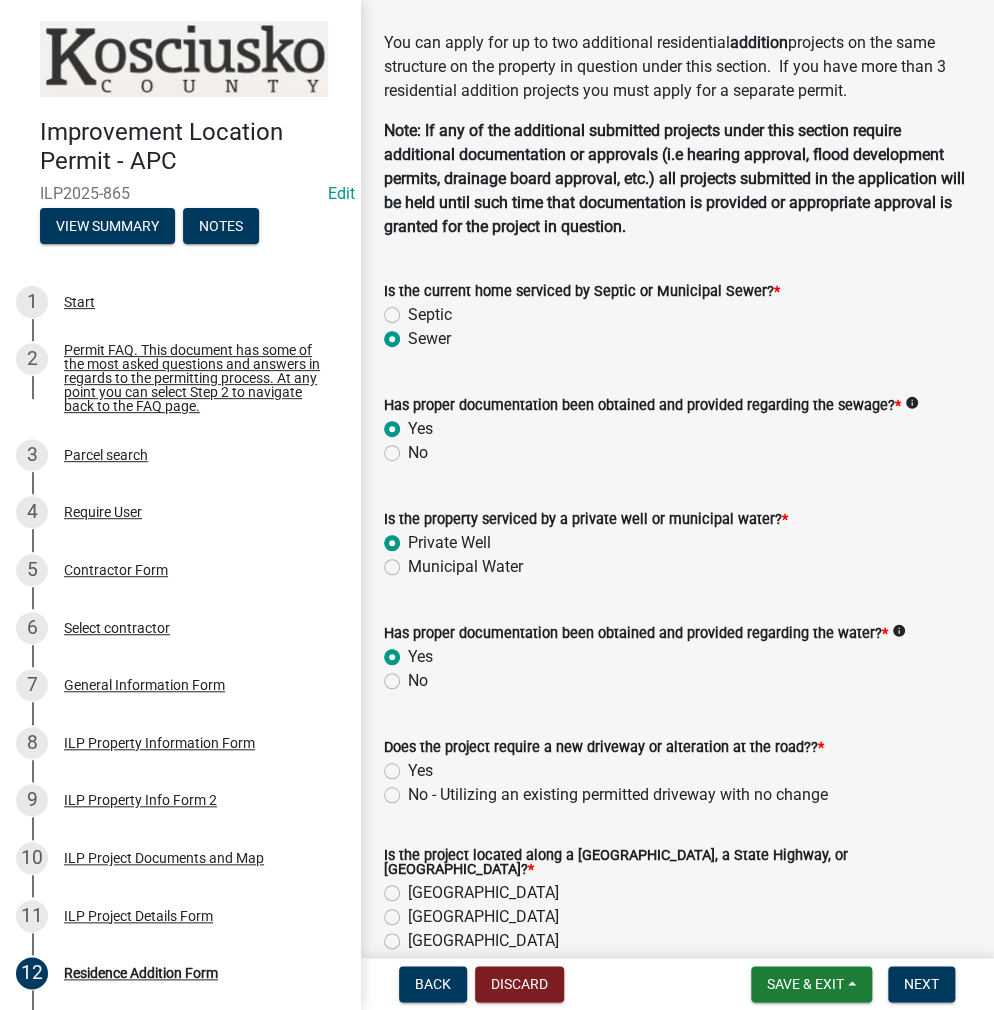 scroll, scrollTop: 300, scrollLeft: 0, axis: vertical 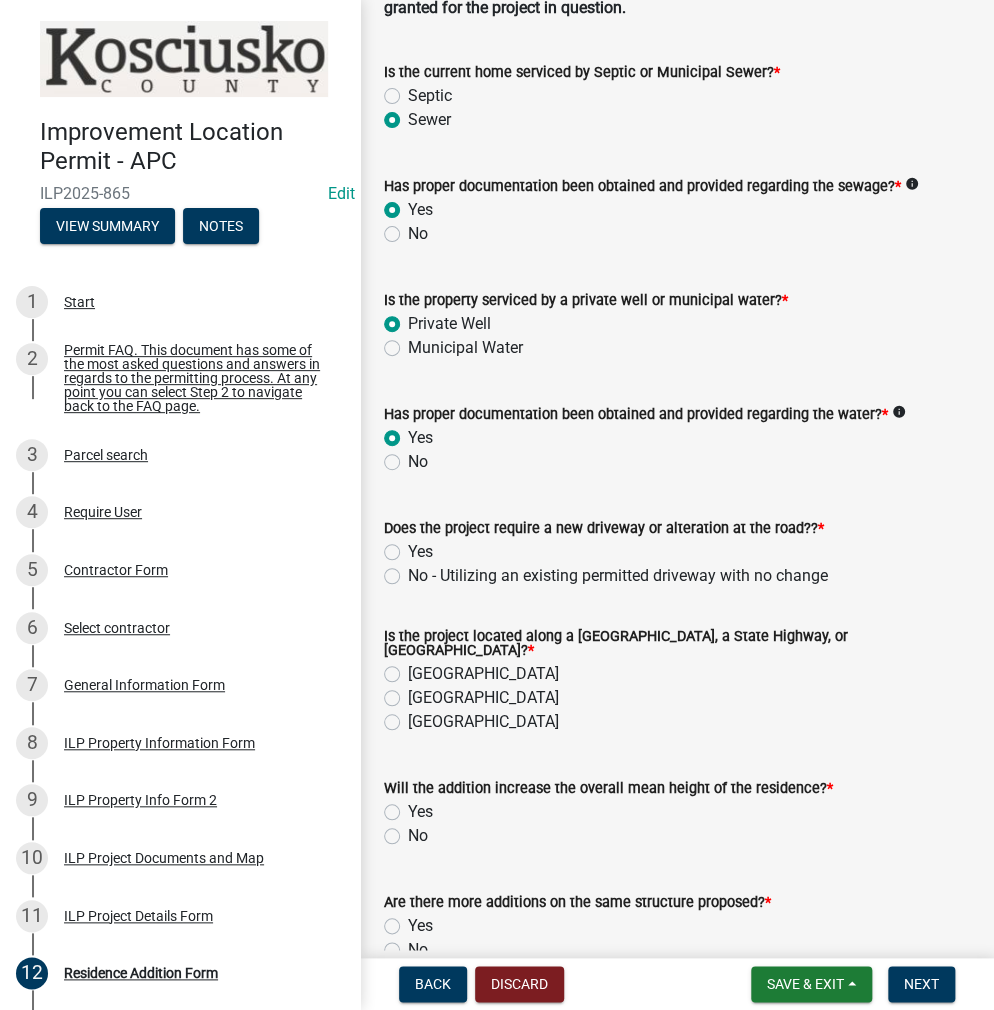 click on "No - Utilizing an existing permitted driveway with no change" 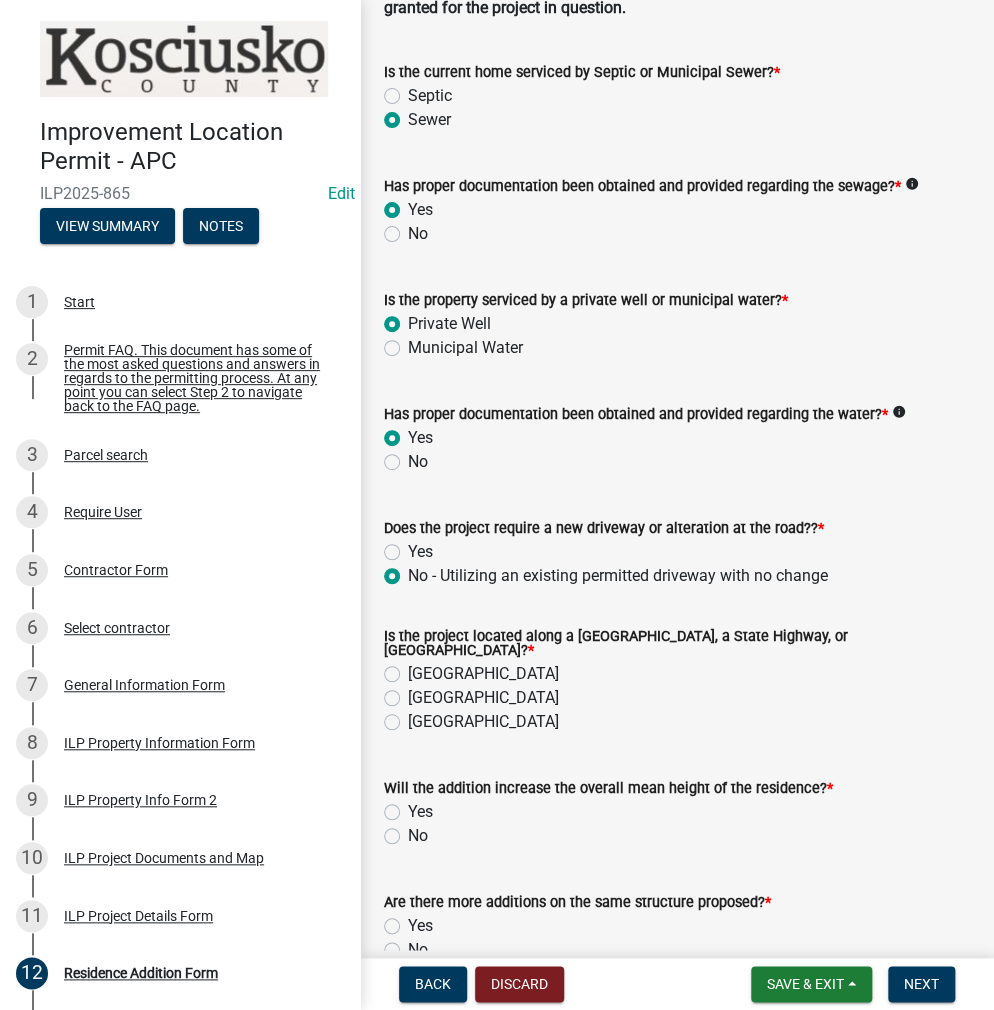 radio on "true" 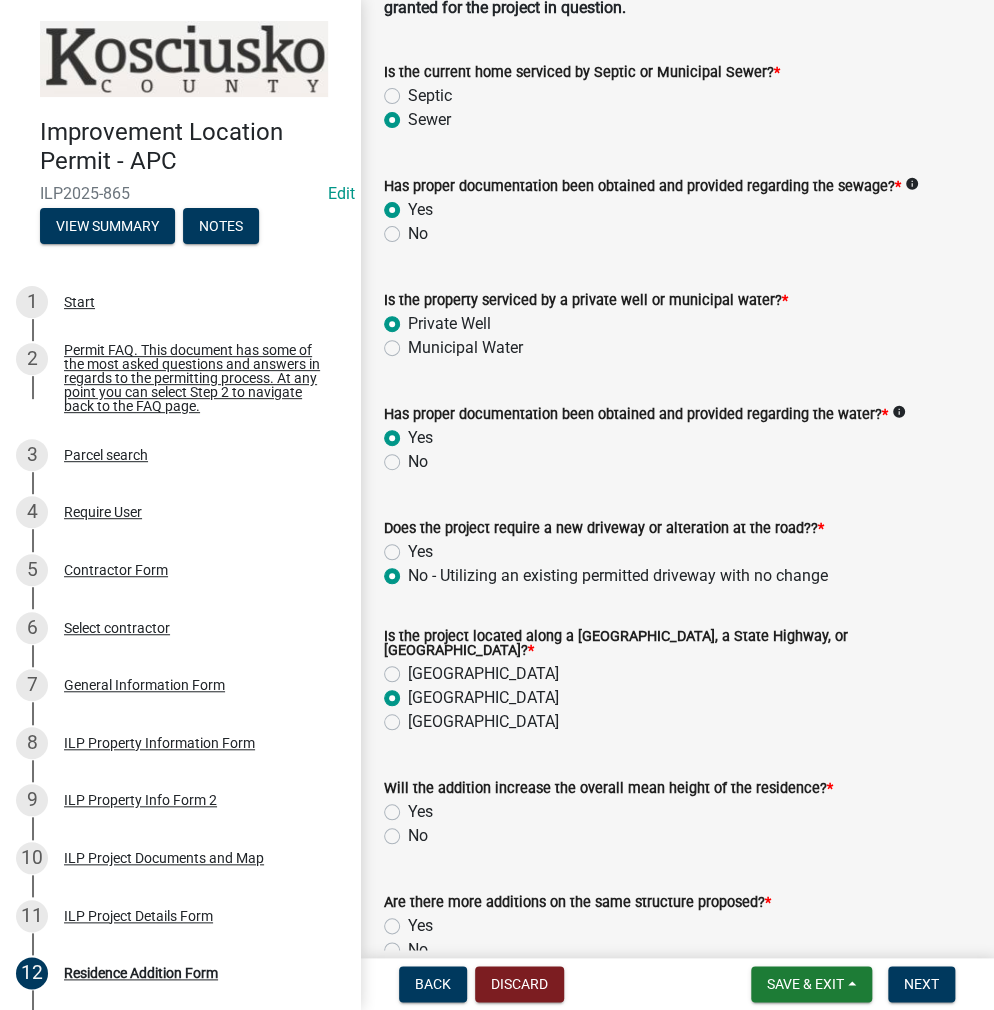 radio on "true" 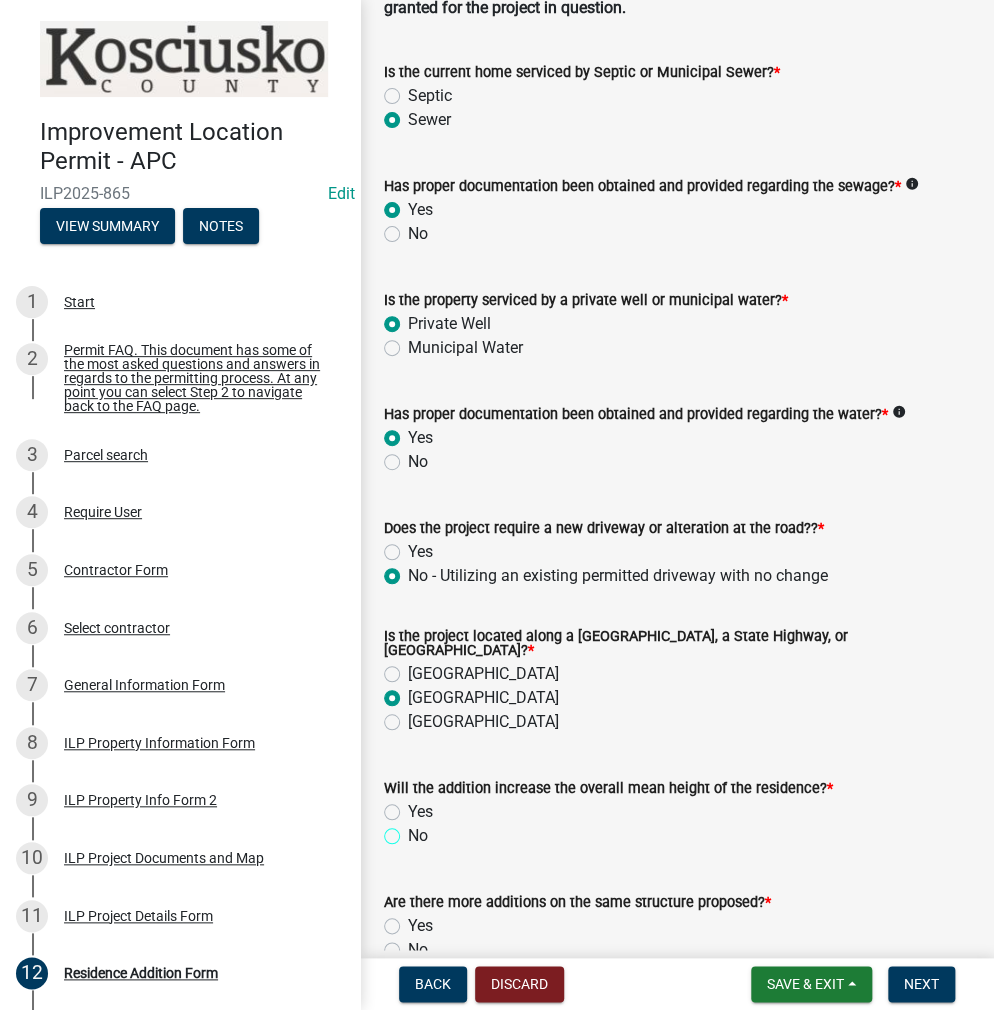 click on "No" at bounding box center (414, 830) 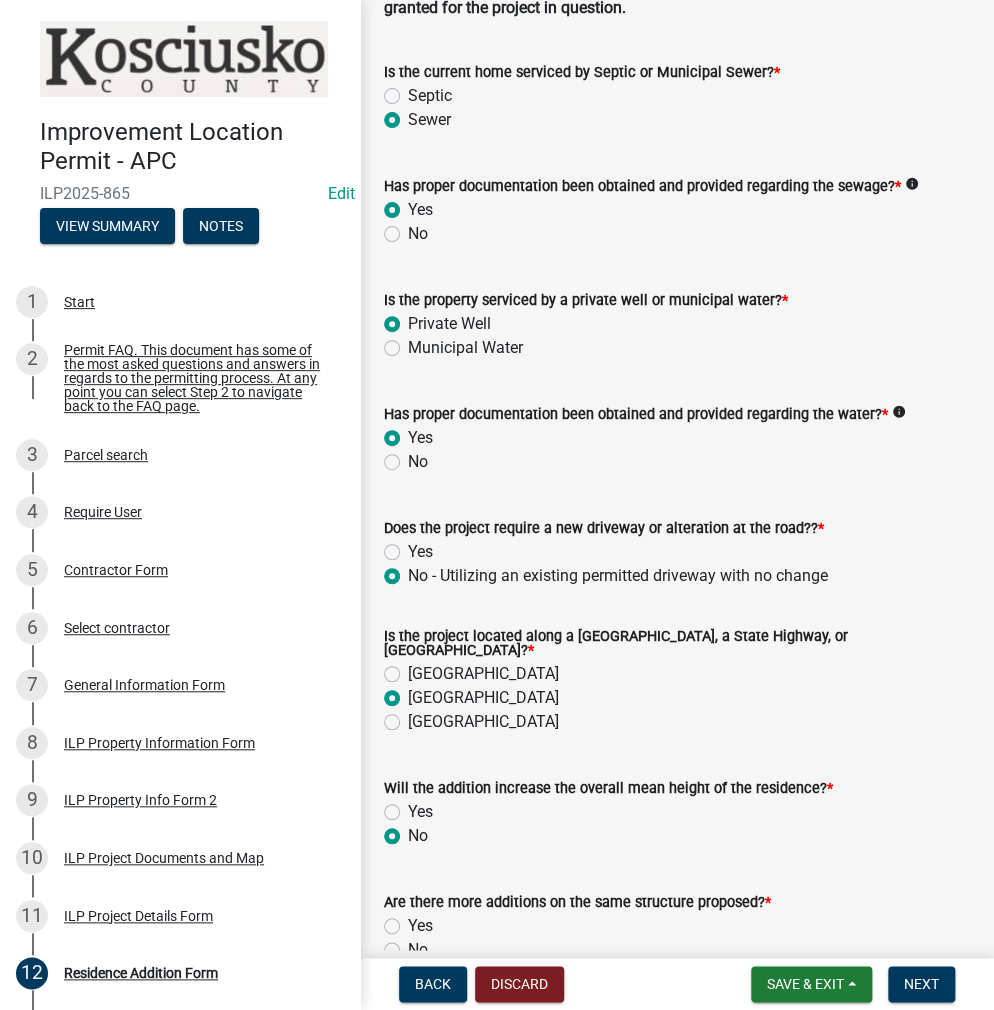radio on "true" 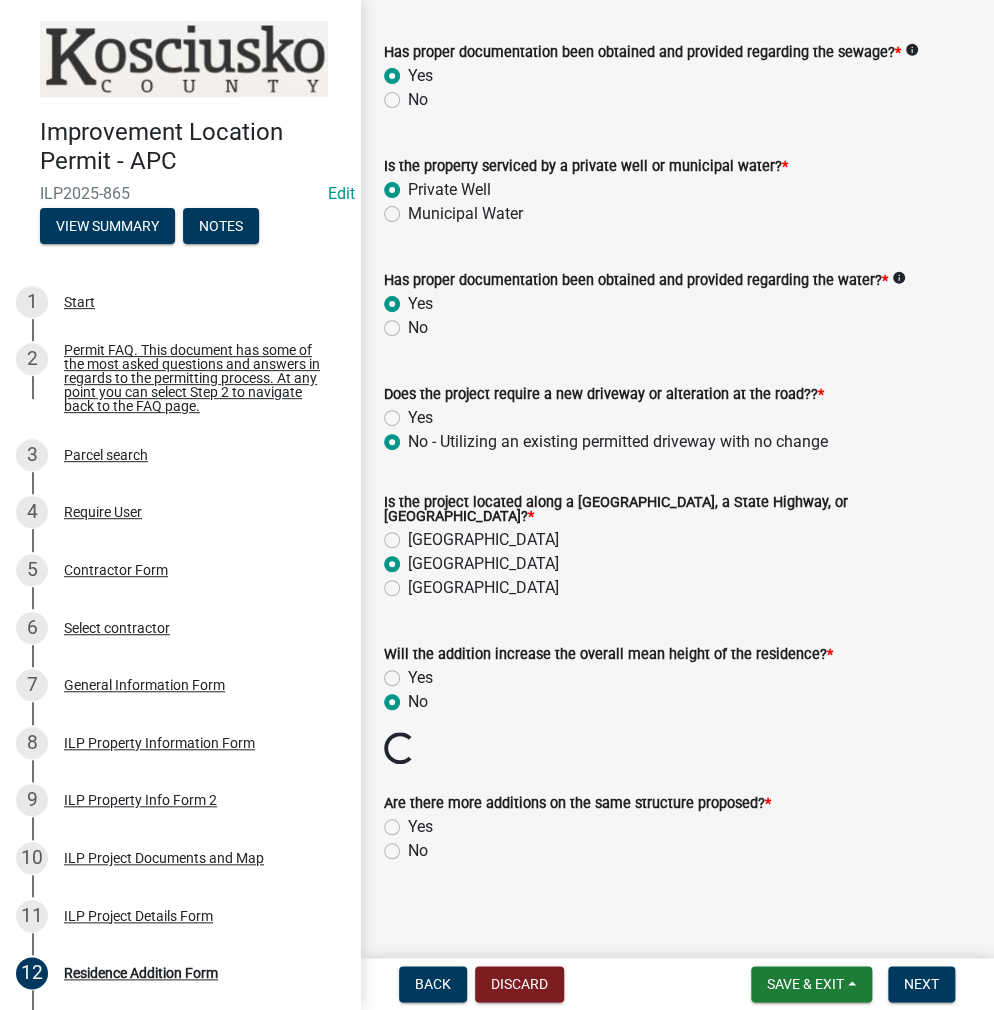 click on "No" 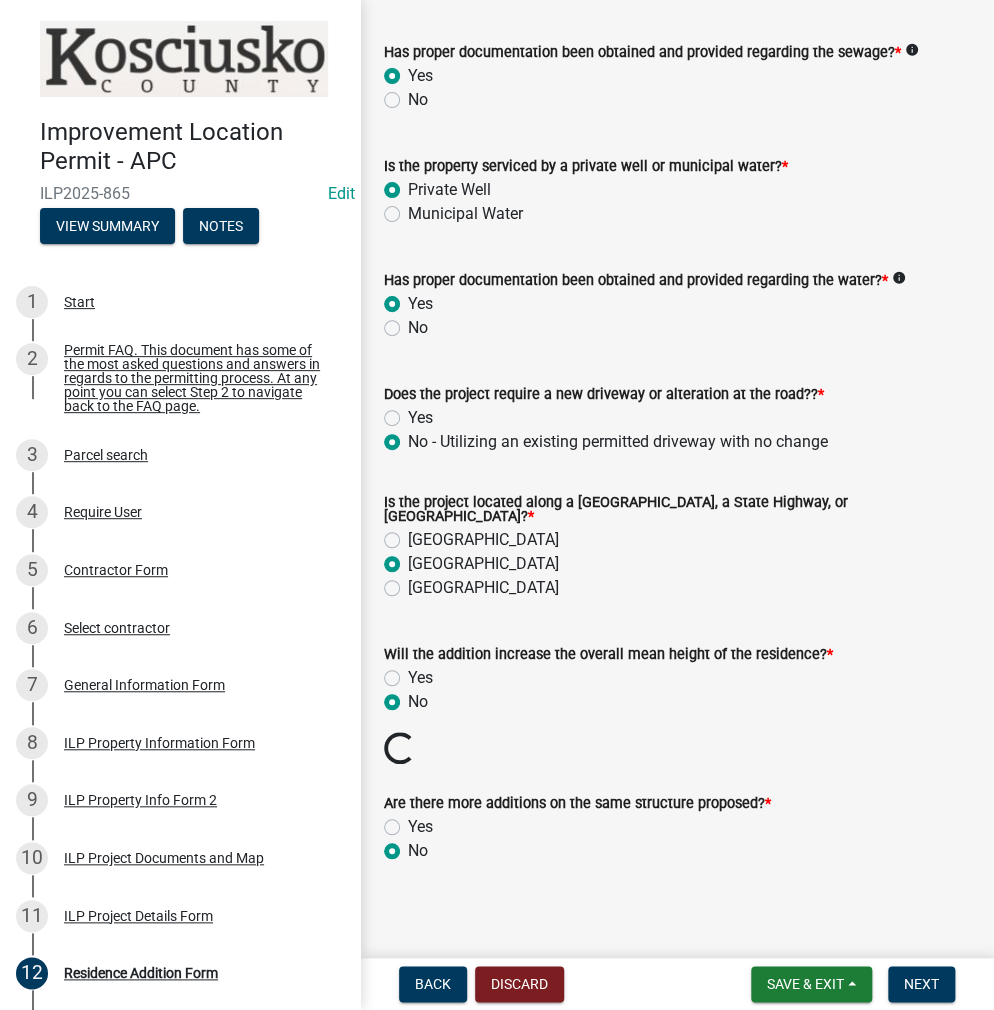 radio on "true" 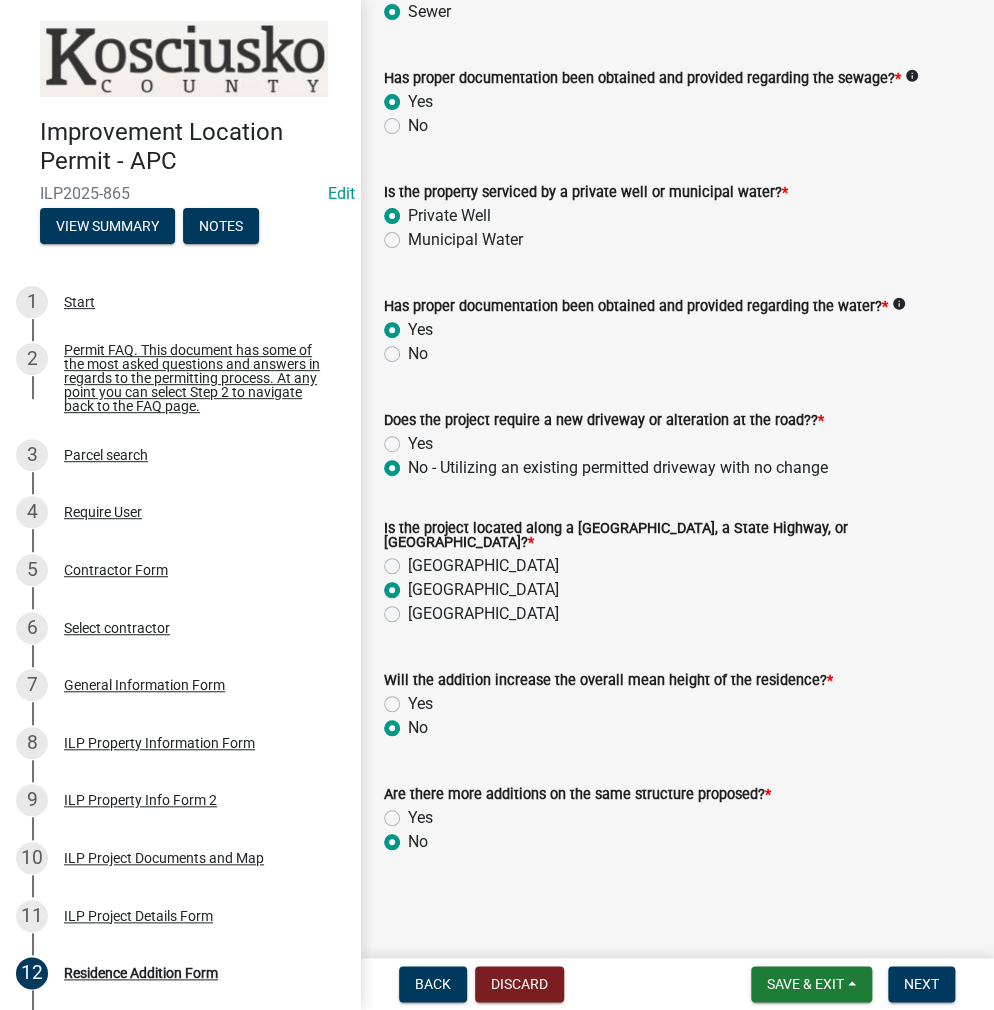 scroll, scrollTop: 400, scrollLeft: 0, axis: vertical 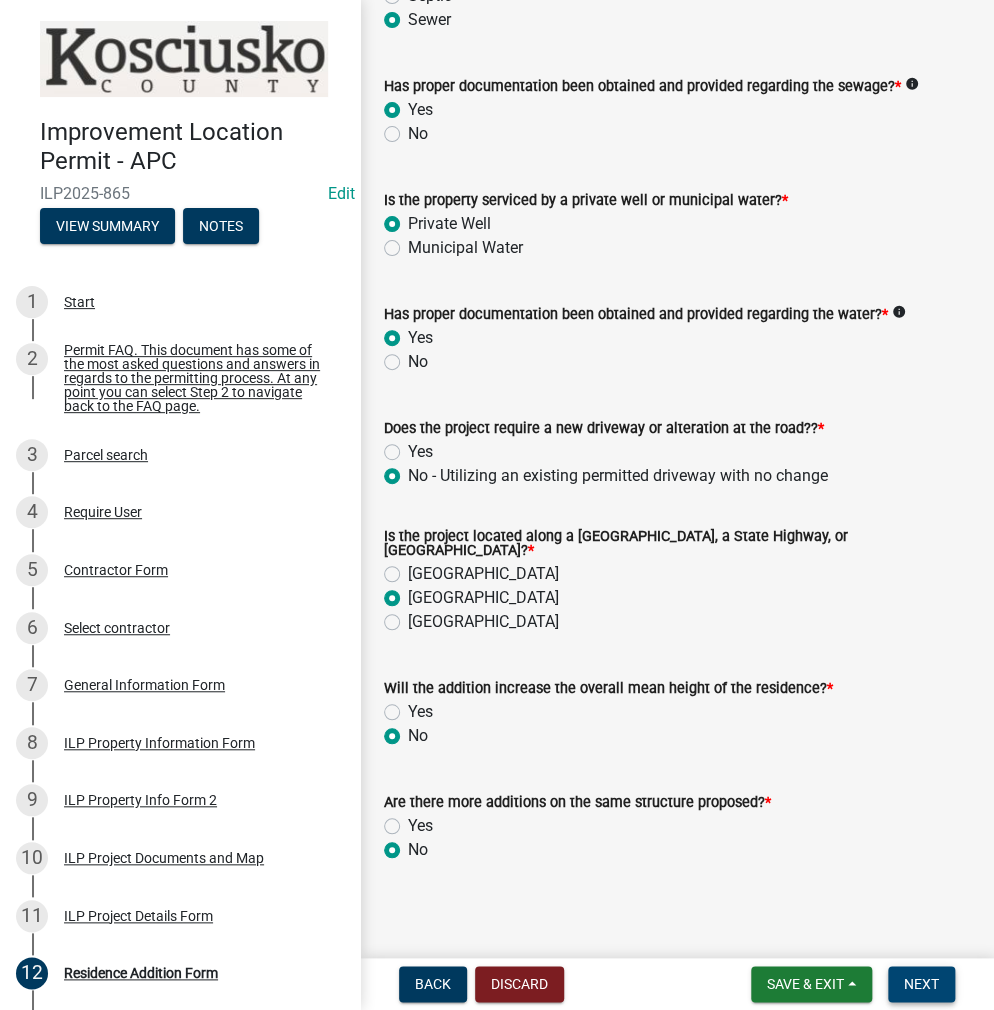 click on "Next" at bounding box center [921, 984] 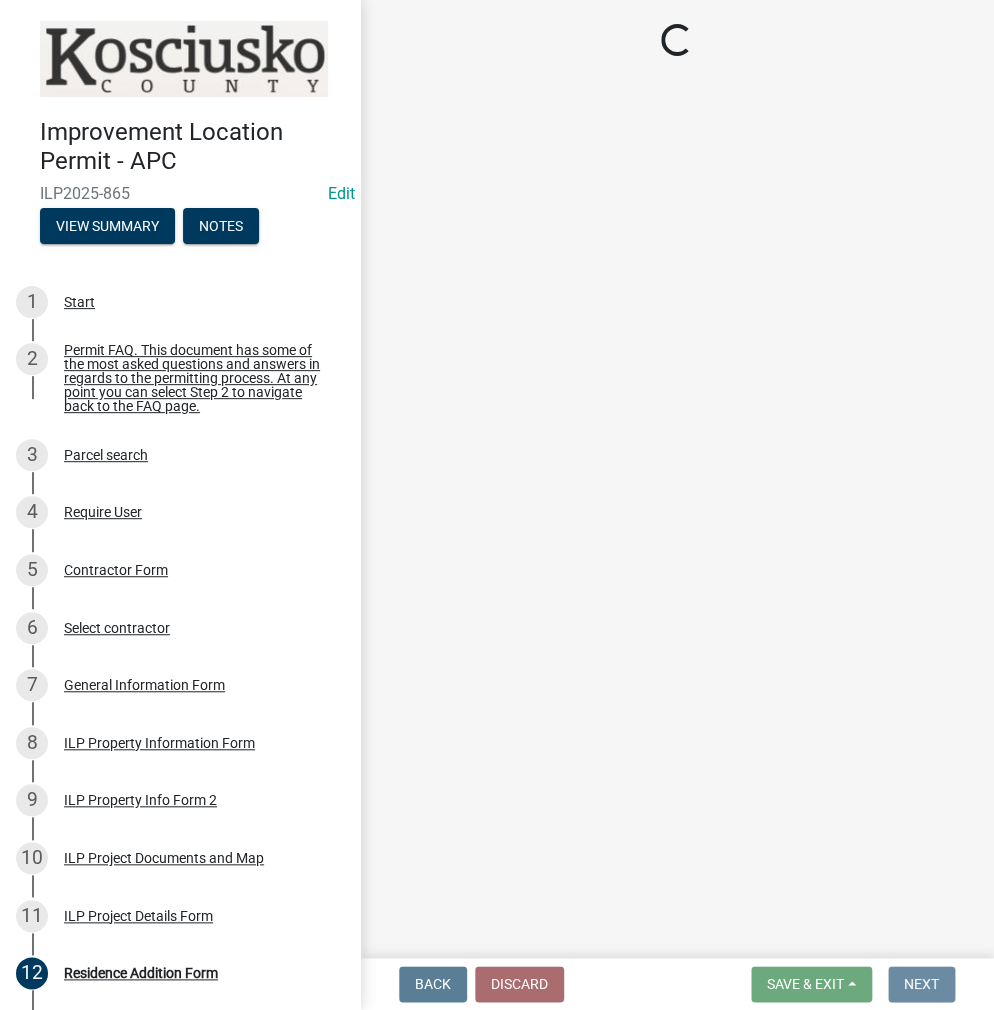 scroll, scrollTop: 0, scrollLeft: 0, axis: both 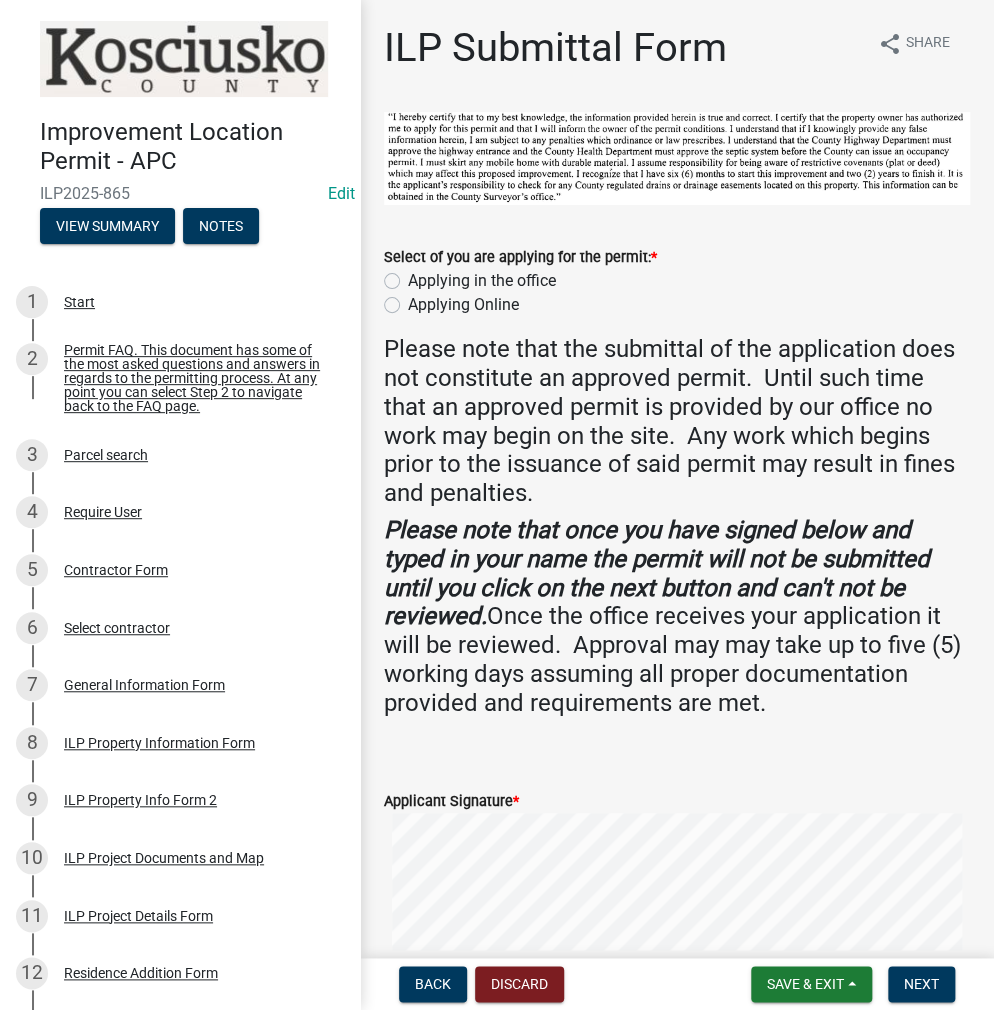 click on "Applying in the office" 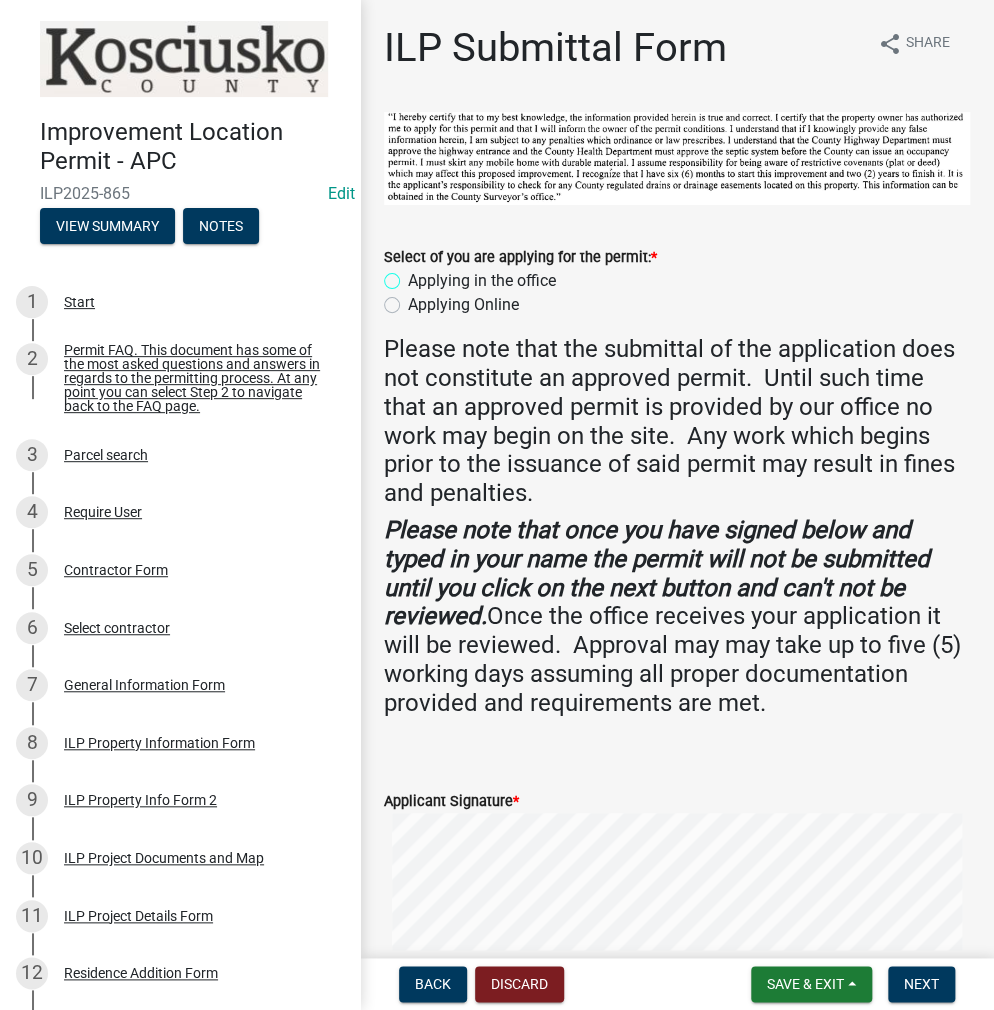 click on "Applying in the office" at bounding box center [414, 275] 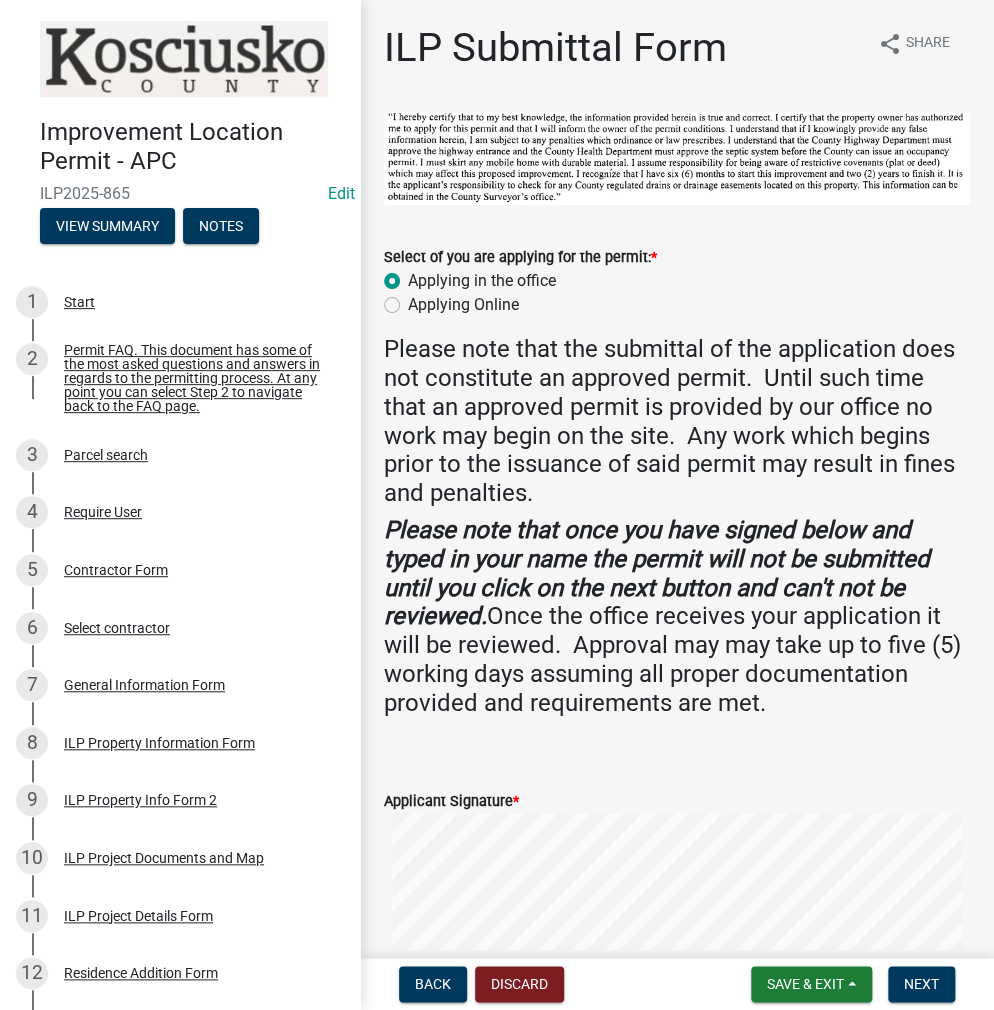 radio on "true" 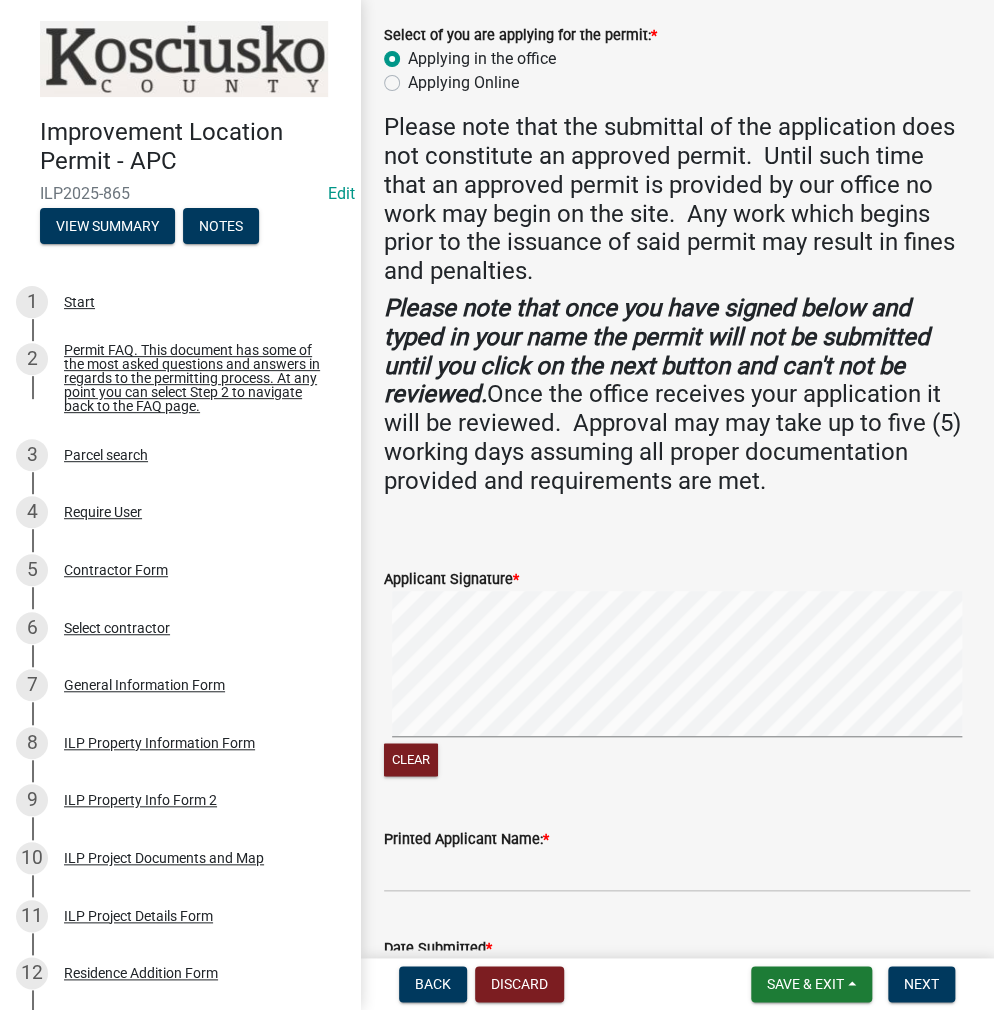 scroll, scrollTop: 362, scrollLeft: 0, axis: vertical 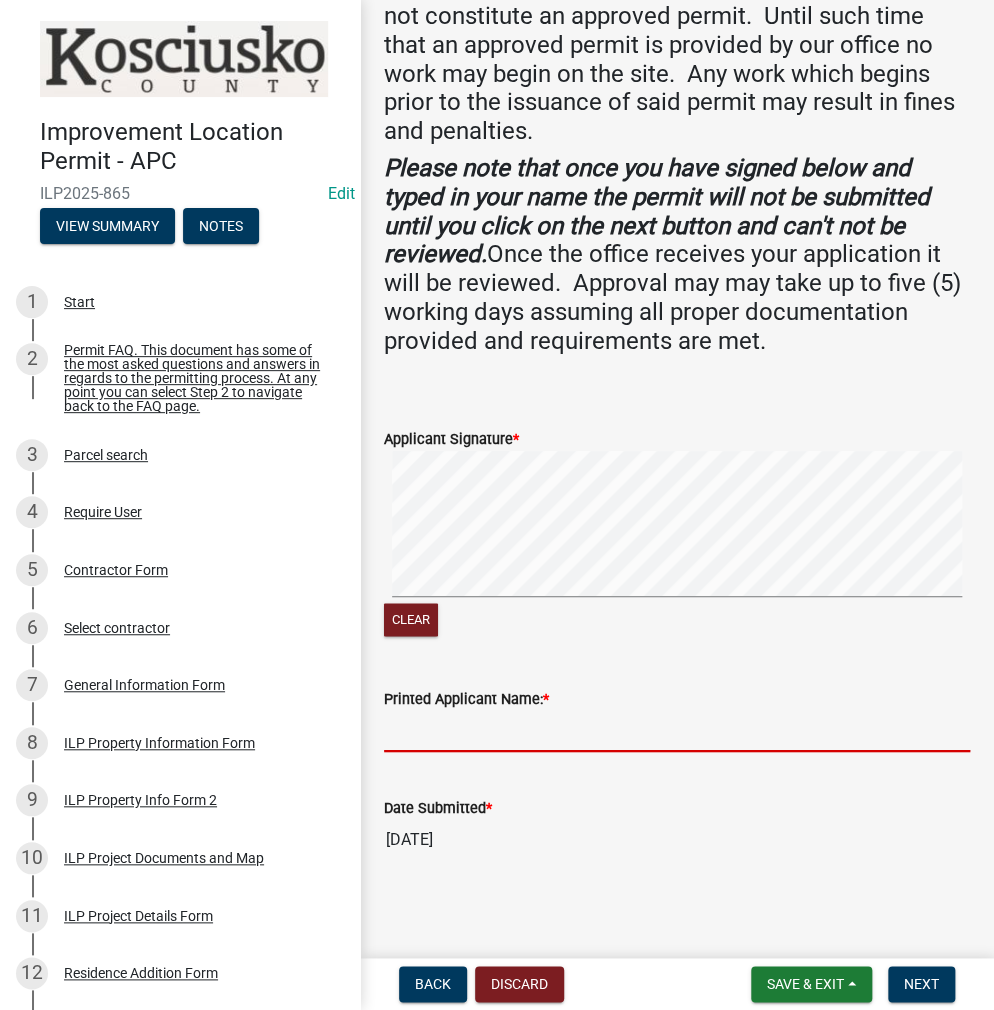 click on "Printed Applicant Name:  *" at bounding box center (677, 731) 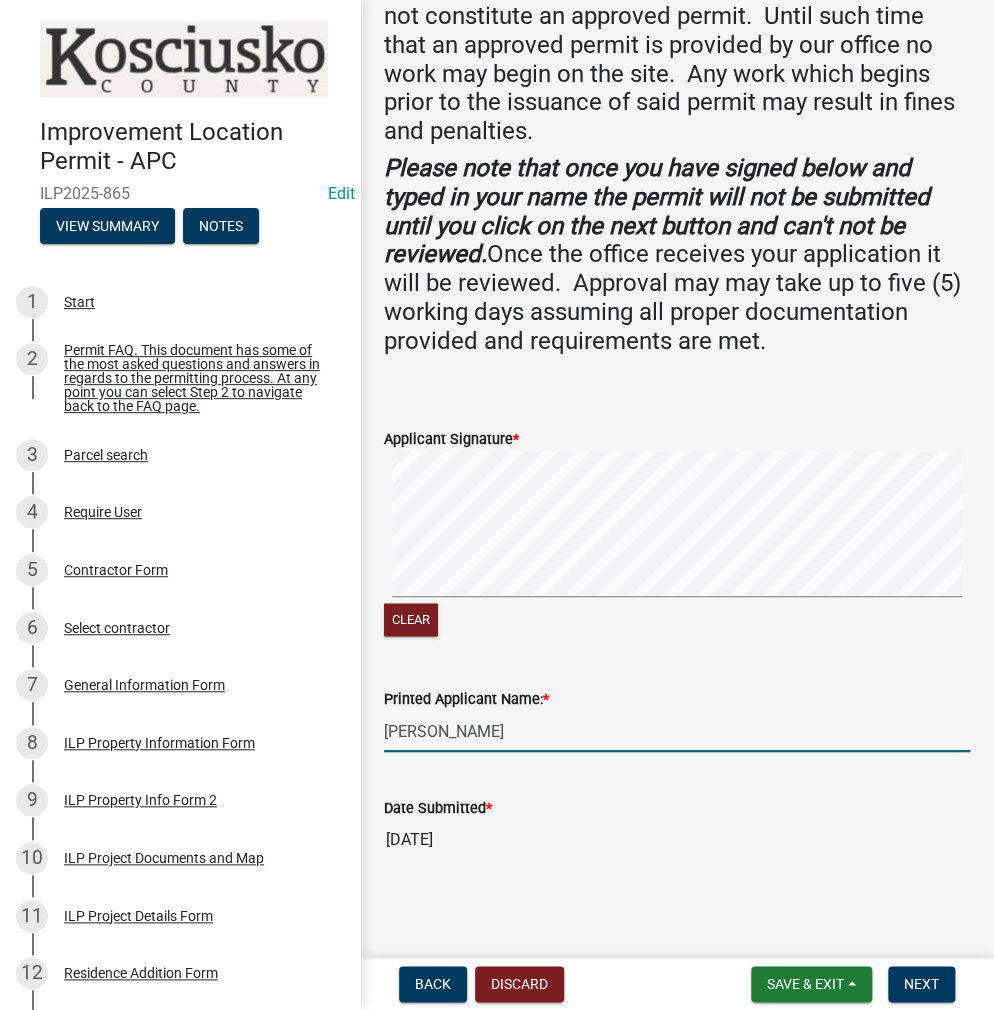 type on "[PERSON_NAME]" 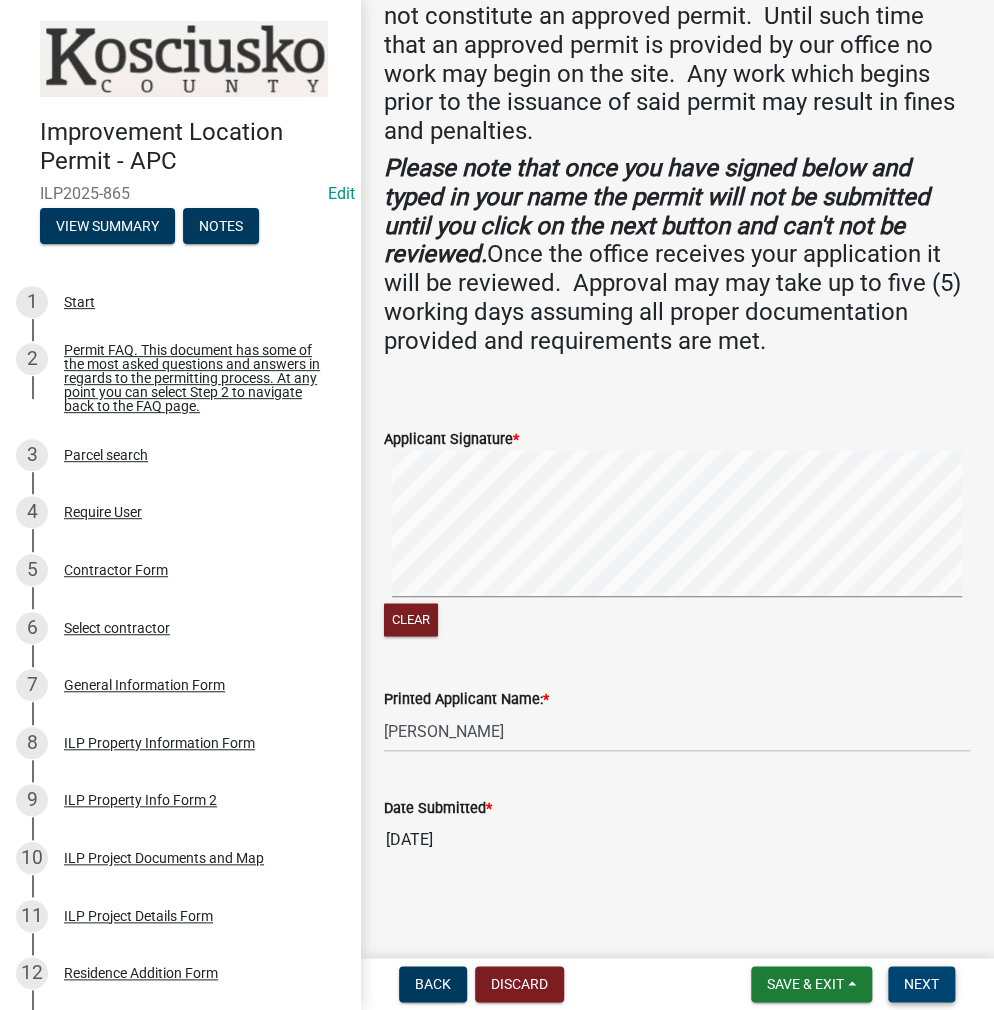 click on "Next" at bounding box center [921, 984] 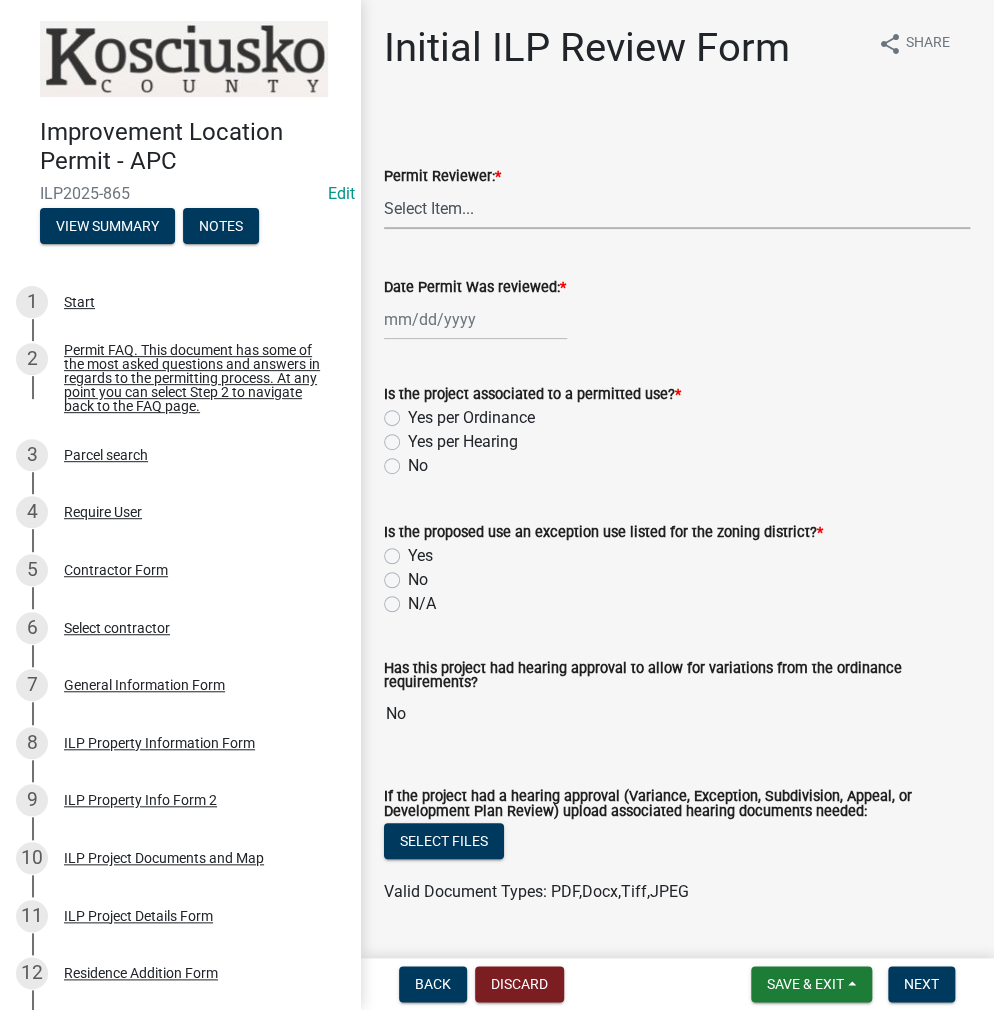 click on "Select Item...   MMS   LT   AT   CS   AH   Vacant" at bounding box center [677, 208] 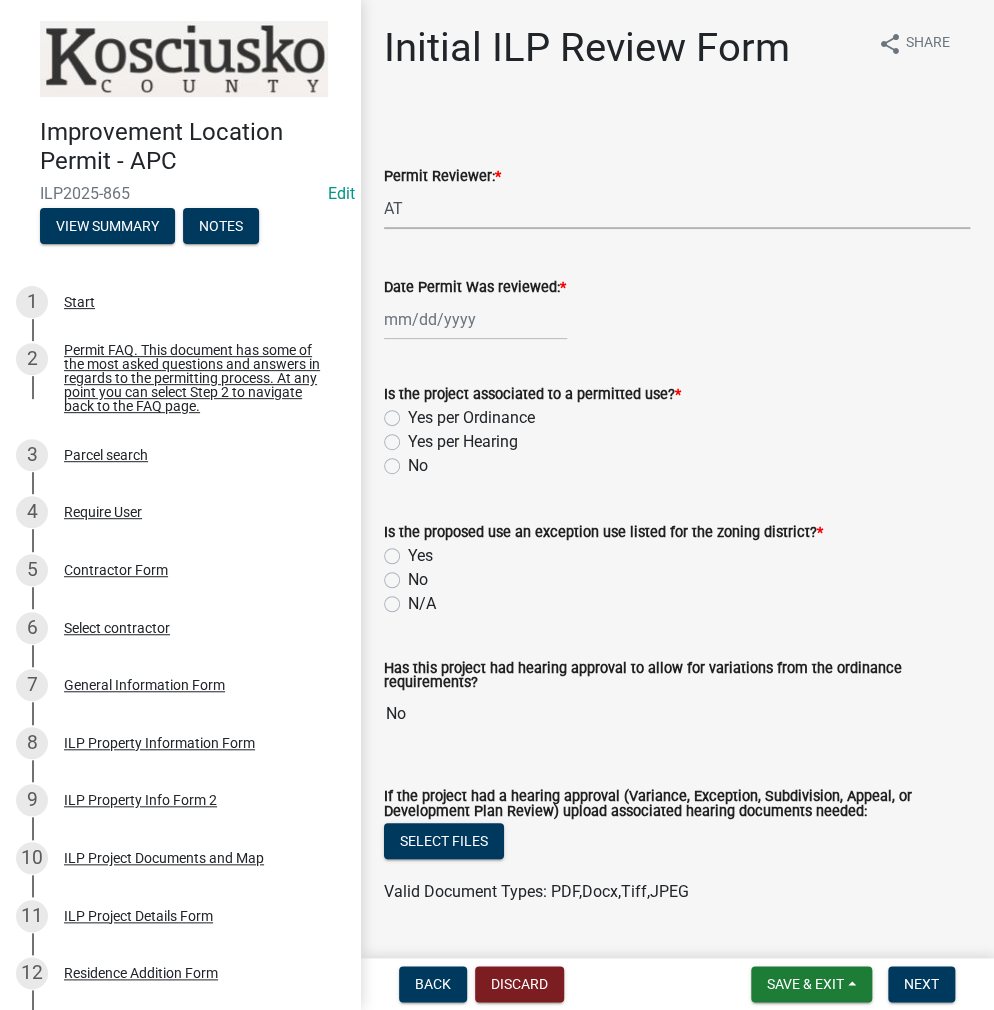 click on "Select Item...   MMS   LT   AT   CS   AH   Vacant" at bounding box center [677, 208] 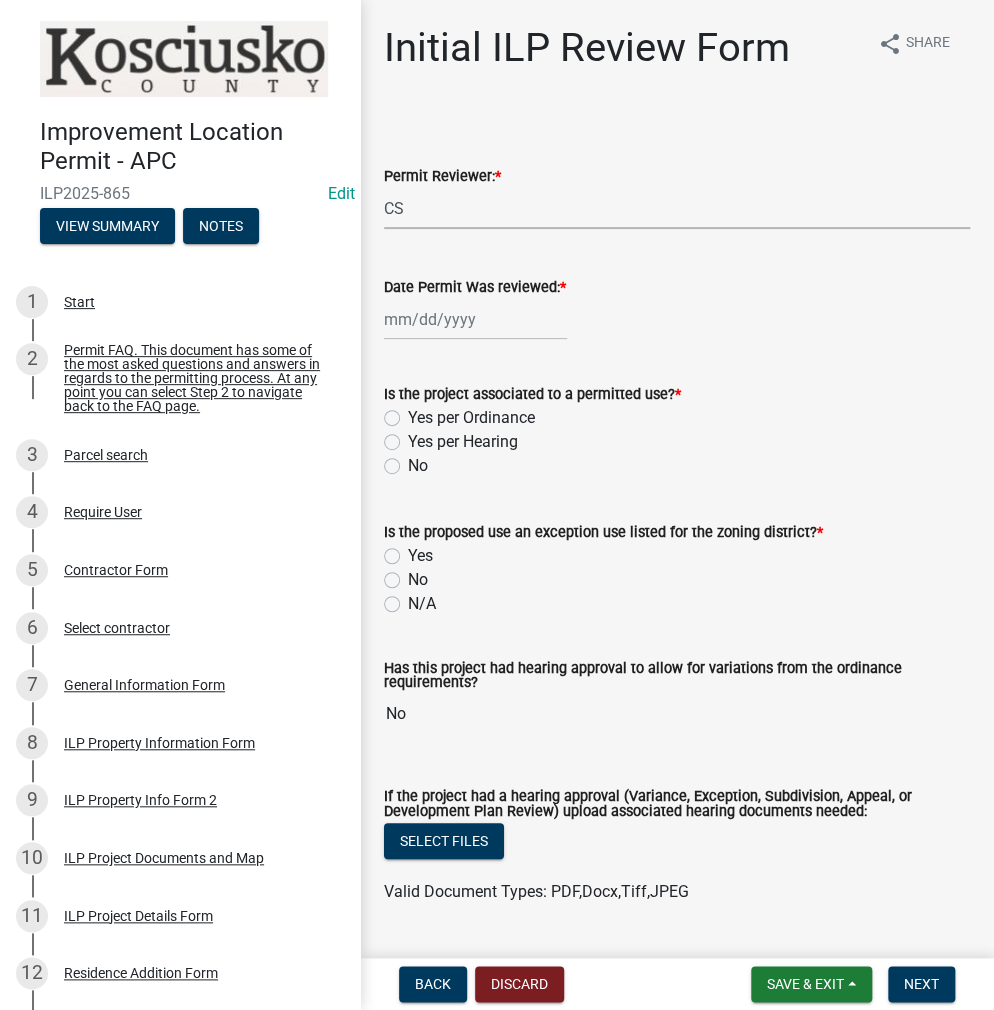 click on "Select Item...   MMS   LT   AT   CS   AH   Vacant" at bounding box center [677, 208] 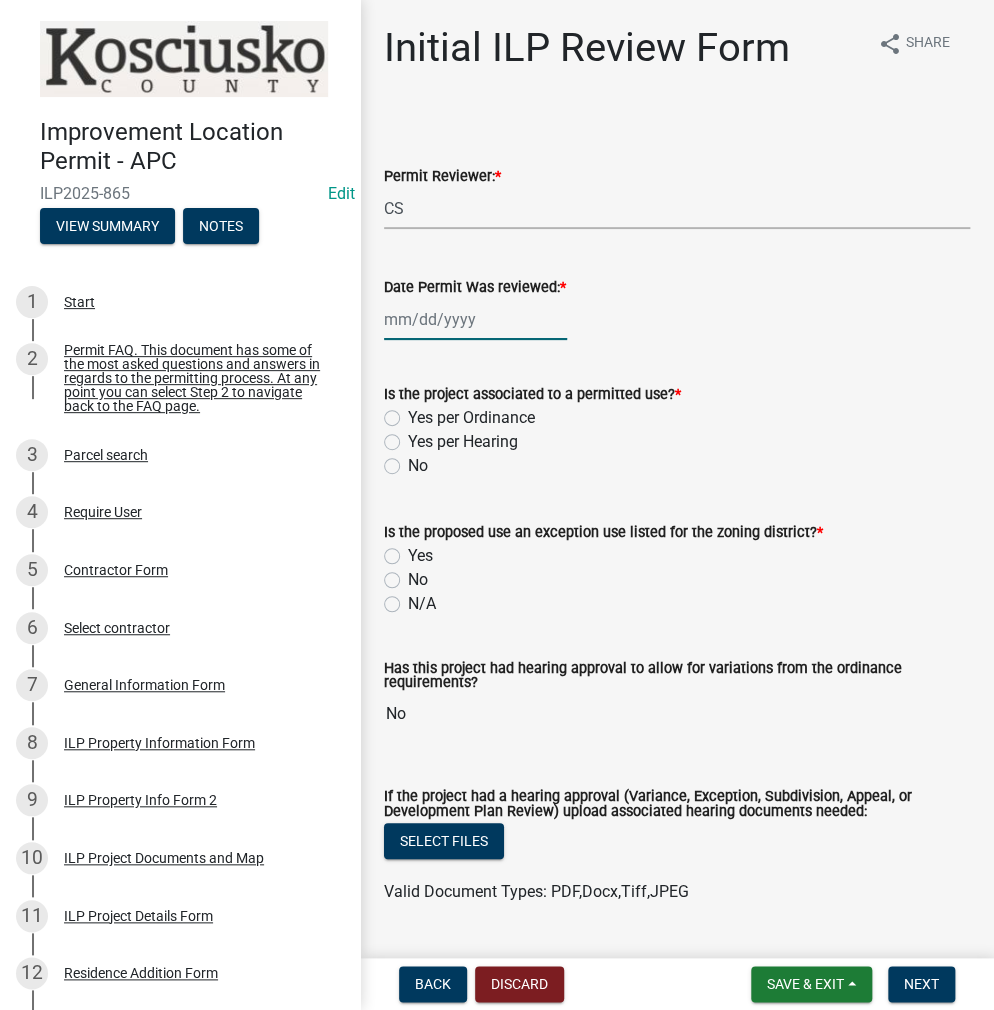 click 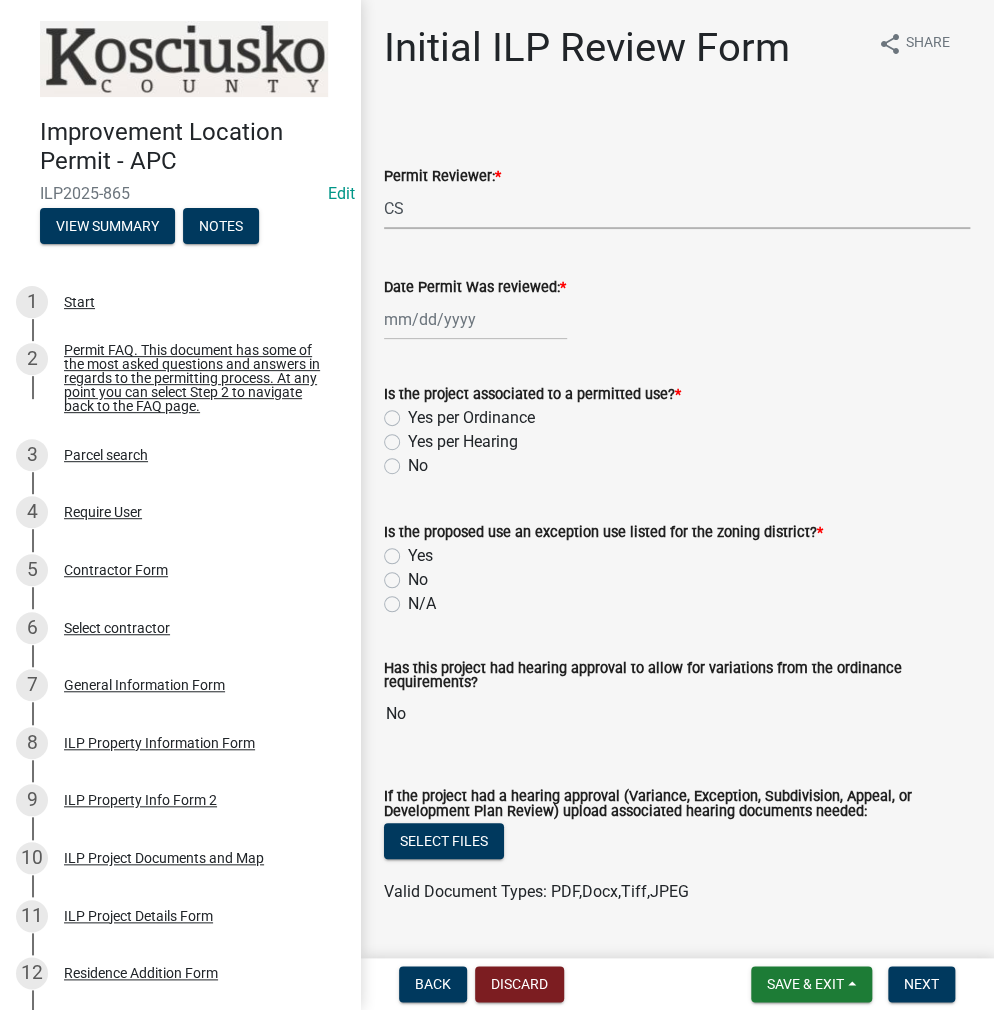 select on "7" 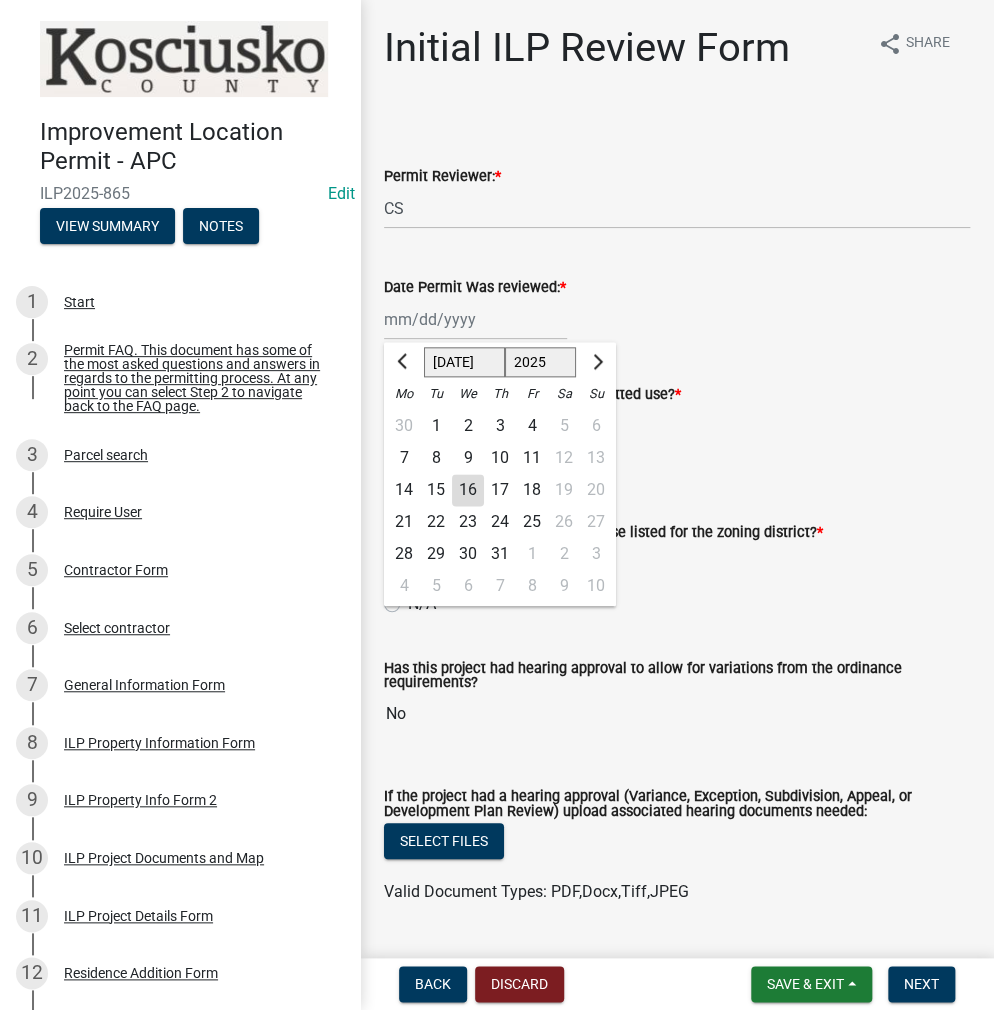 click on "16" 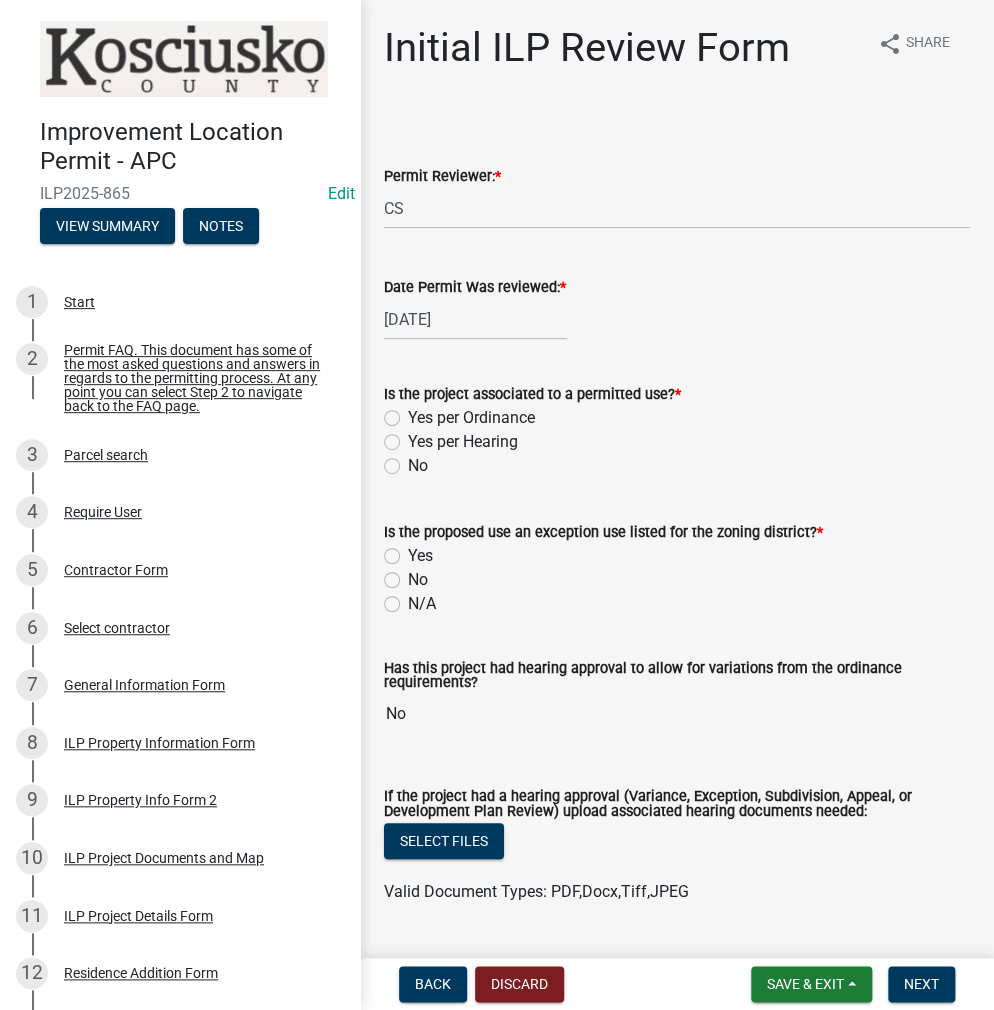 click on "Yes per Ordinance" 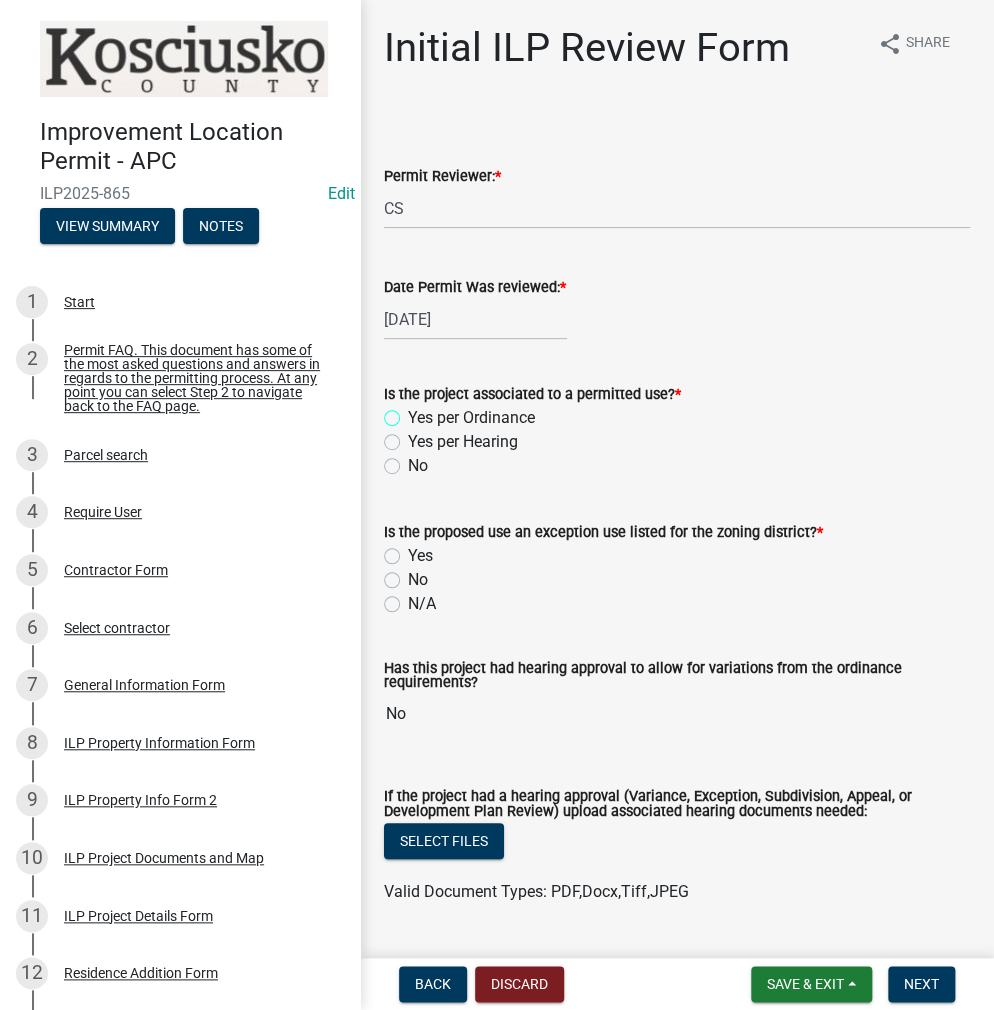 click on "Yes per Ordinance" at bounding box center (414, 412) 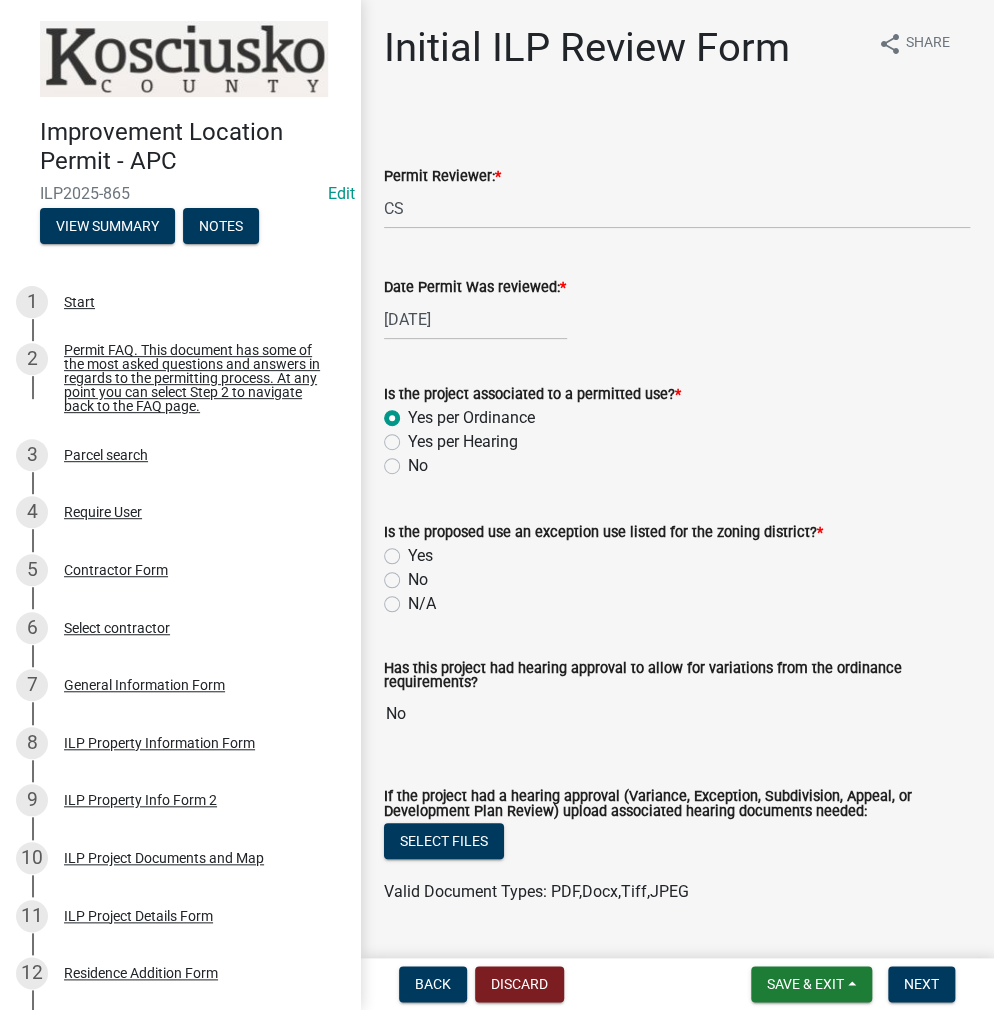 radio on "true" 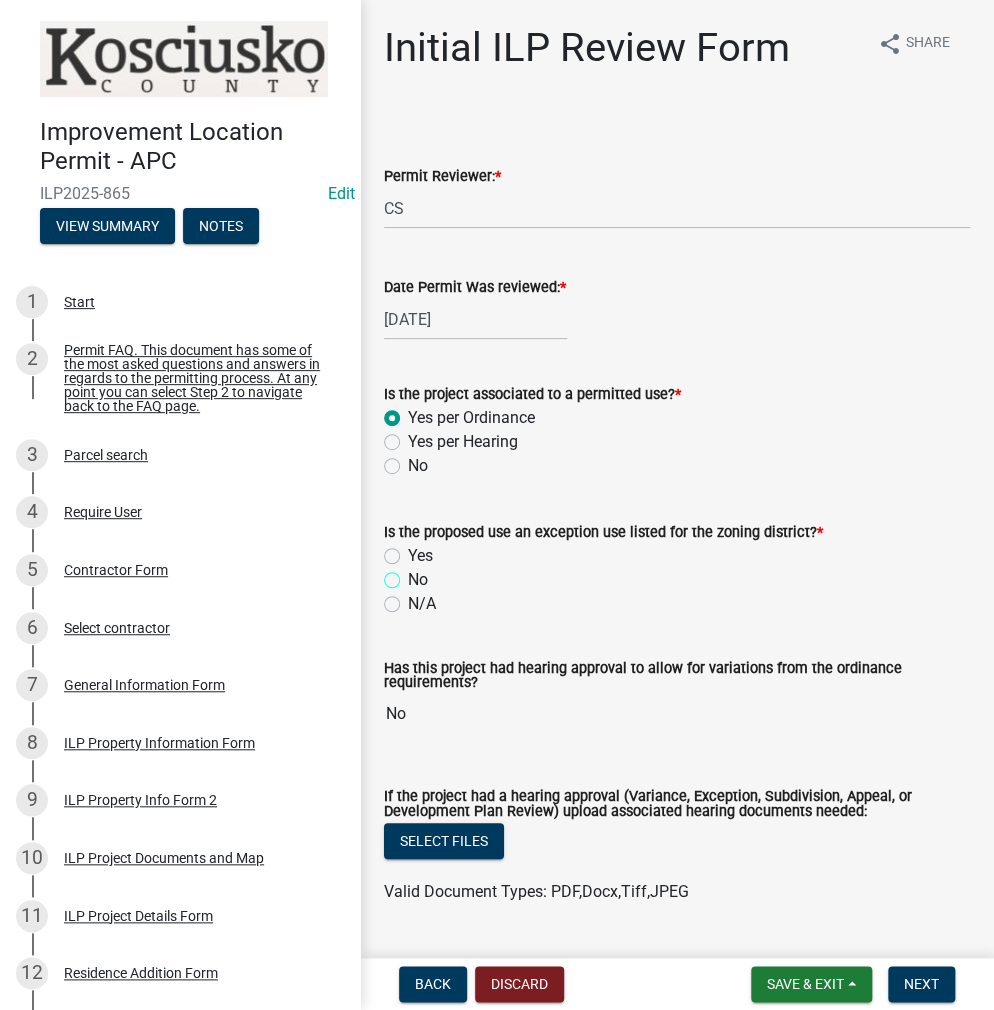 click on "No" at bounding box center [414, 574] 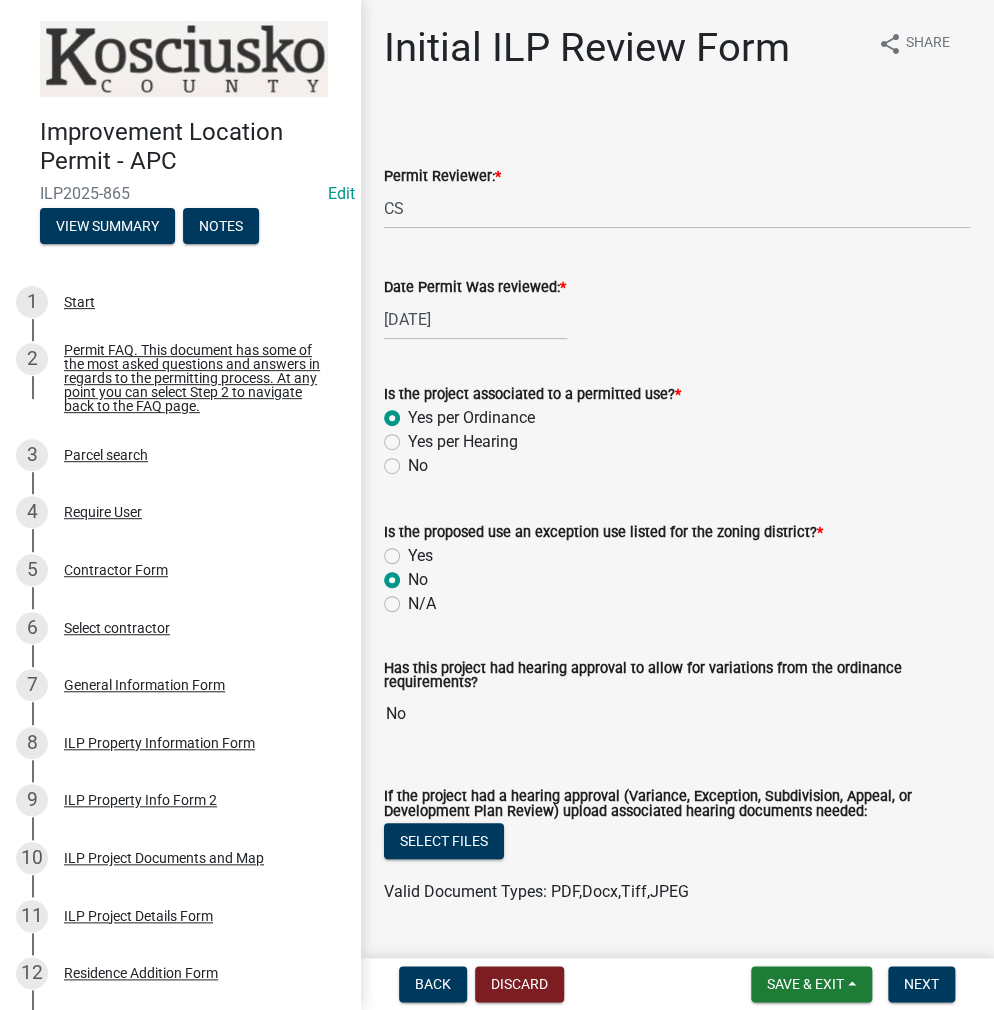 radio on "true" 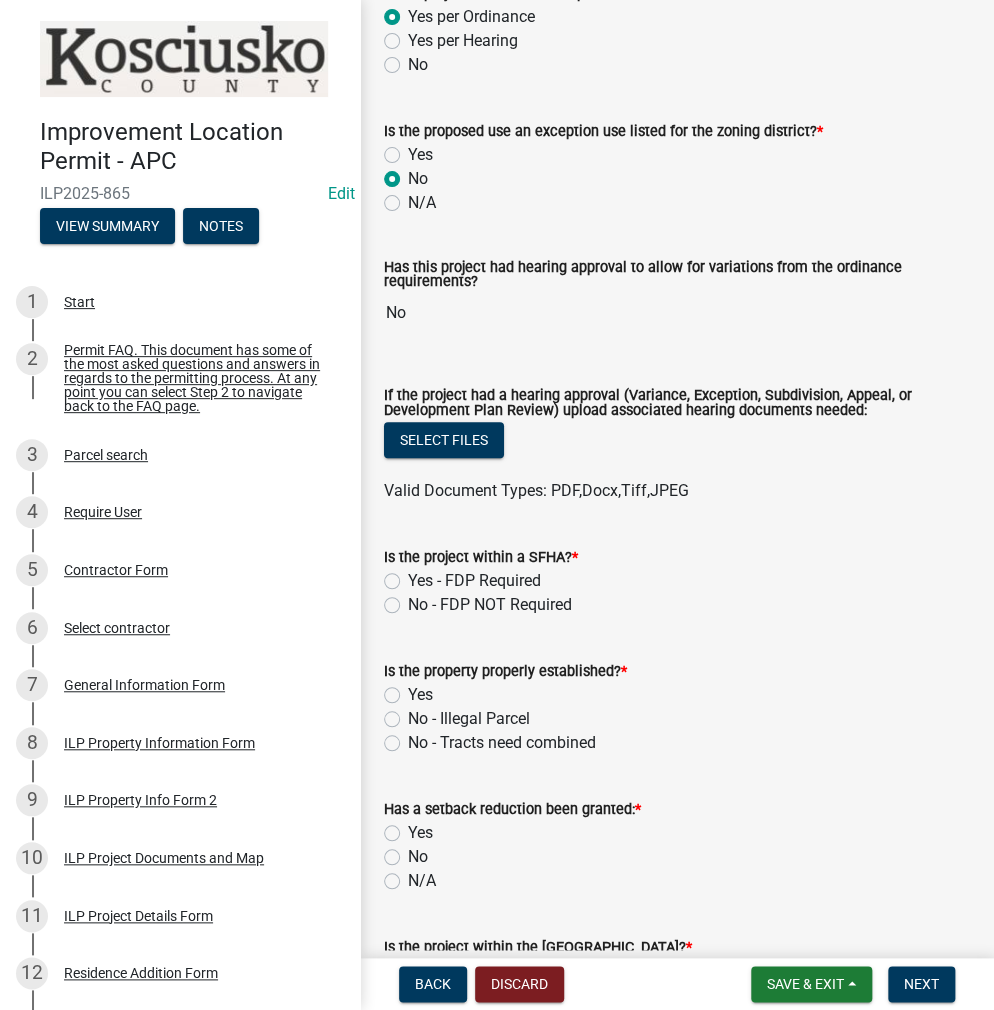 scroll, scrollTop: 600, scrollLeft: 0, axis: vertical 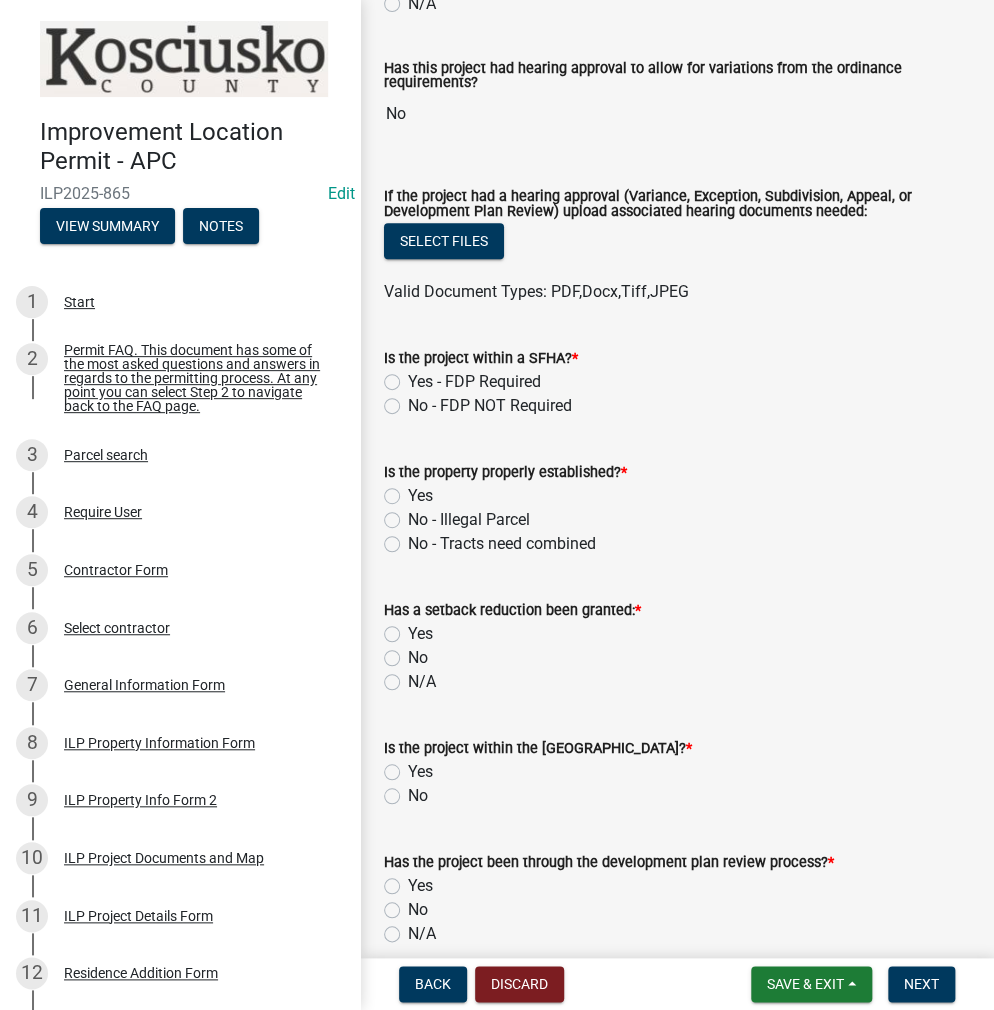 click on "No - FDP NOT Required" 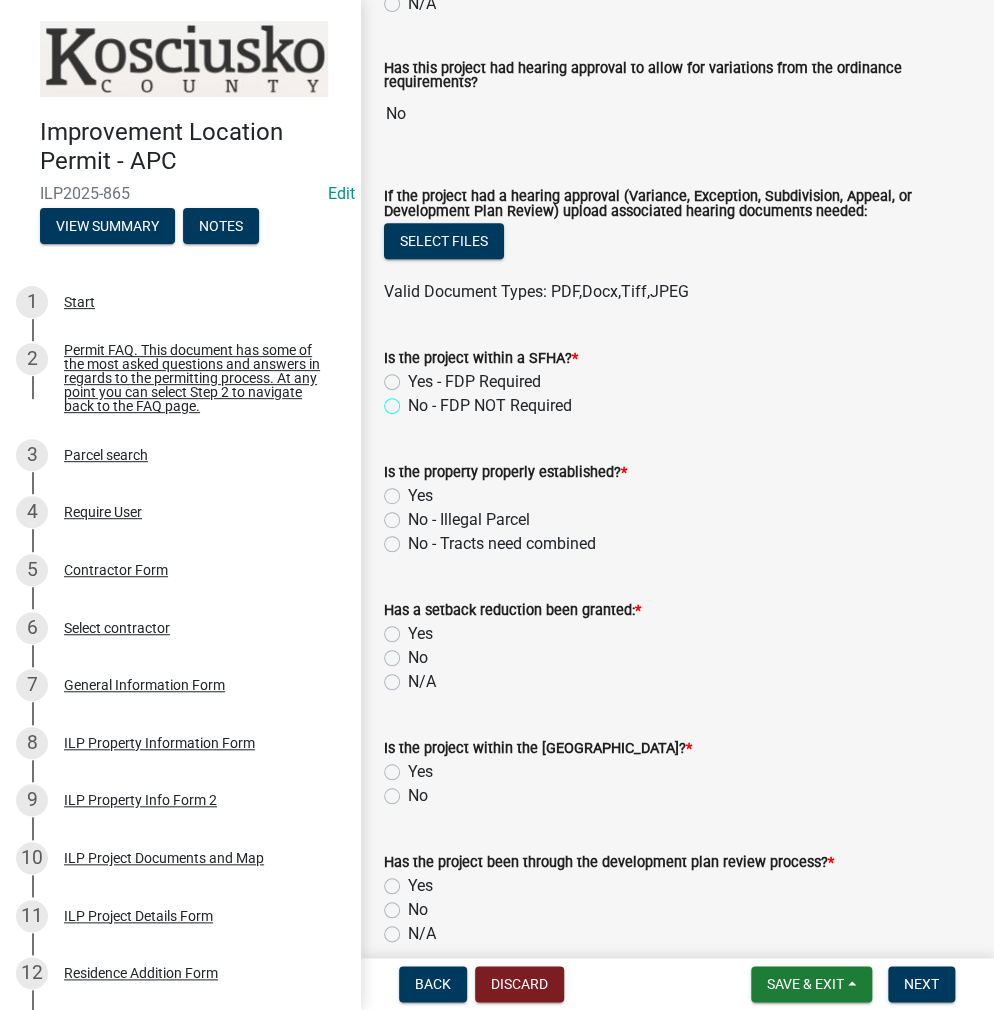 click on "No - FDP NOT Required" at bounding box center [414, 400] 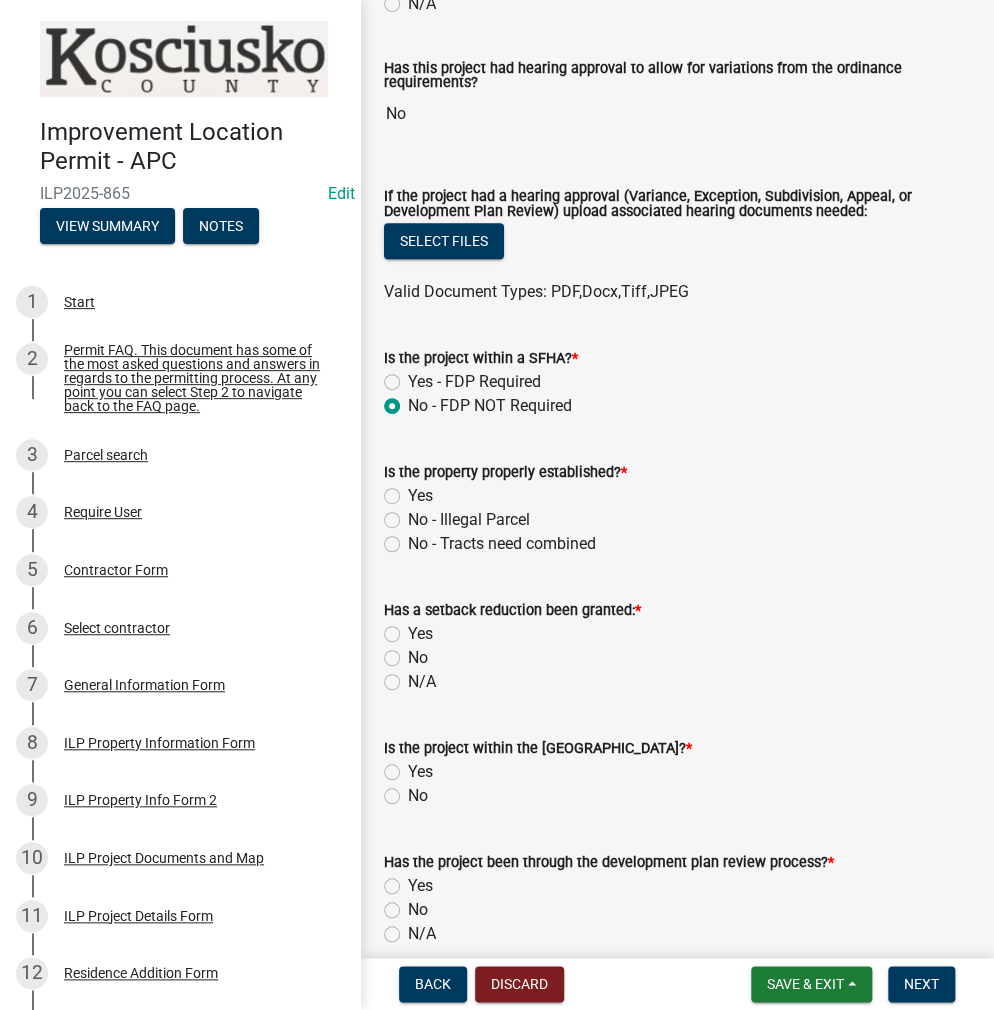 radio on "true" 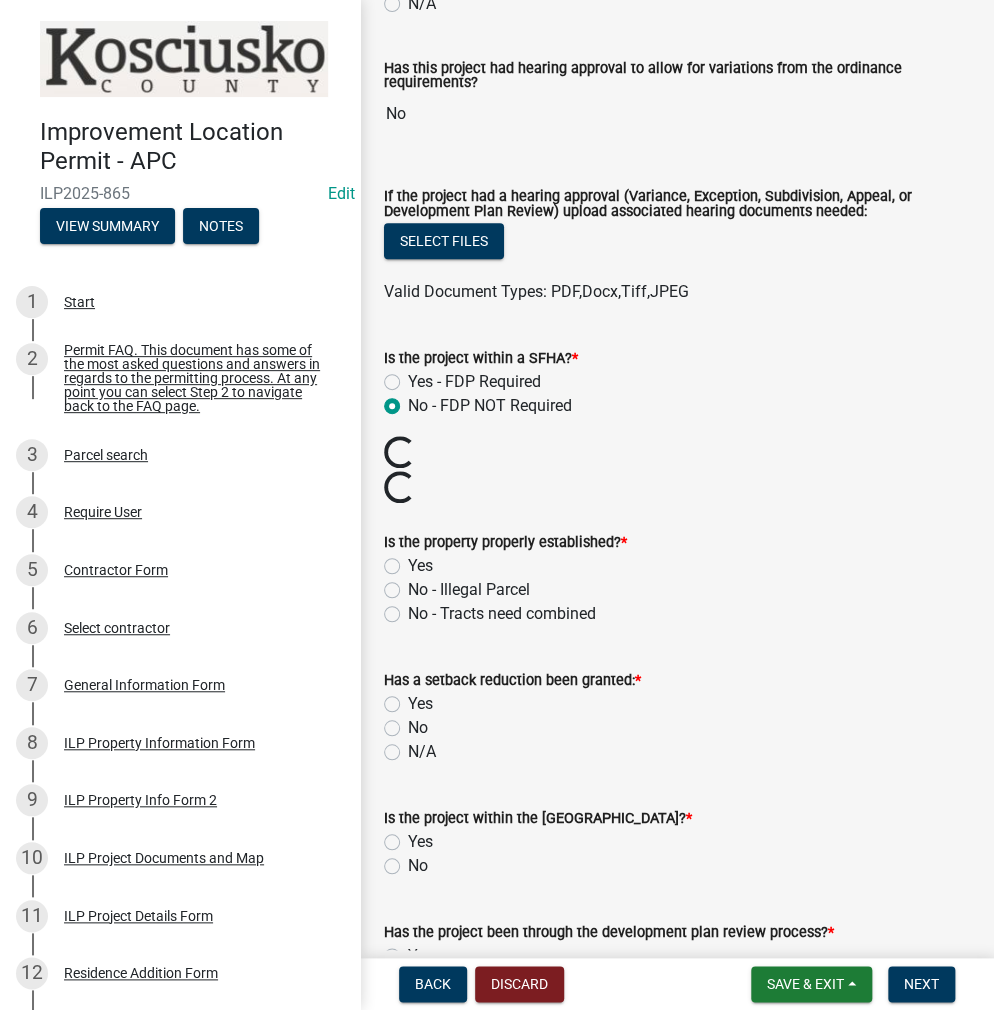 click on "Yes" 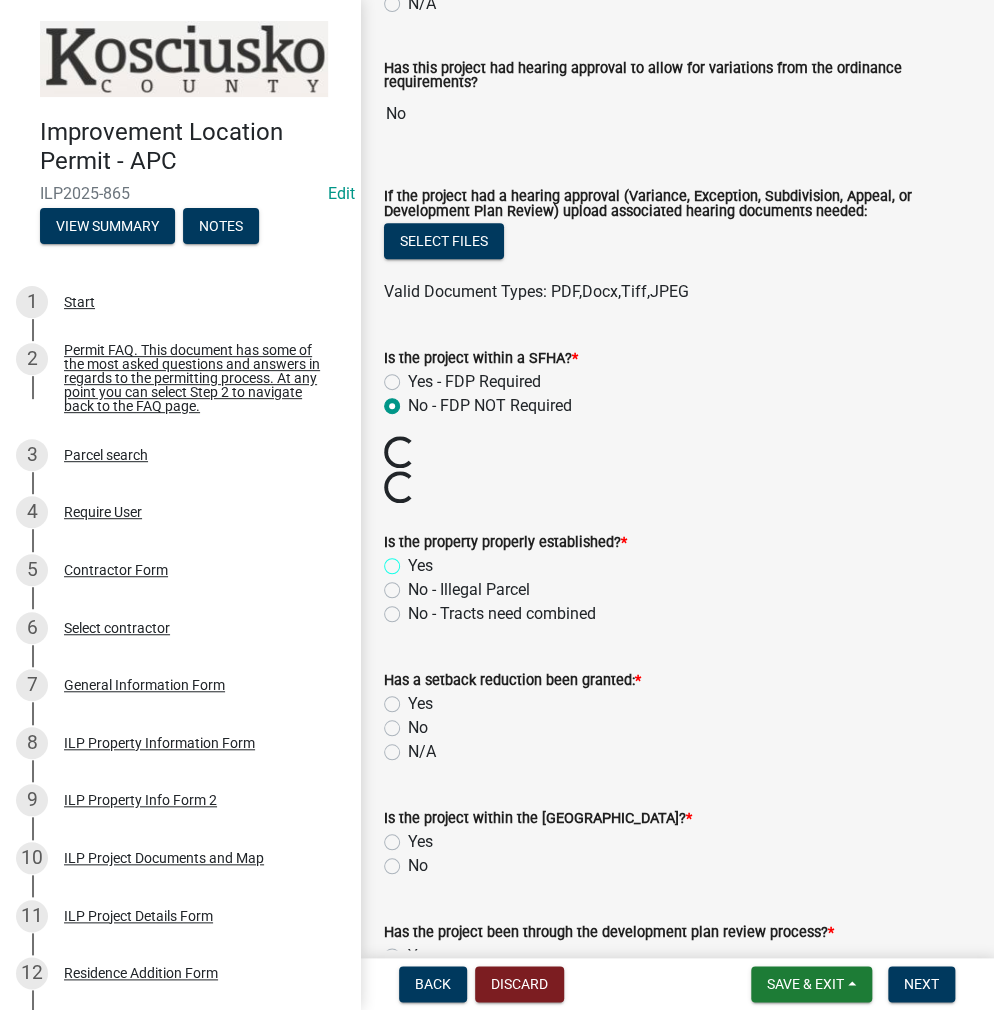 click on "Yes" at bounding box center (414, 560) 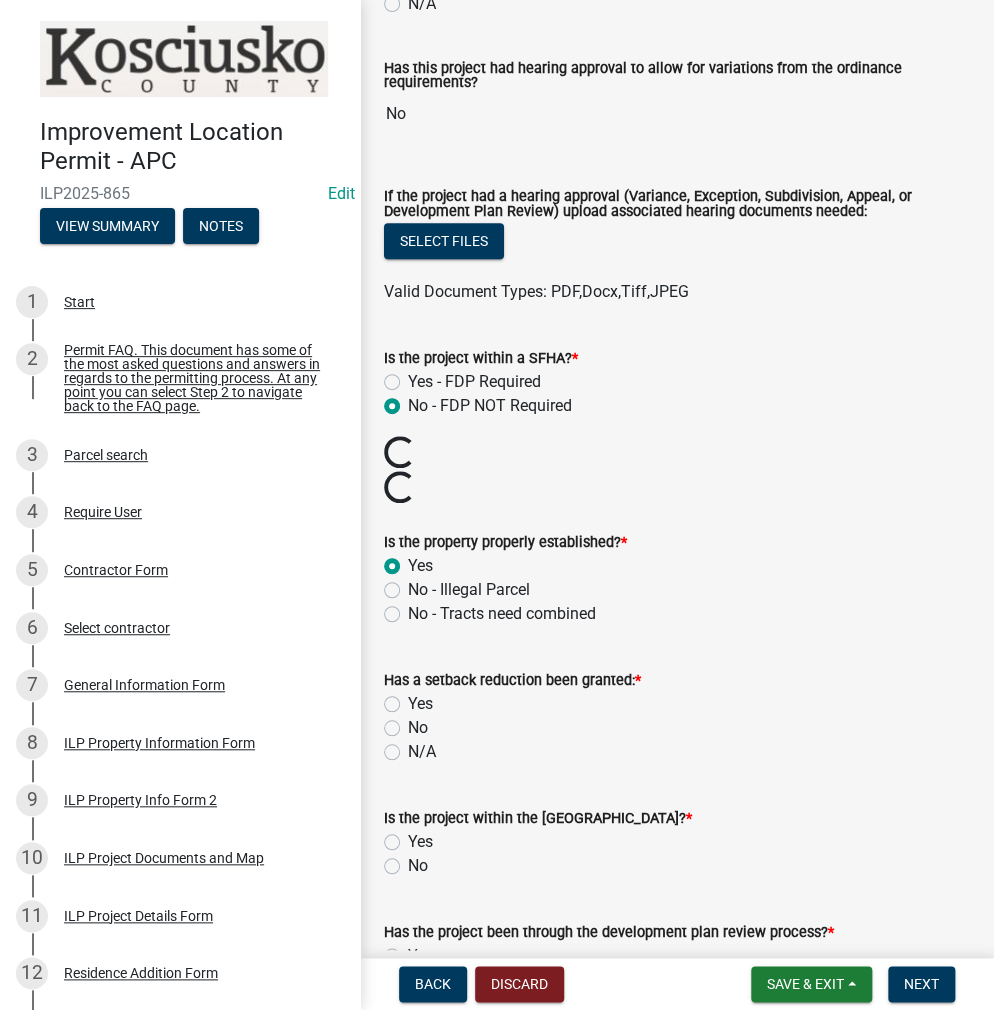 radio on "true" 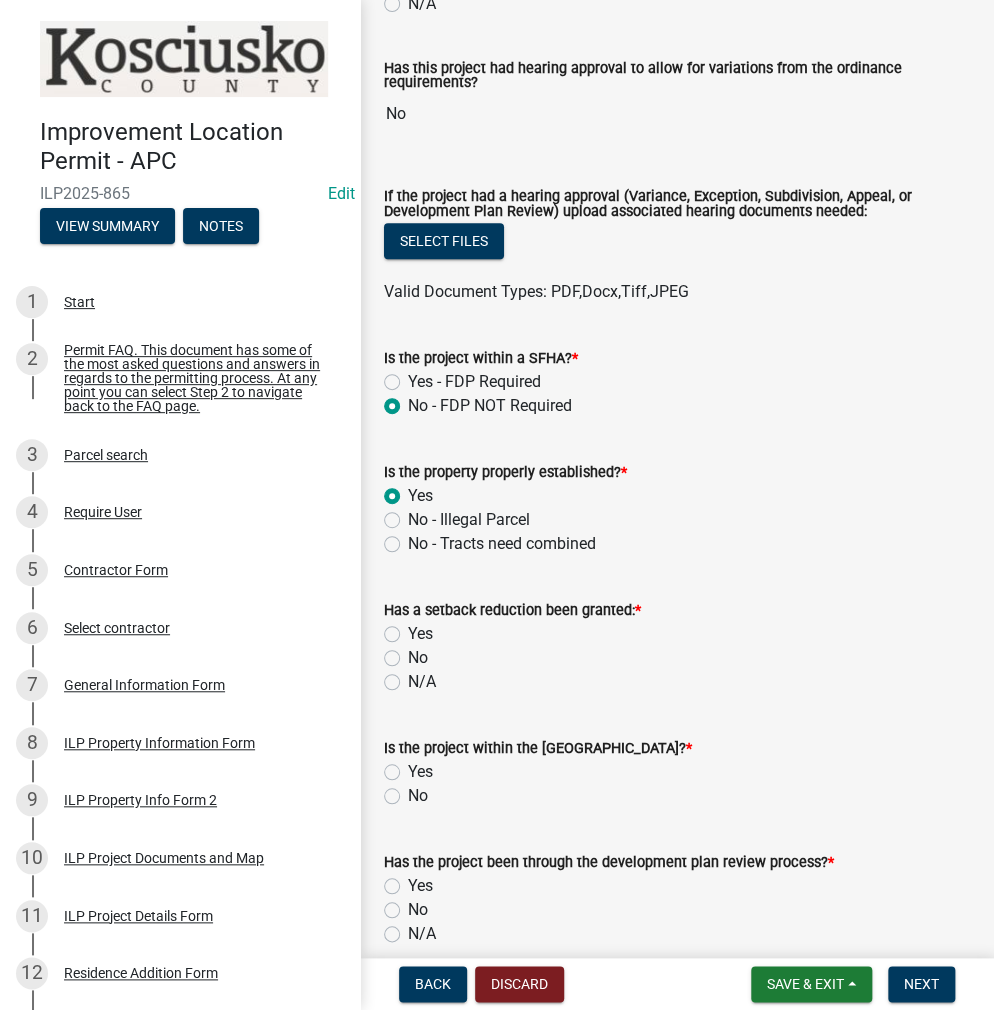 click on "Is the project within the [GEOGRAPHIC_DATA]?  *  Yes   No" 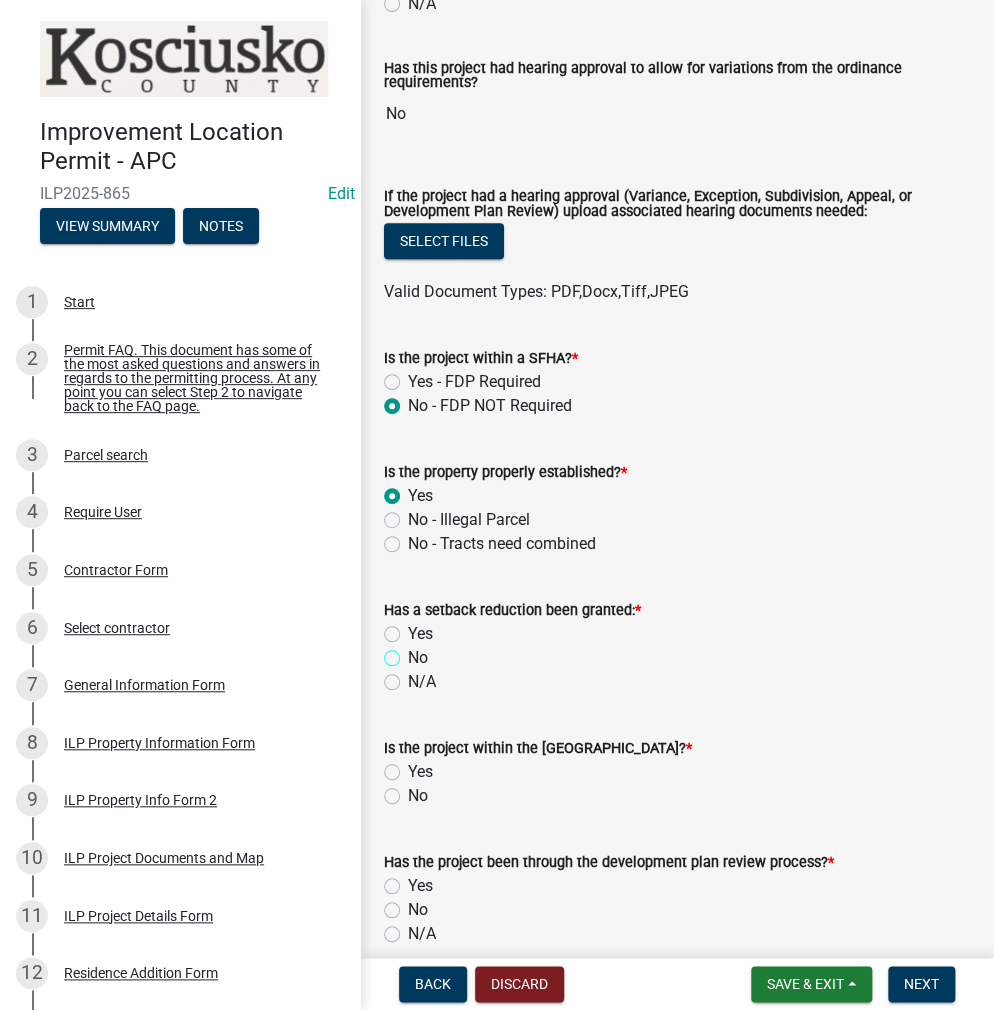 click on "No" at bounding box center (414, 652) 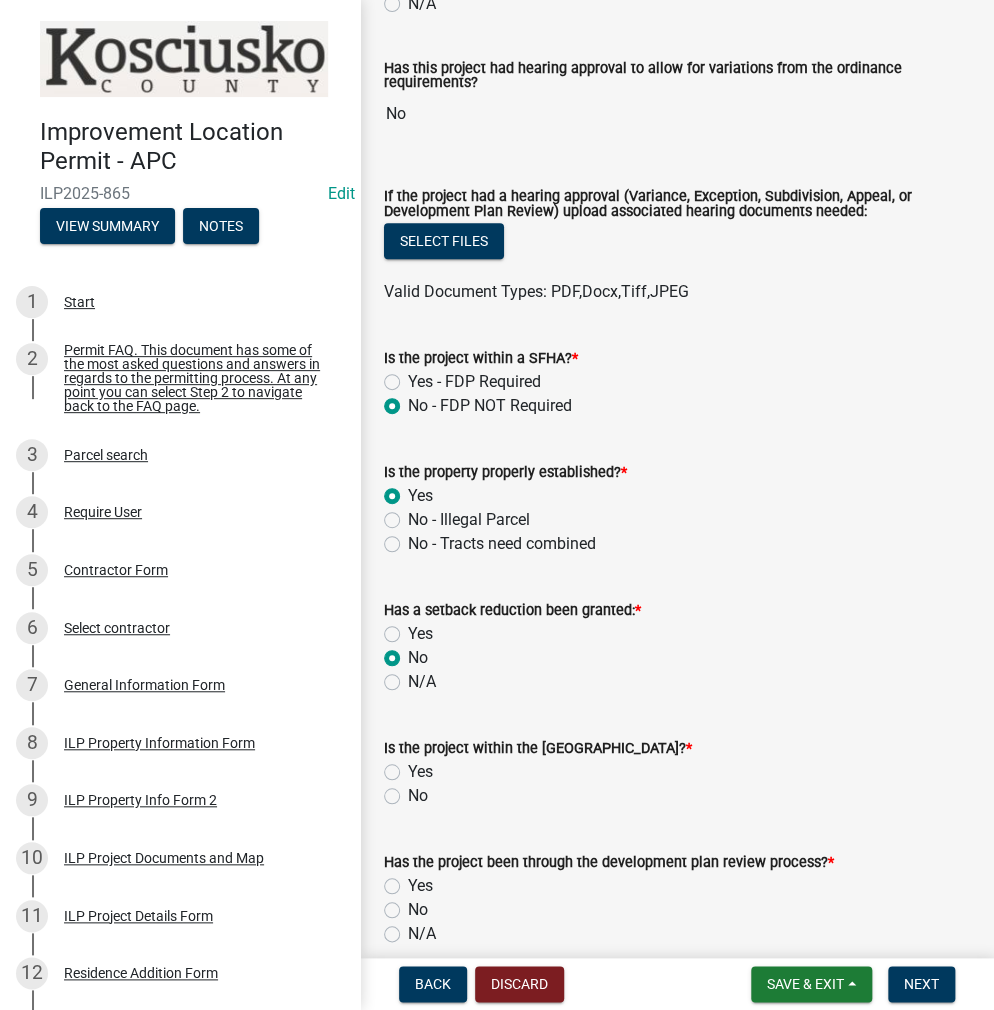 radio on "true" 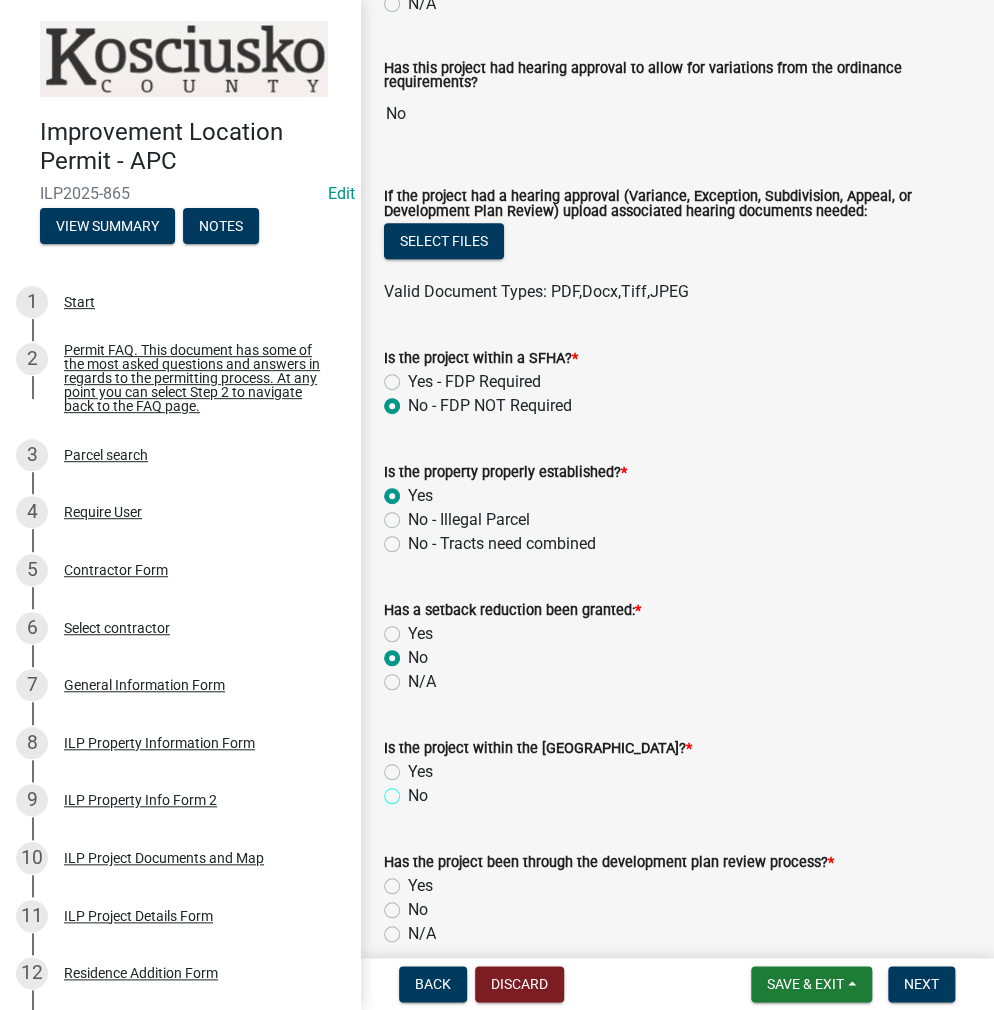 click on "No" at bounding box center (414, 790) 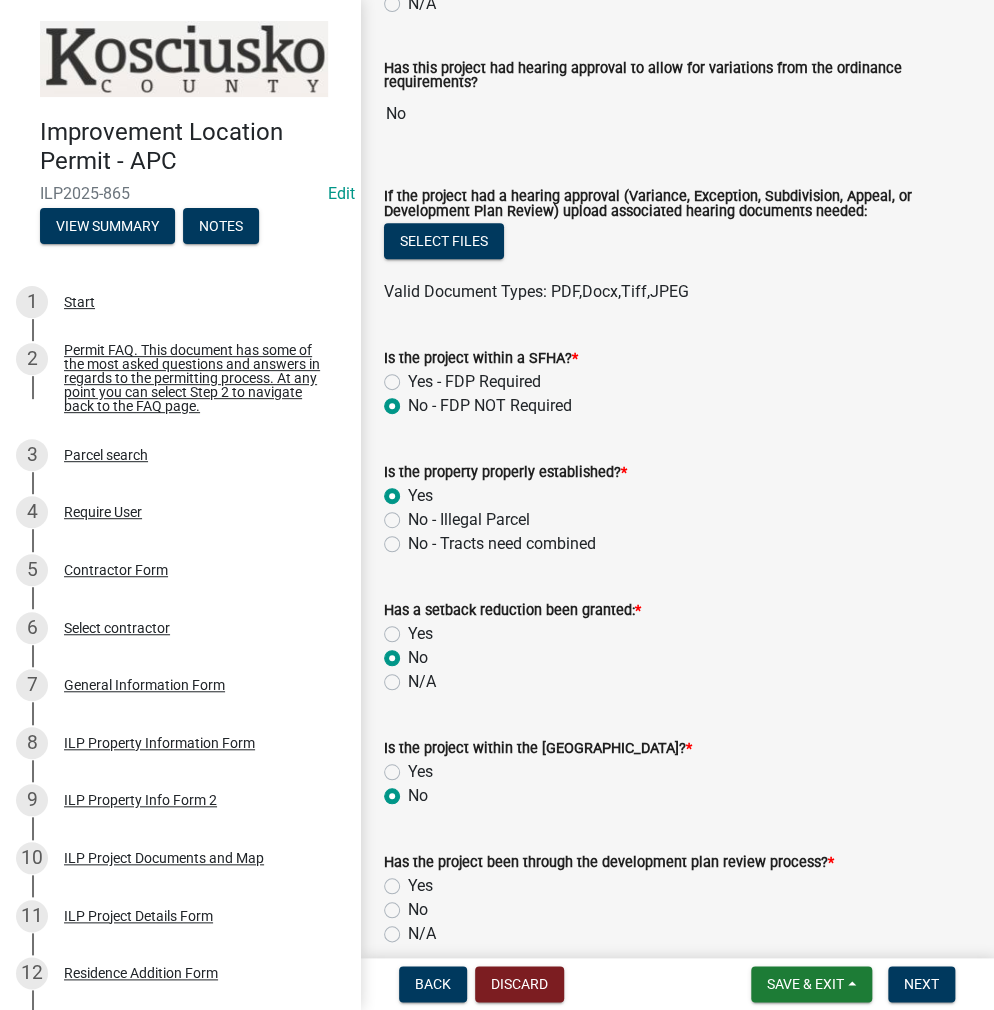 radio on "true" 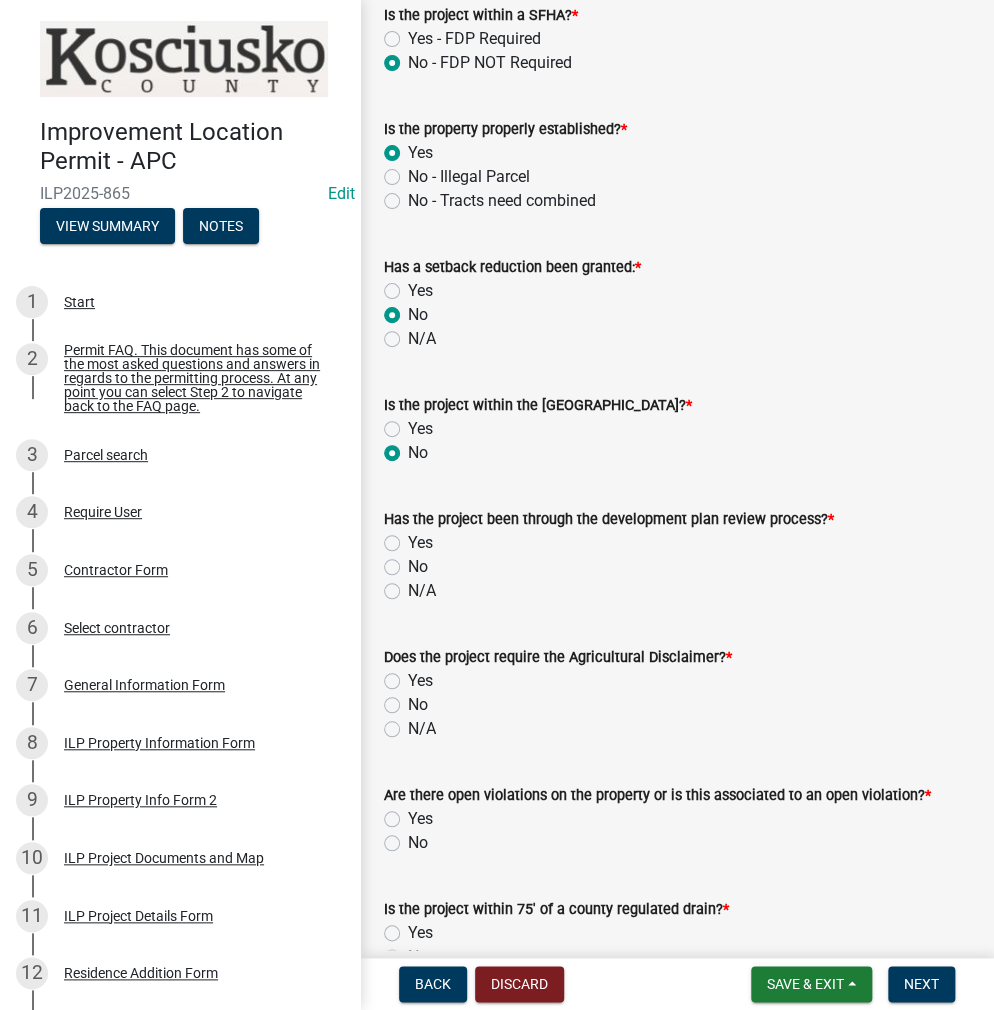 scroll, scrollTop: 1000, scrollLeft: 0, axis: vertical 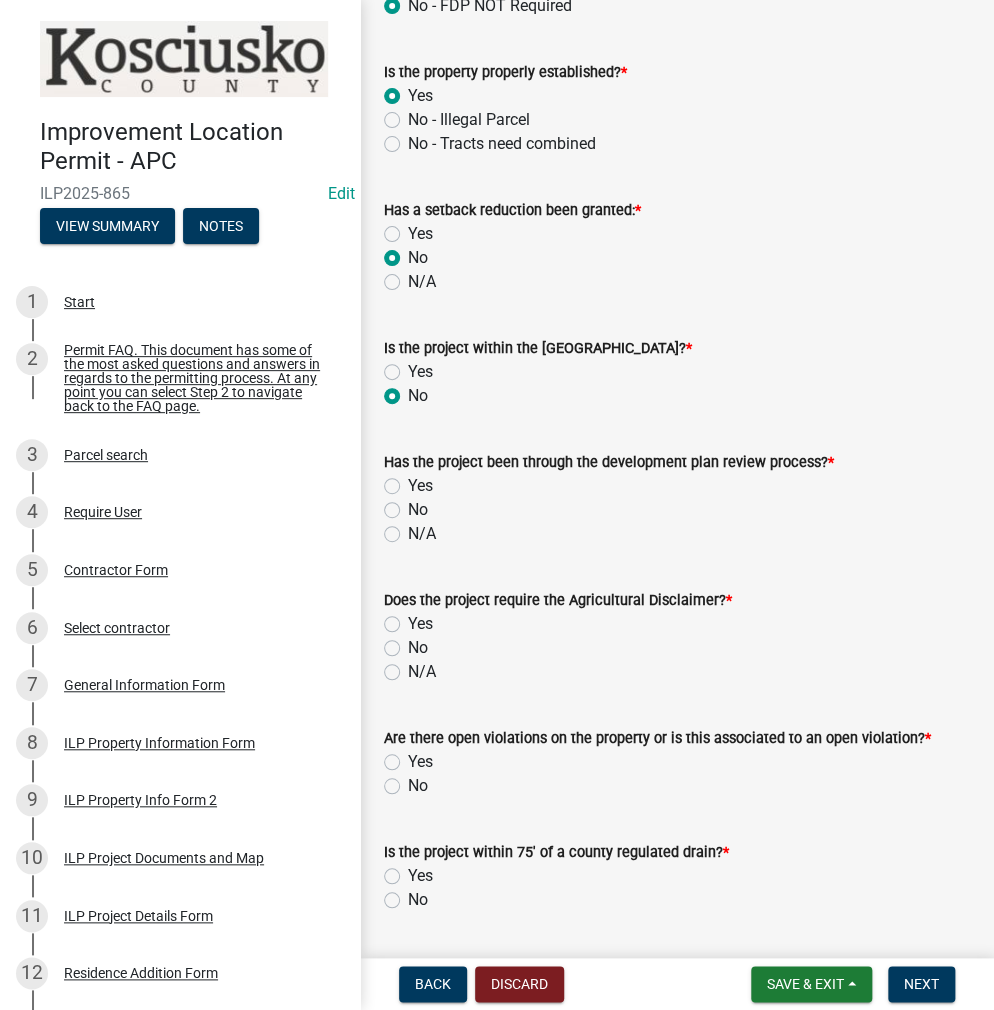 click on "No" 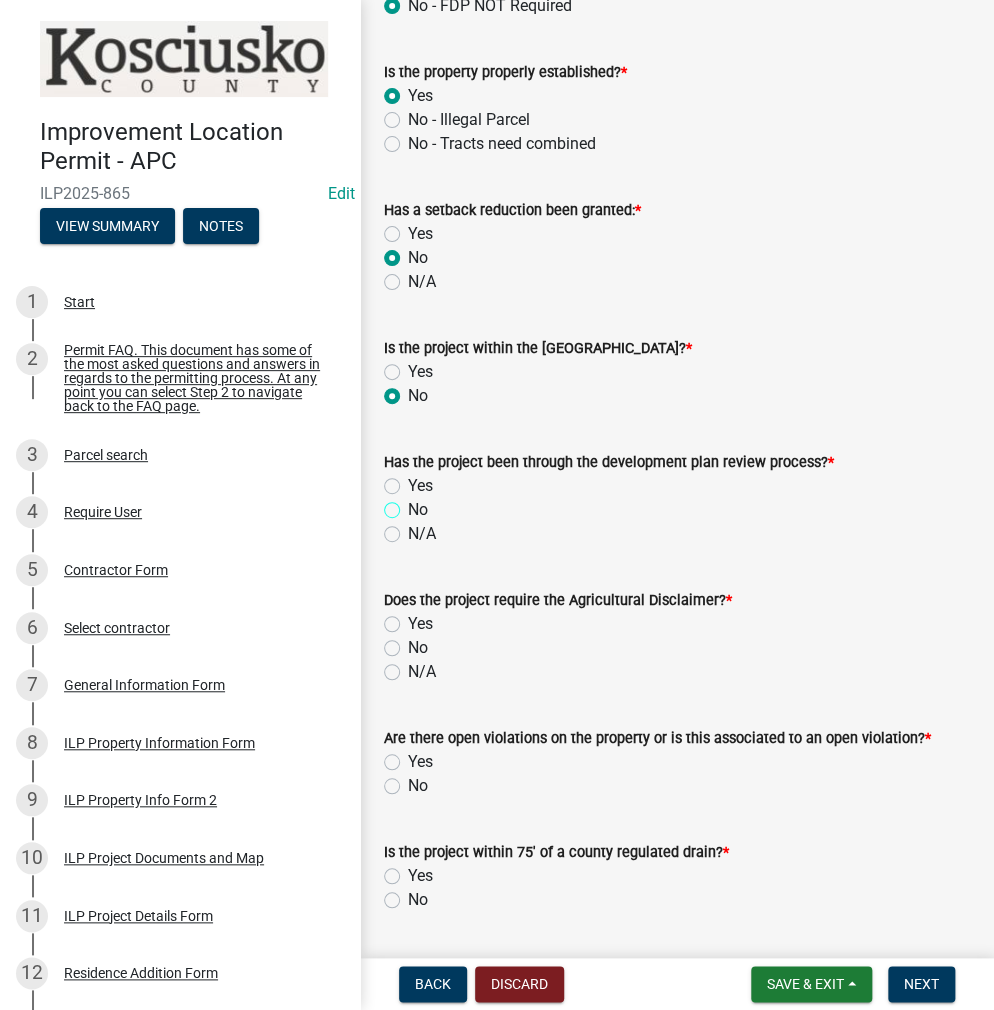 click on "No" at bounding box center [414, 504] 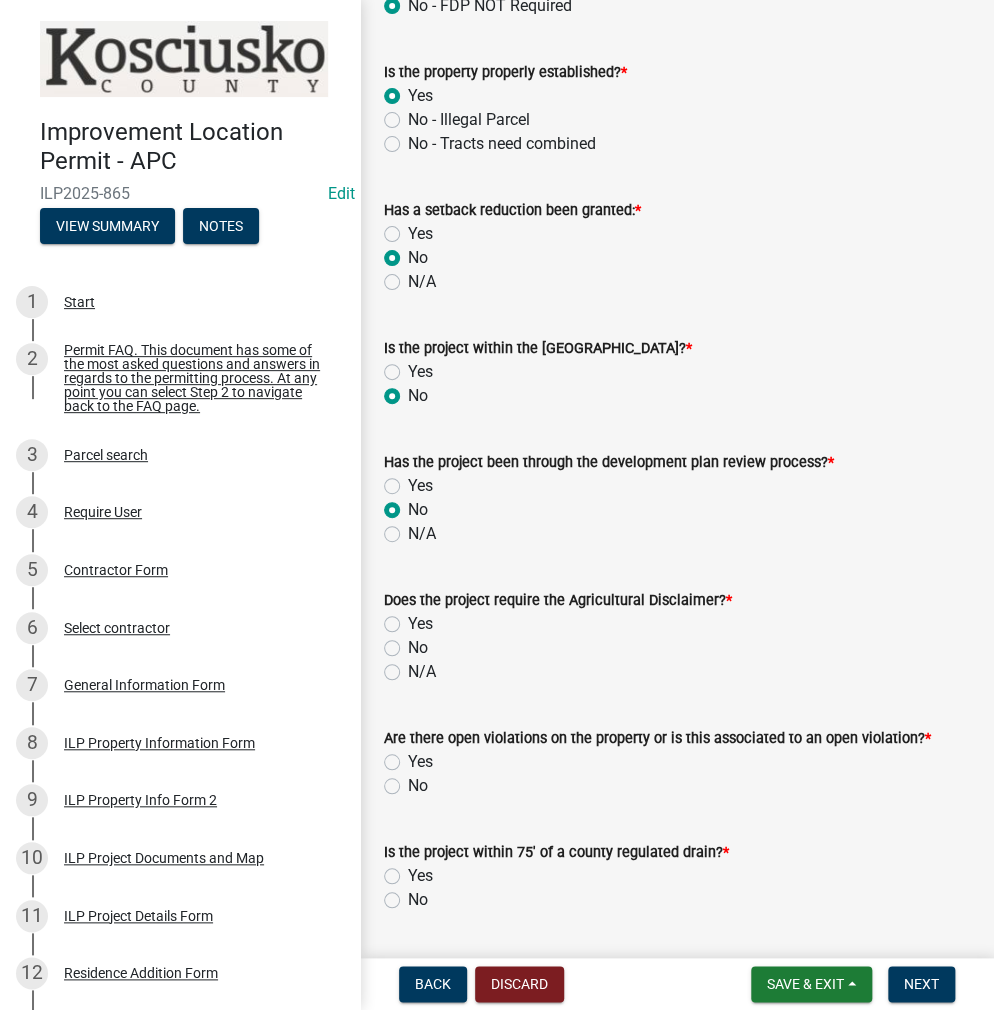 radio on "true" 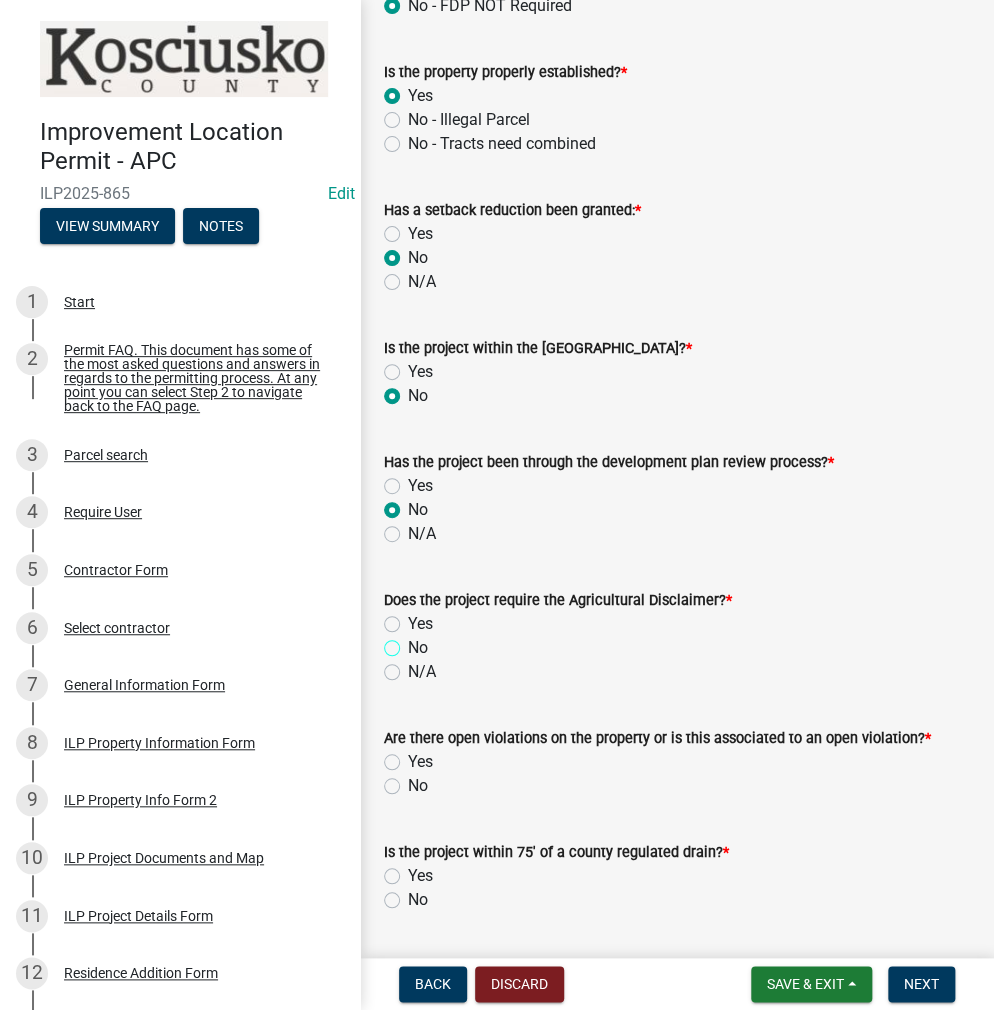 click on "No" at bounding box center [414, 642] 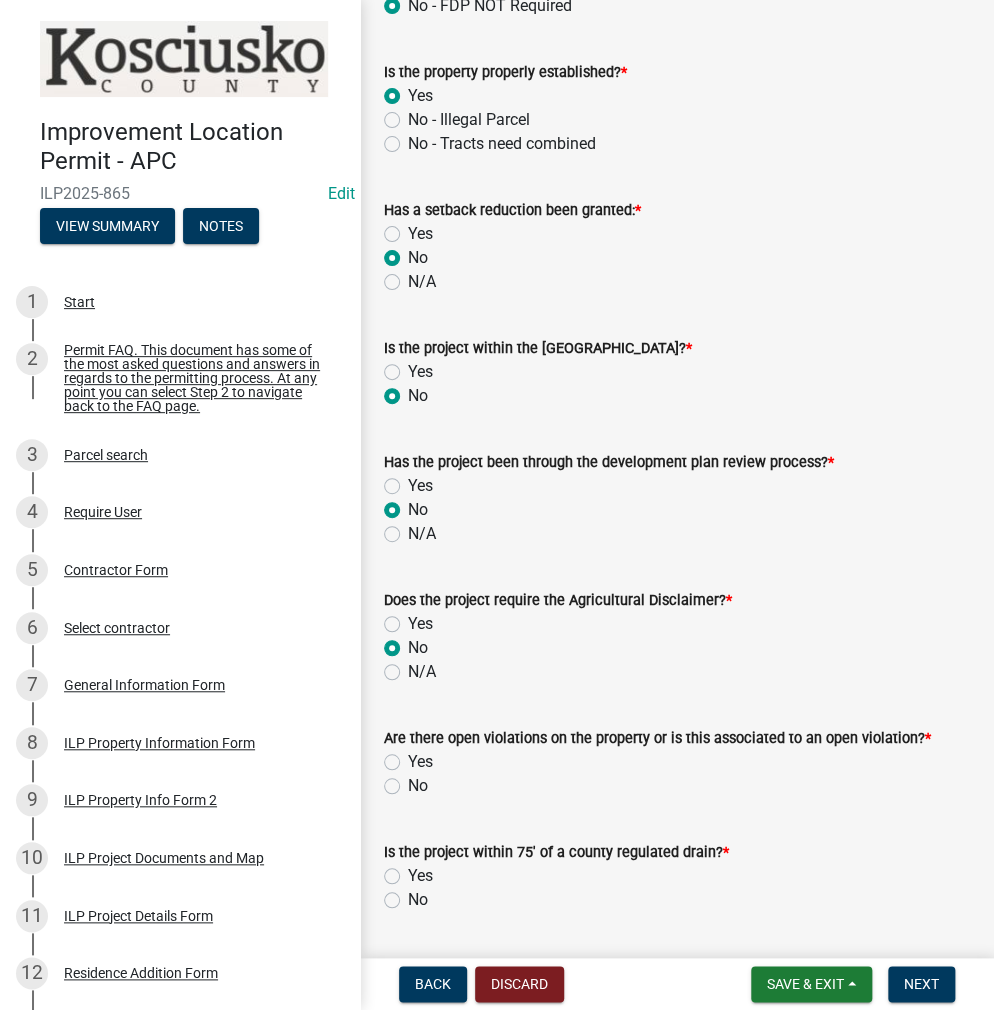 radio on "true" 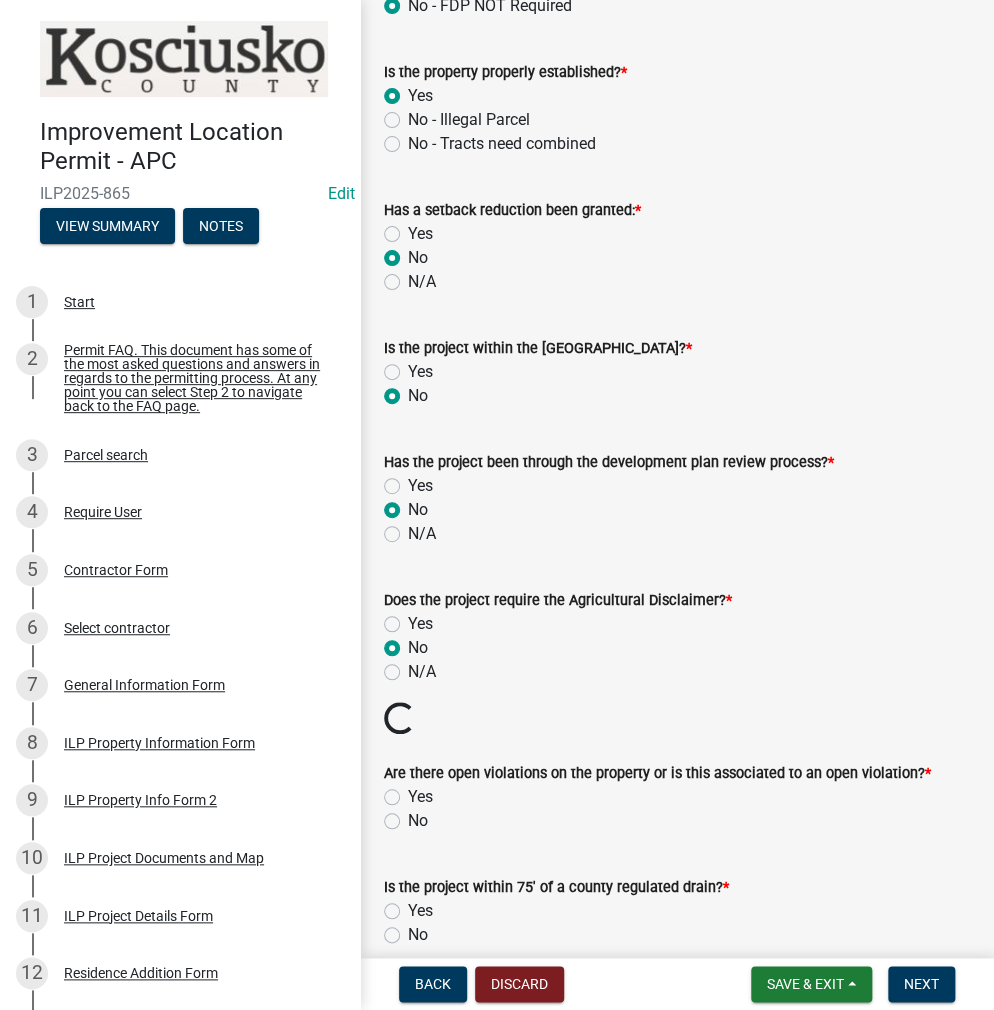 click on "No" 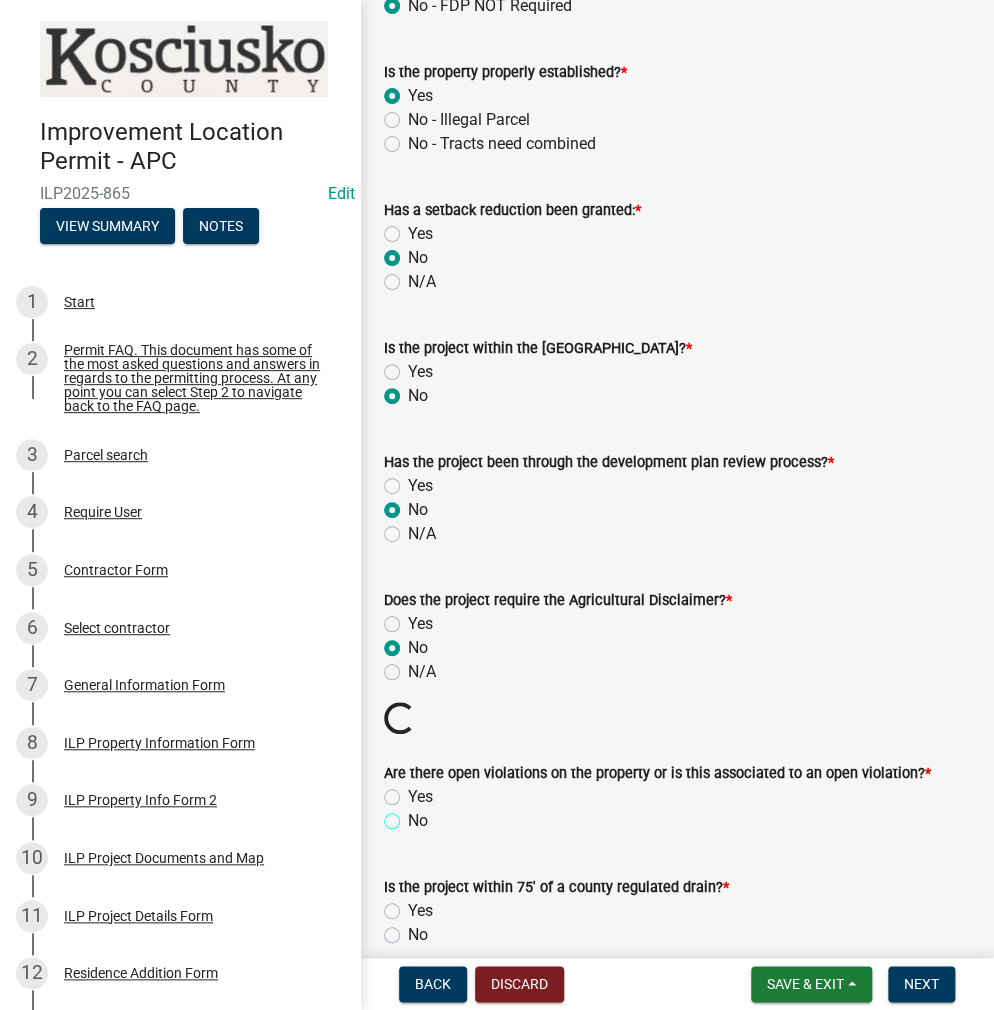 click on "No" at bounding box center (414, 815) 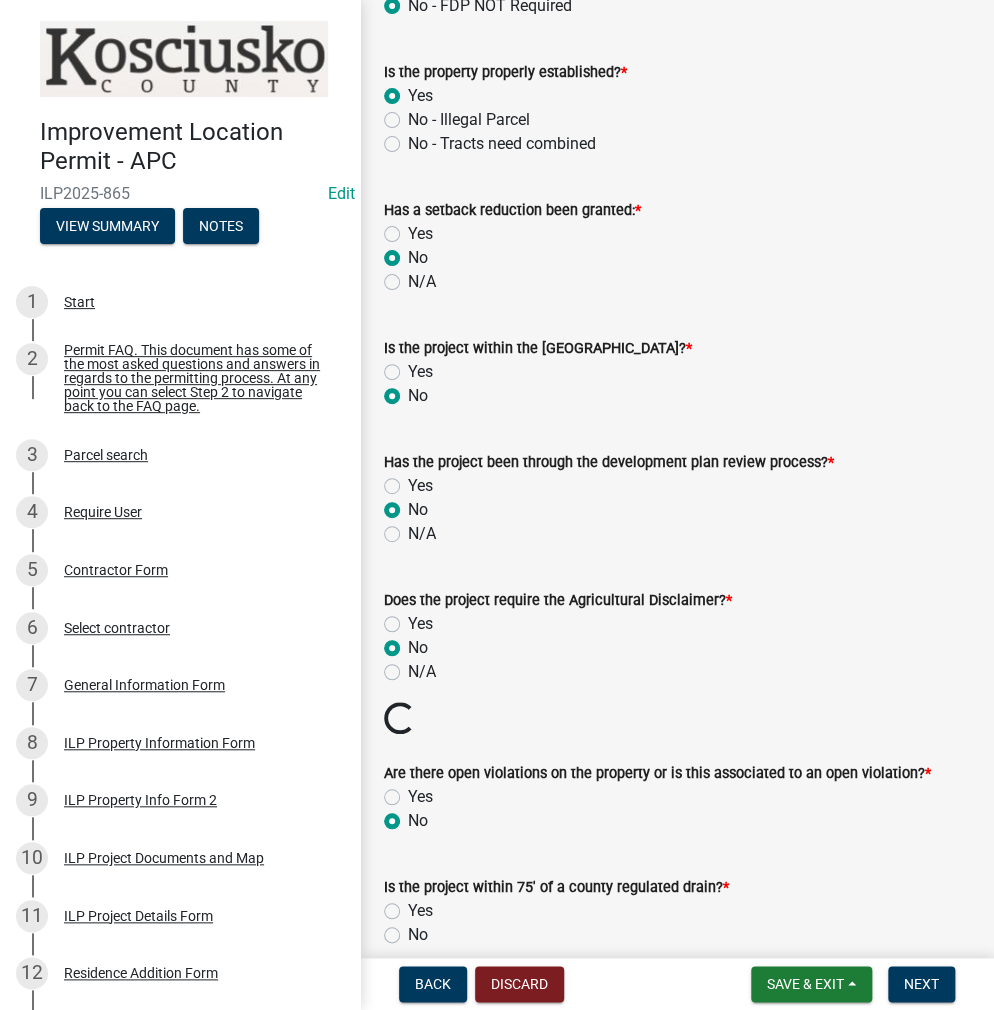 radio on "true" 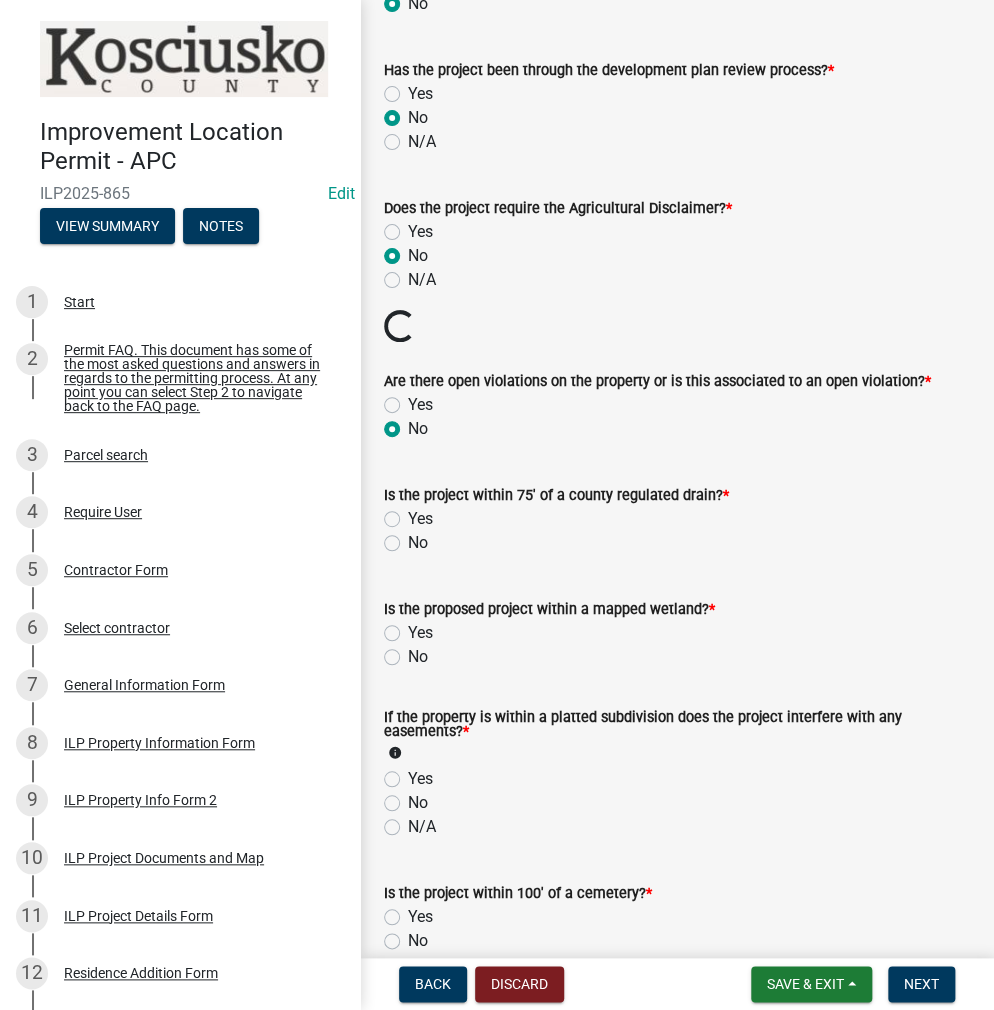 scroll, scrollTop: 1400, scrollLeft: 0, axis: vertical 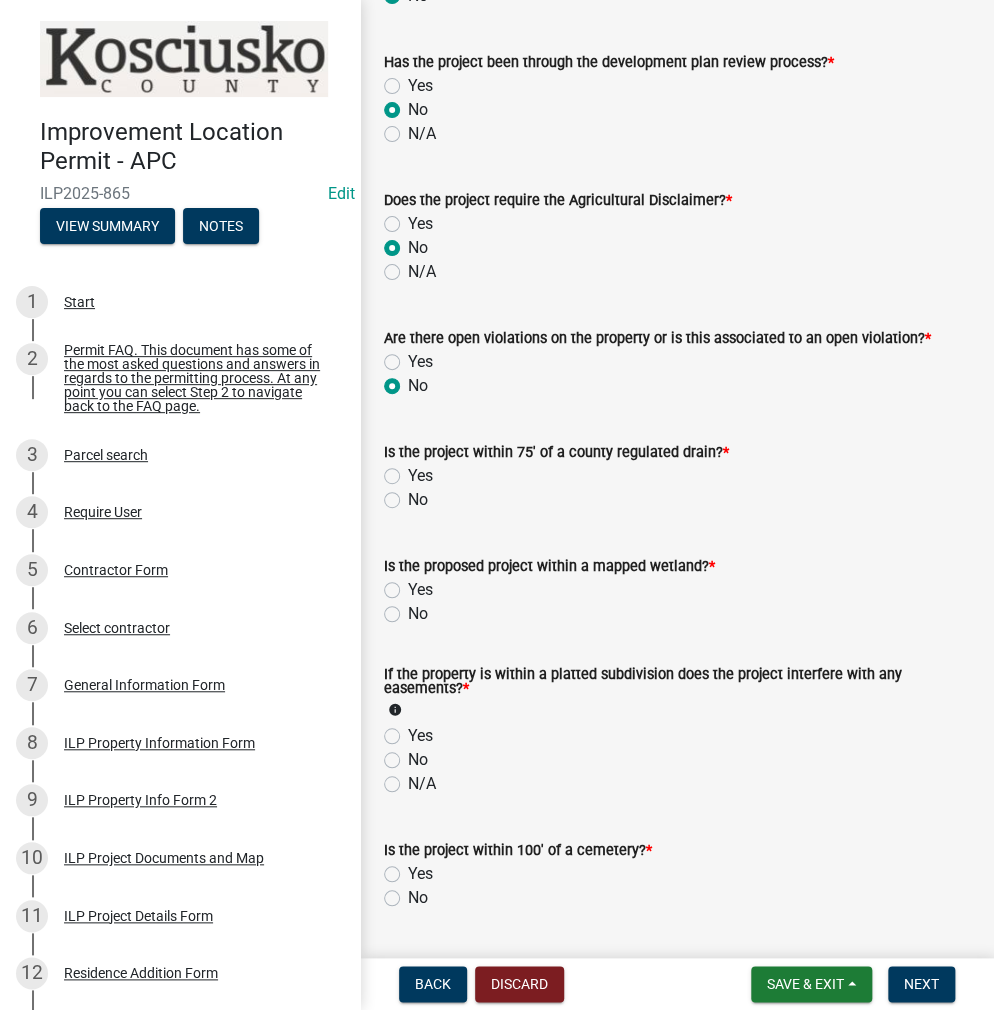 click on "No" 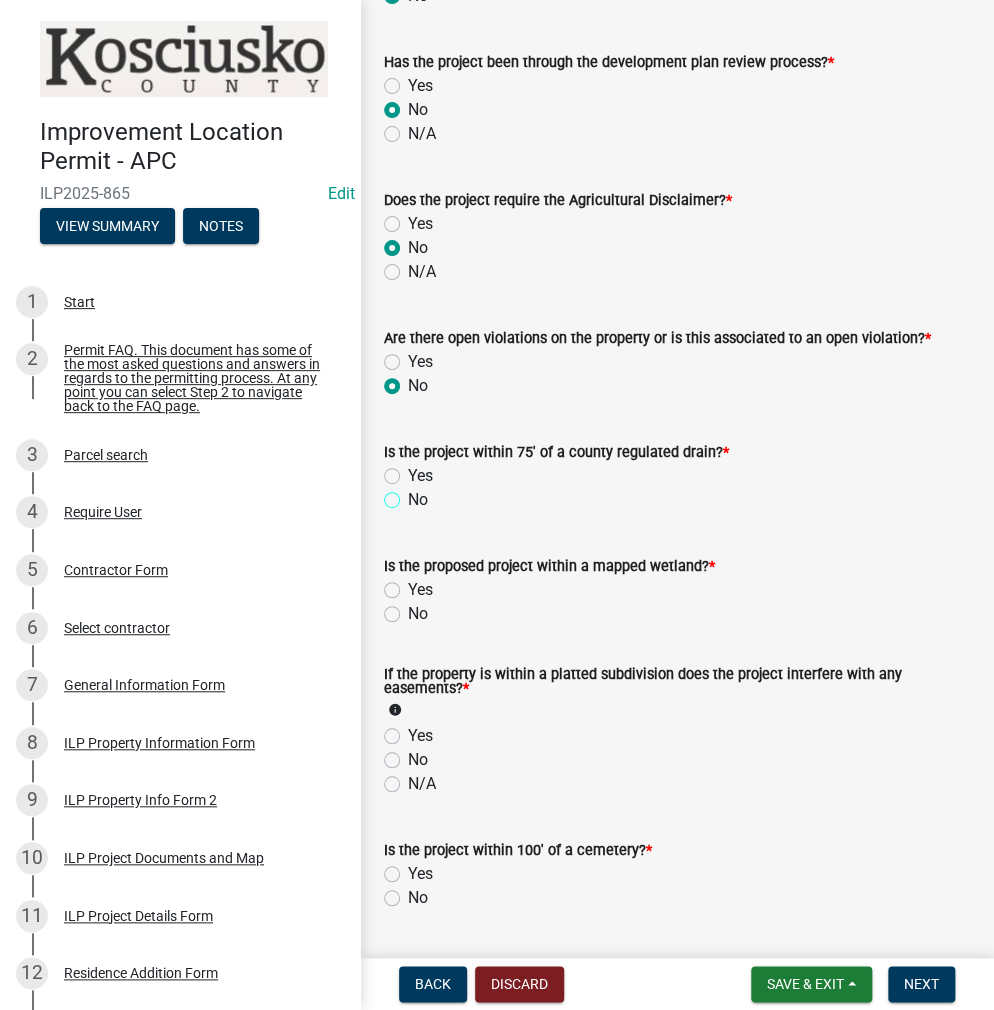 click on "No" at bounding box center (414, 494) 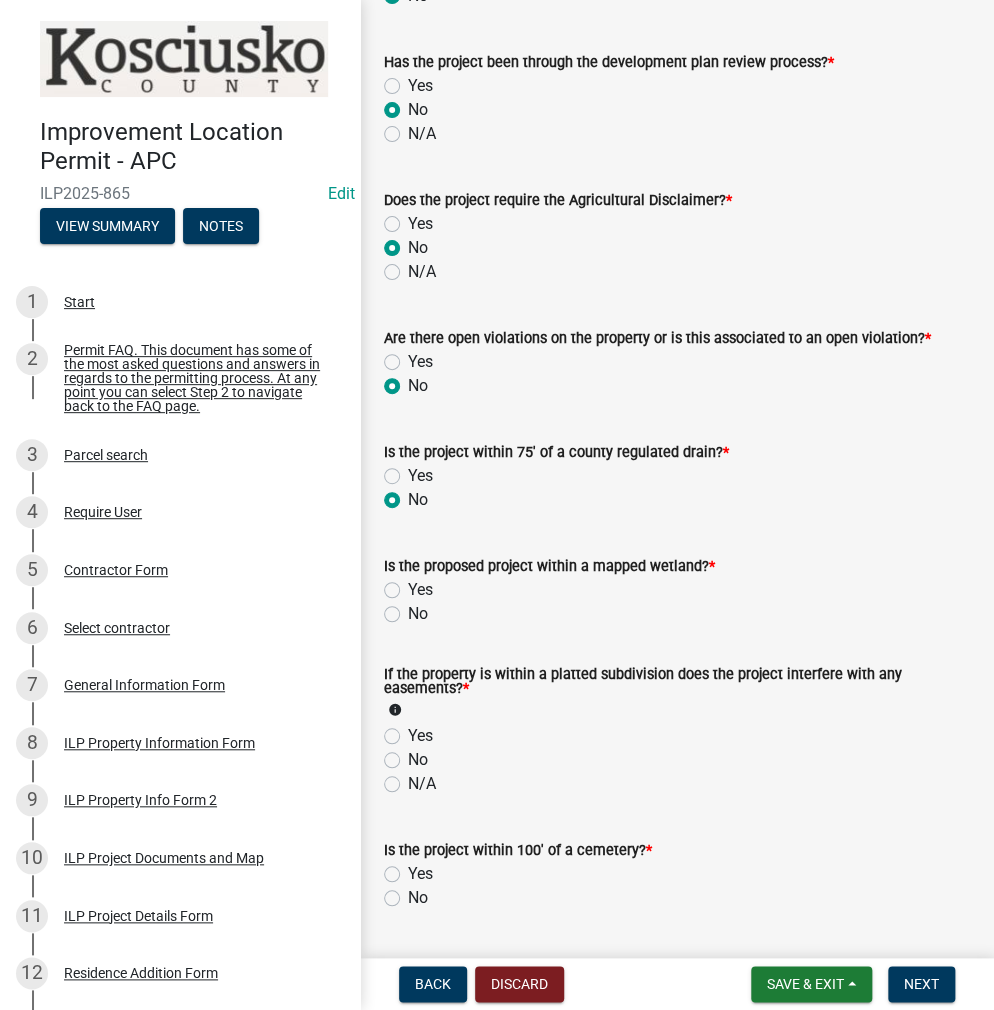 radio on "true" 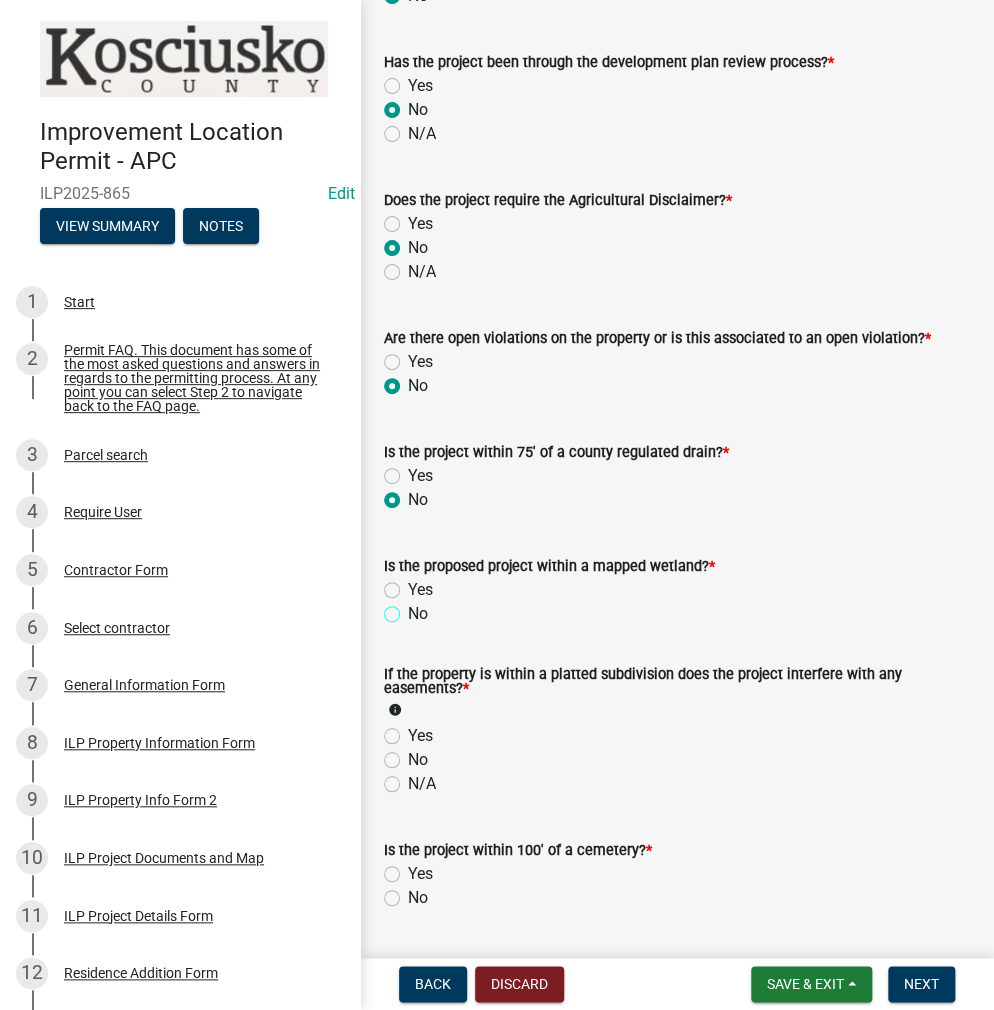 click on "No" at bounding box center (414, 608) 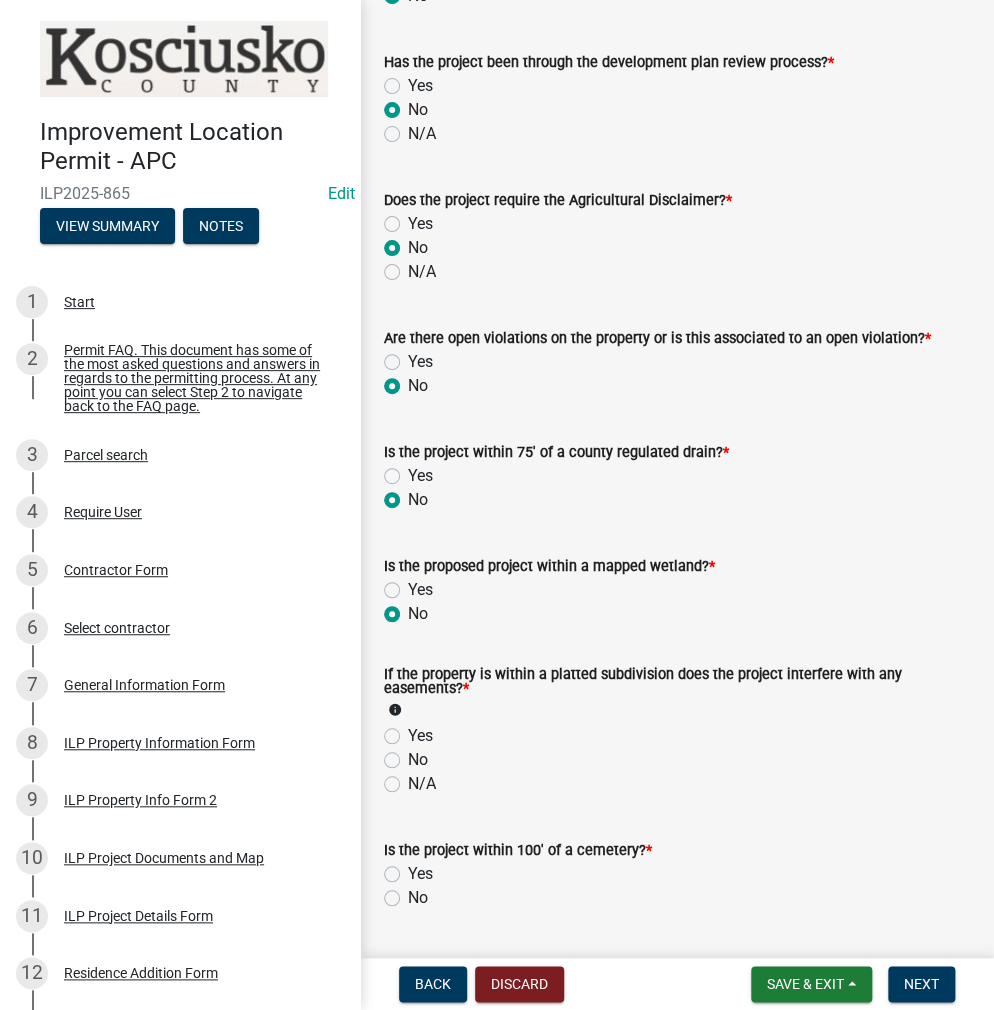 radio on "true" 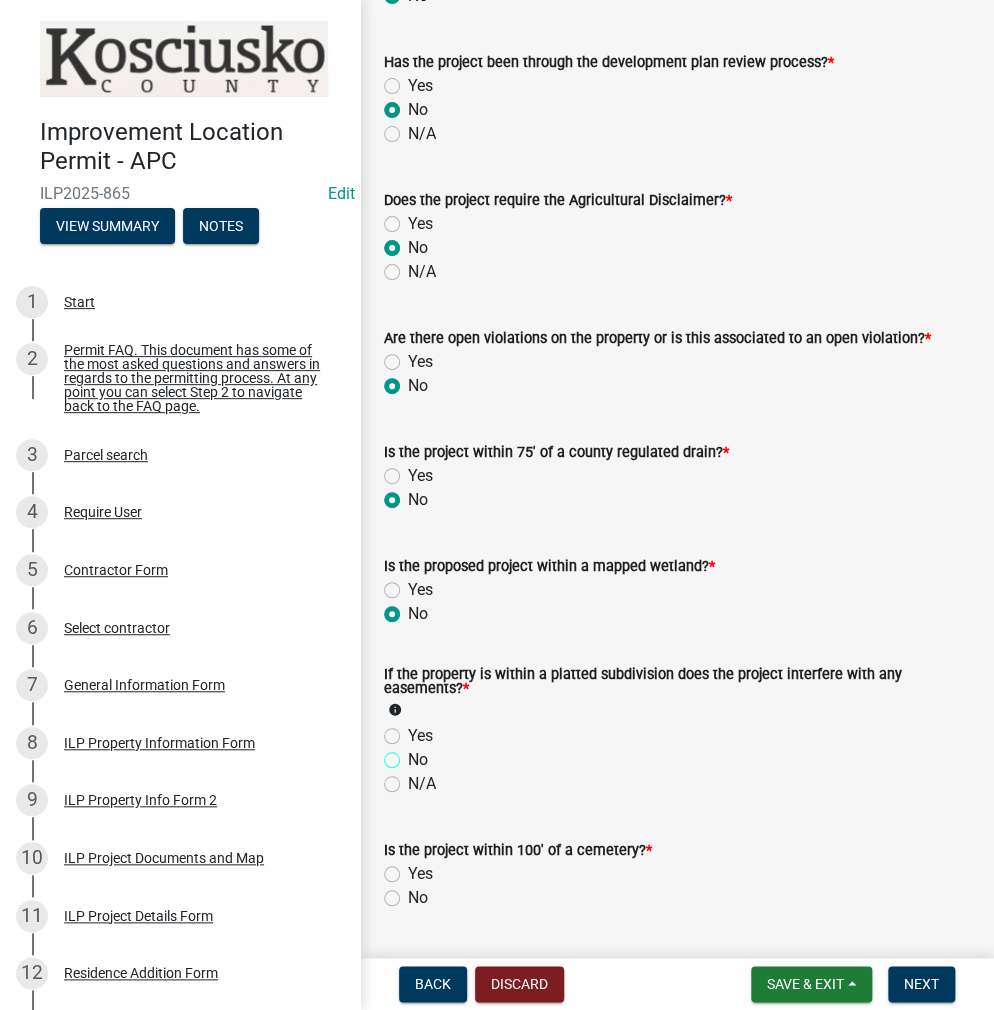 click on "No" at bounding box center (414, 754) 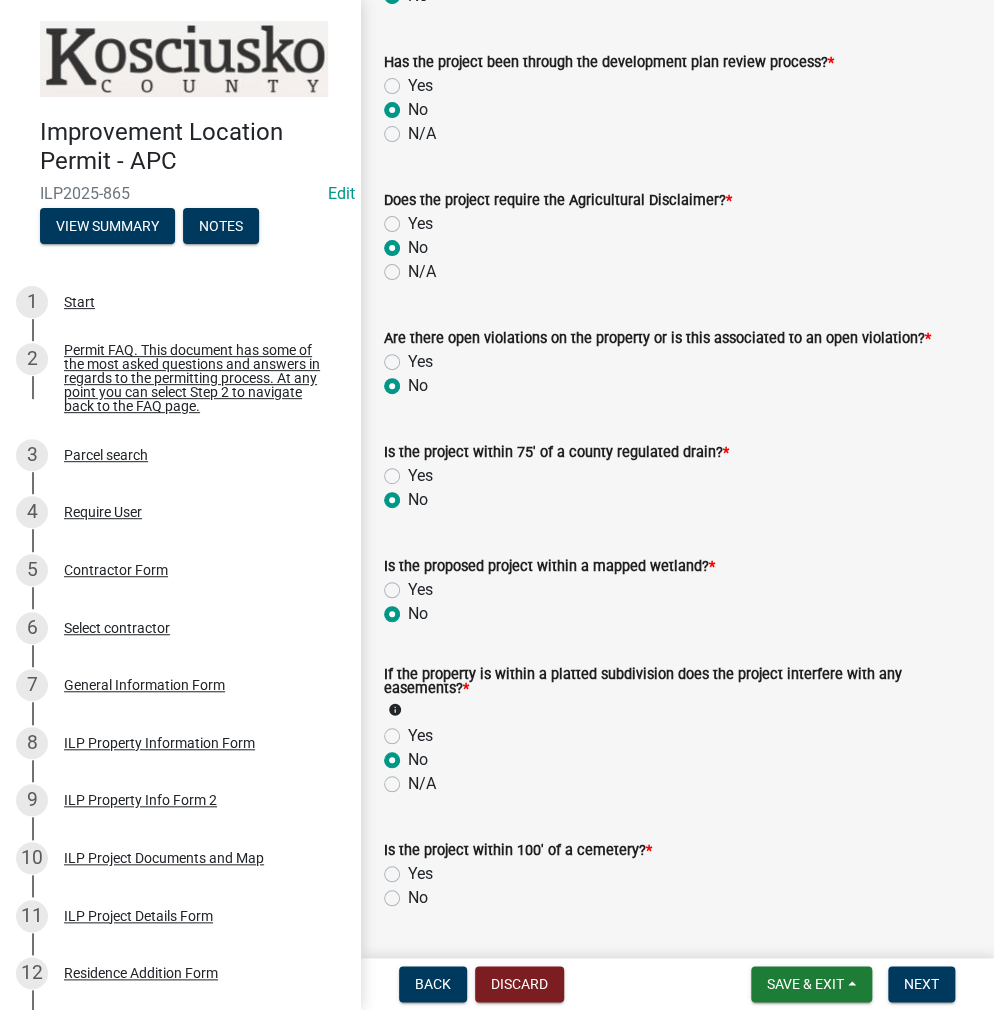 radio on "true" 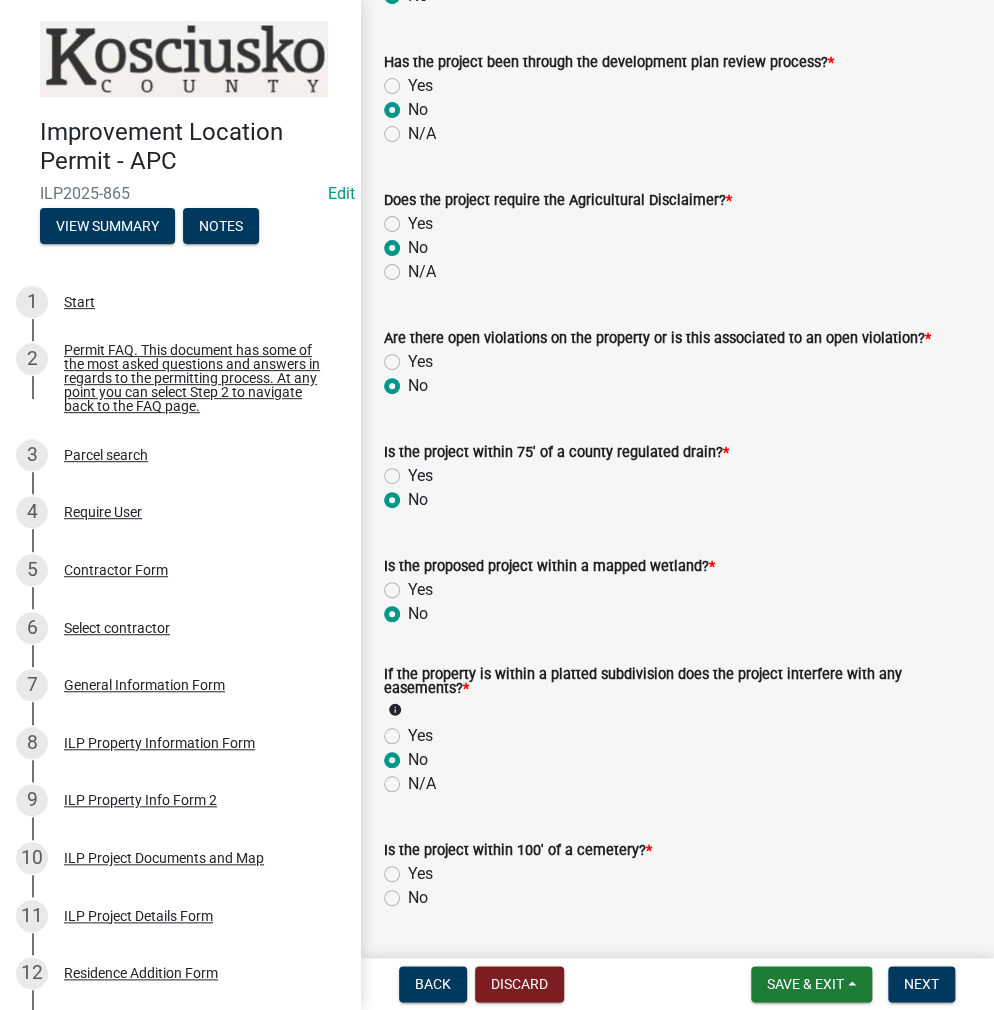 scroll, scrollTop: 1600, scrollLeft: 0, axis: vertical 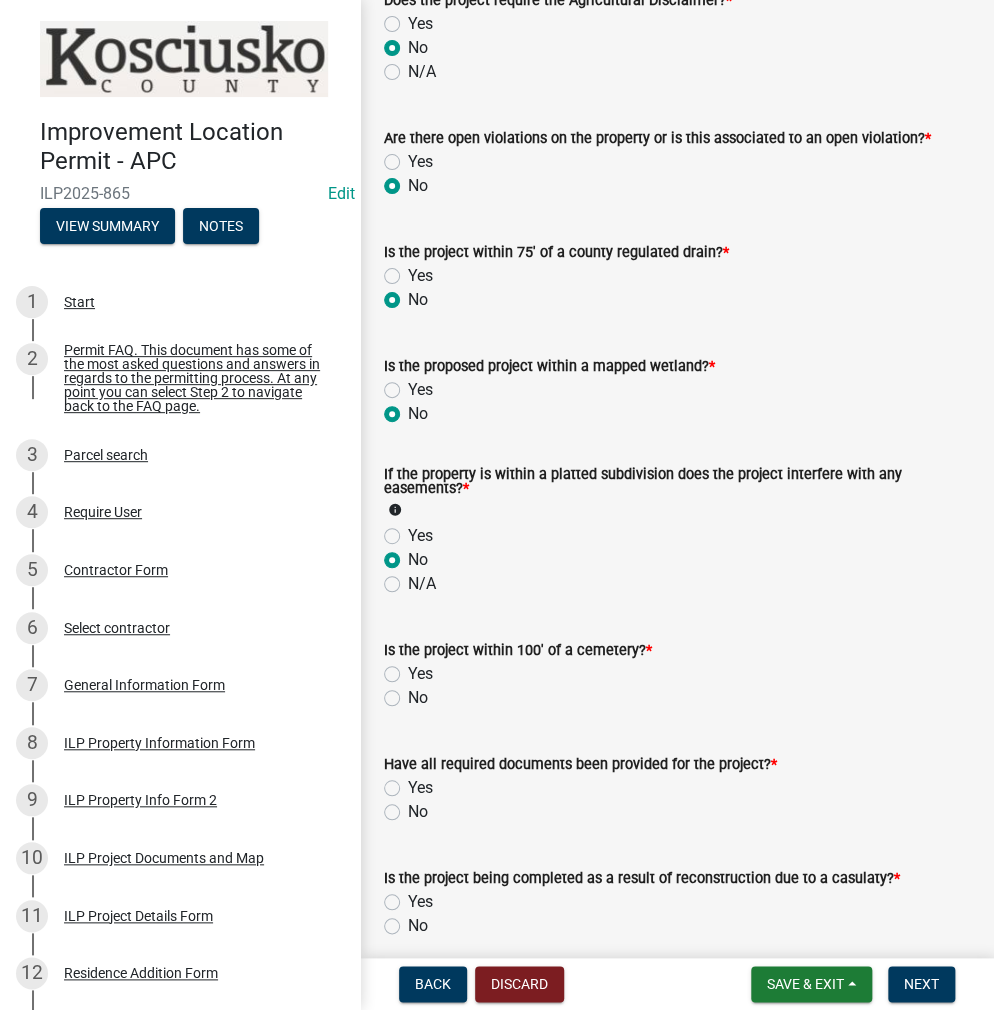 click on "No" 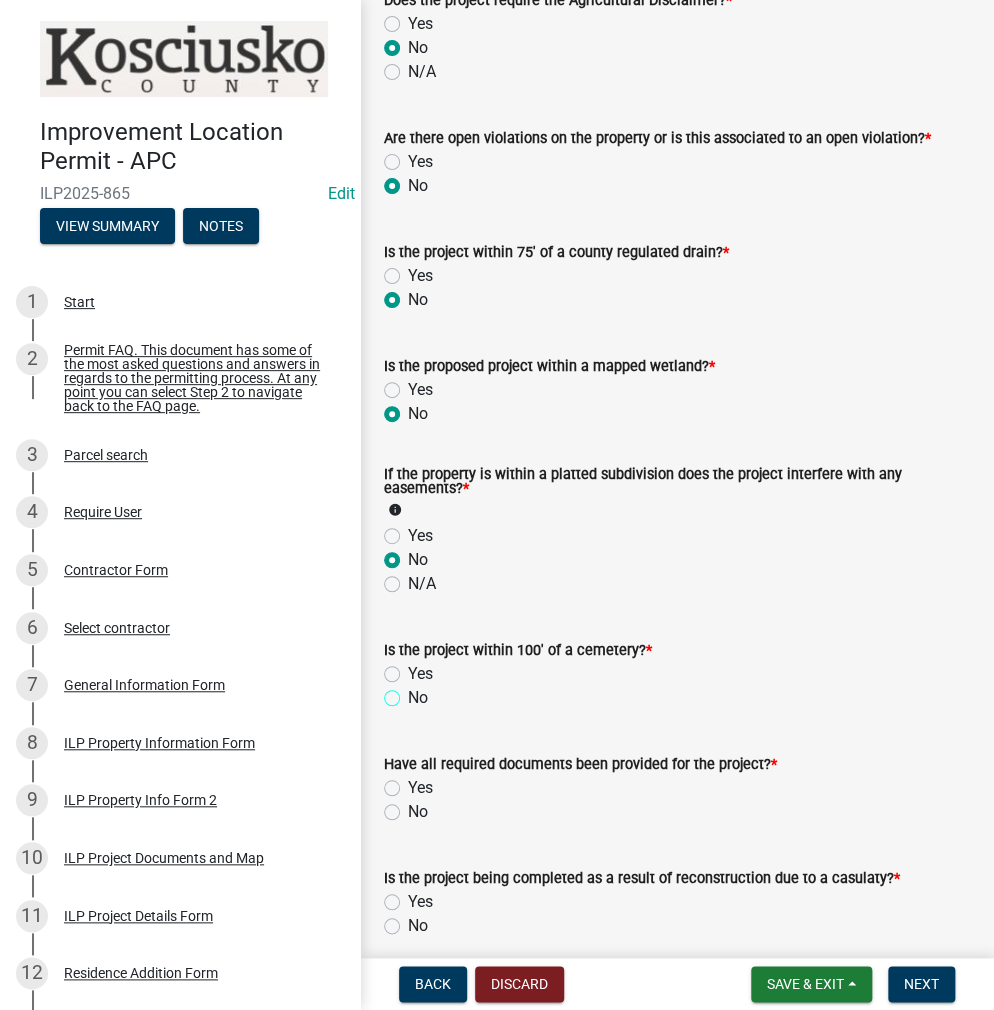 click on "No" at bounding box center [414, 692] 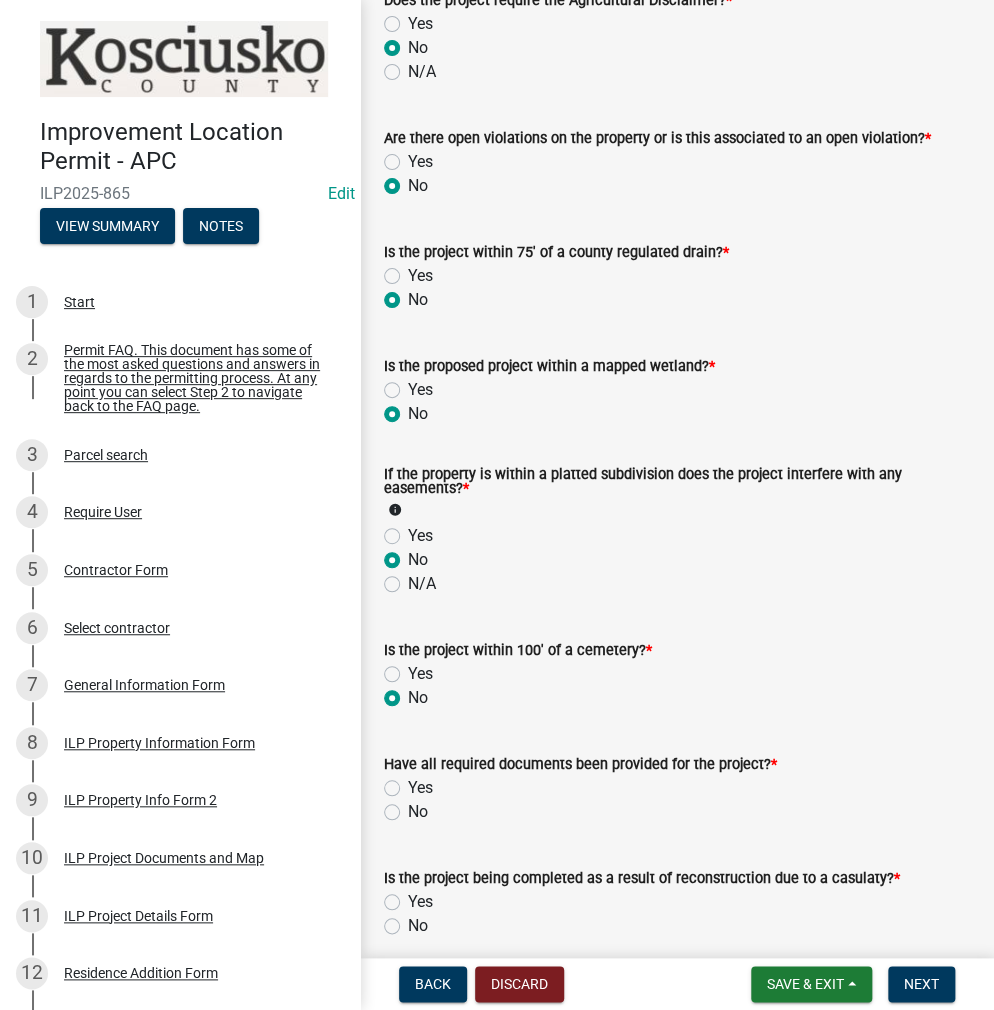 radio on "true" 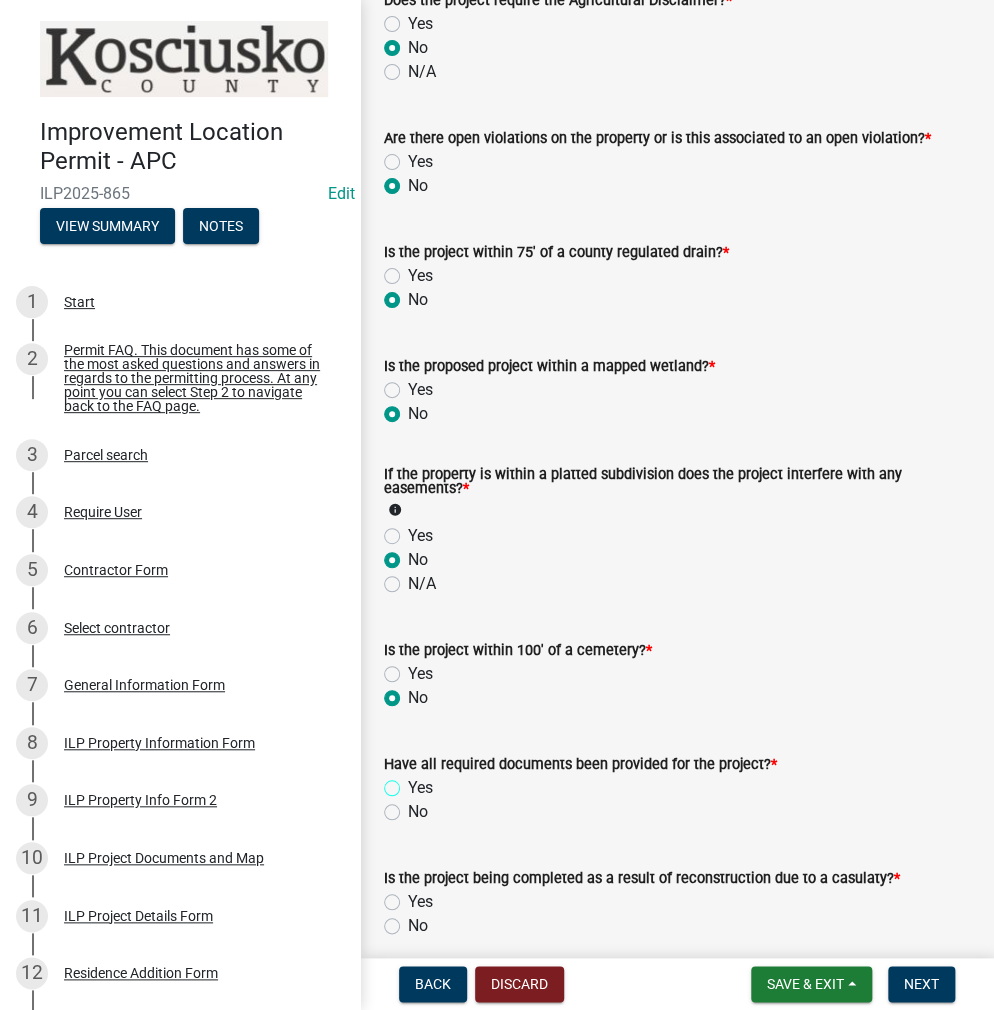 click on "Yes" at bounding box center [414, 782] 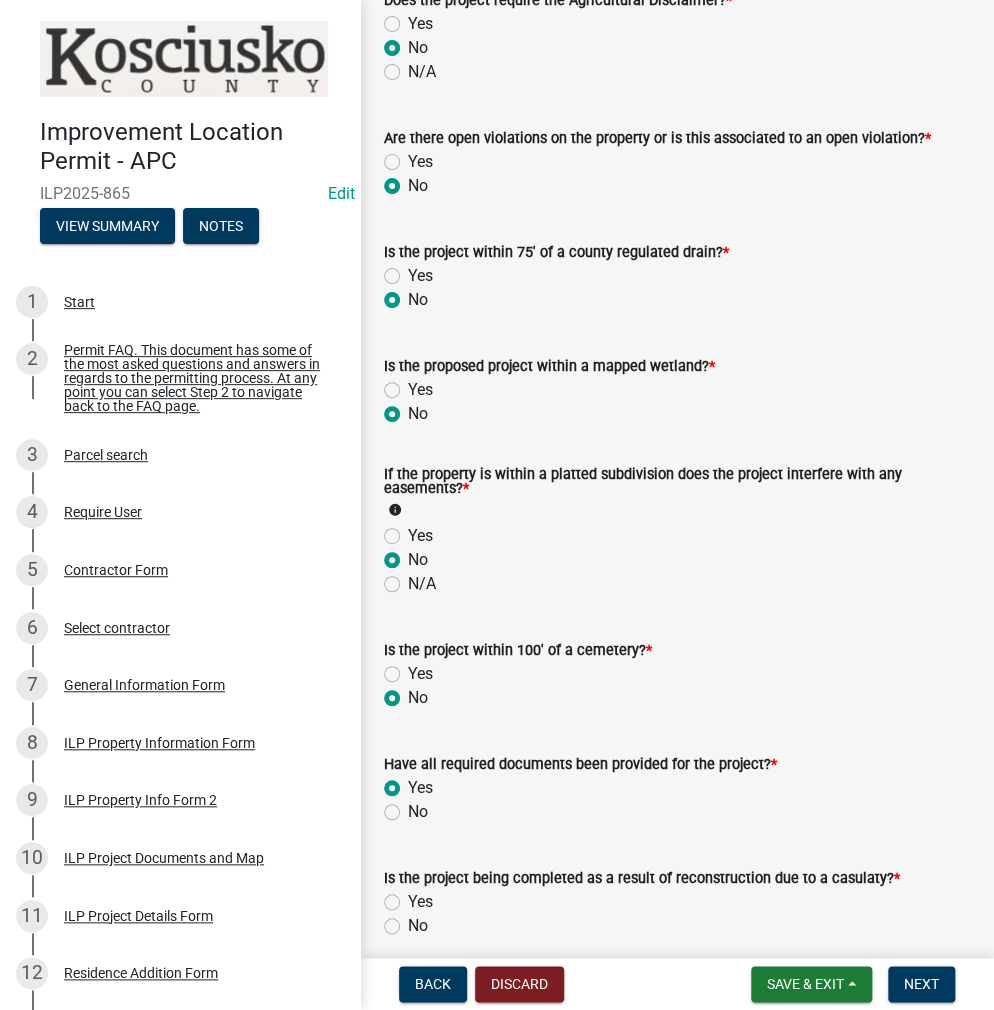 radio on "true" 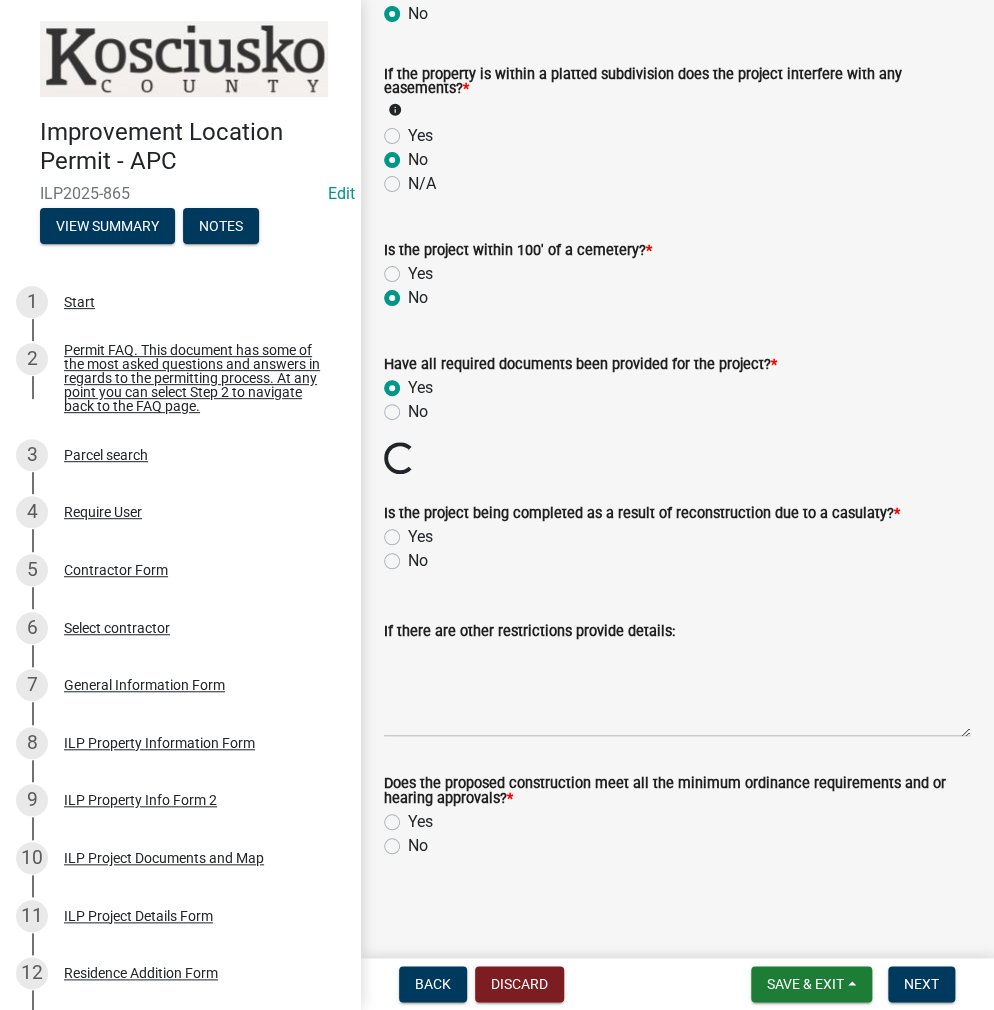 scroll, scrollTop: 2000, scrollLeft: 0, axis: vertical 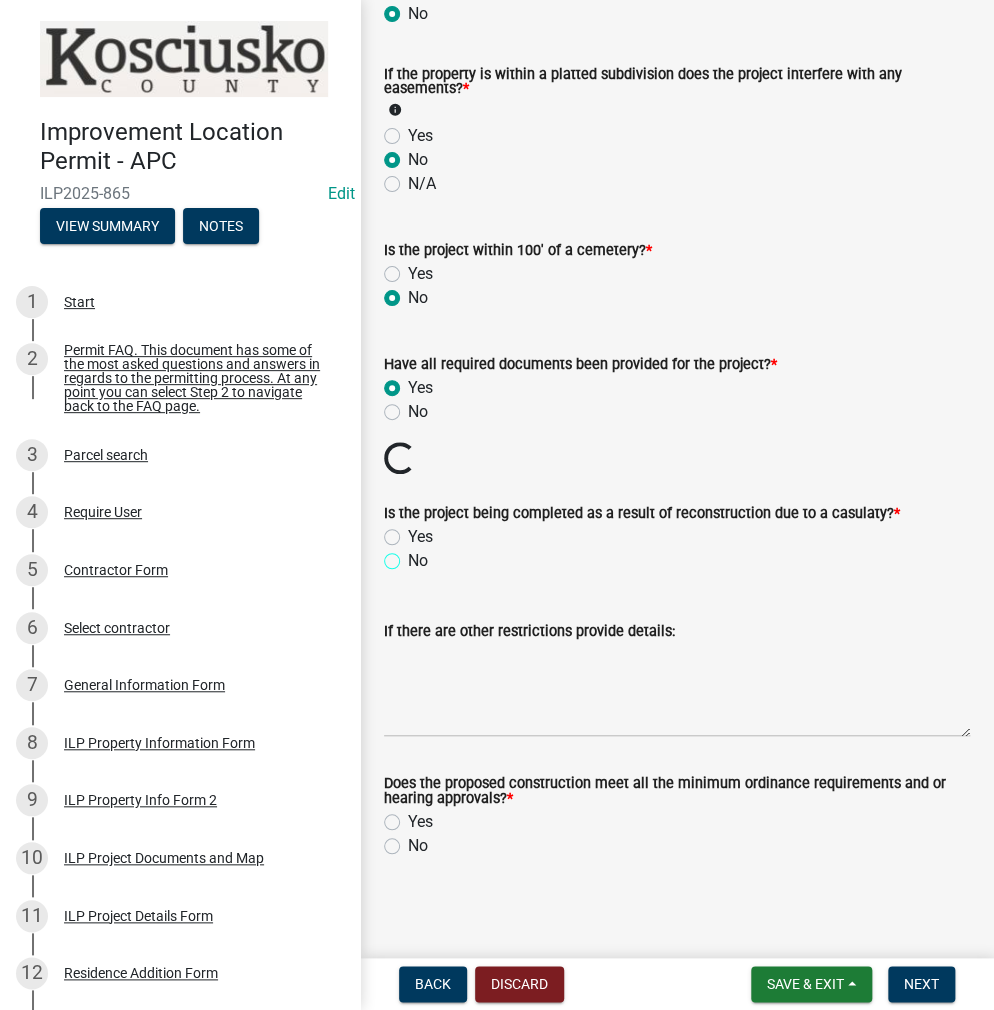 click on "No" at bounding box center (414, 555) 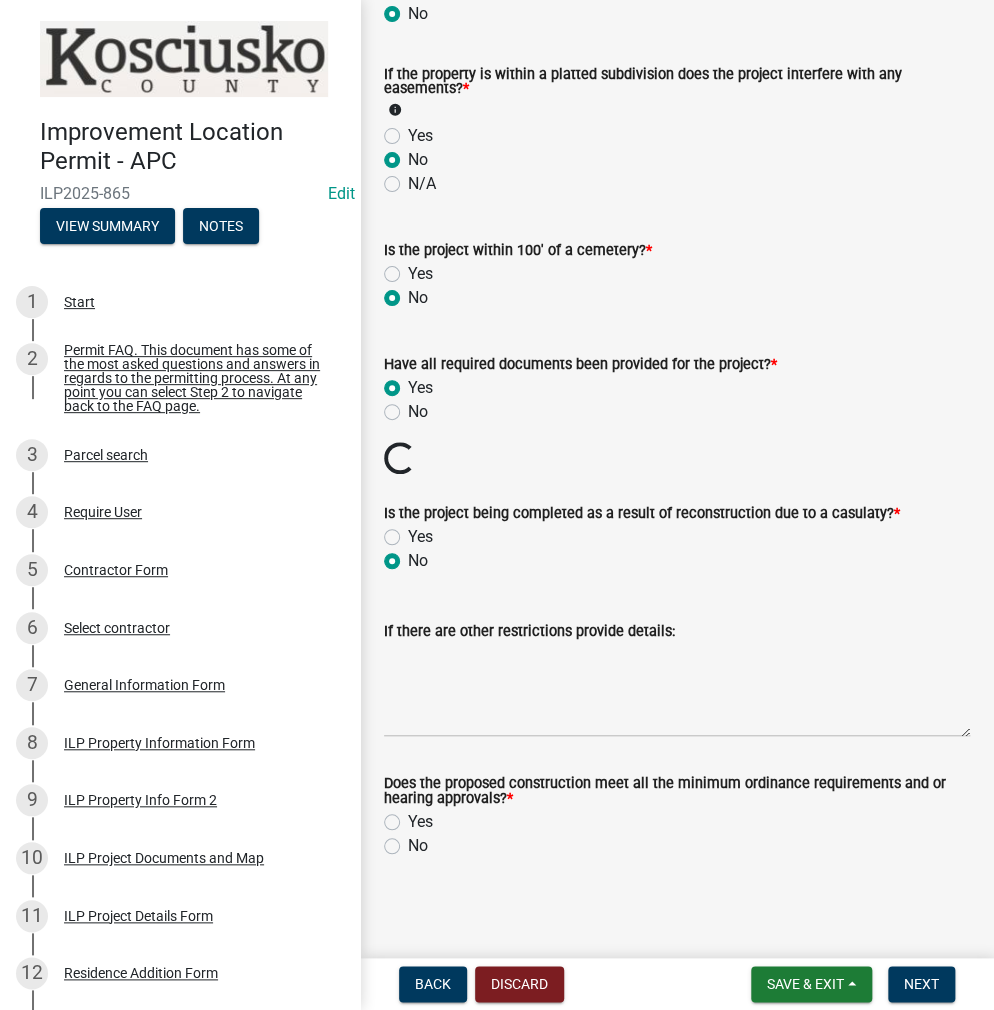 radio on "true" 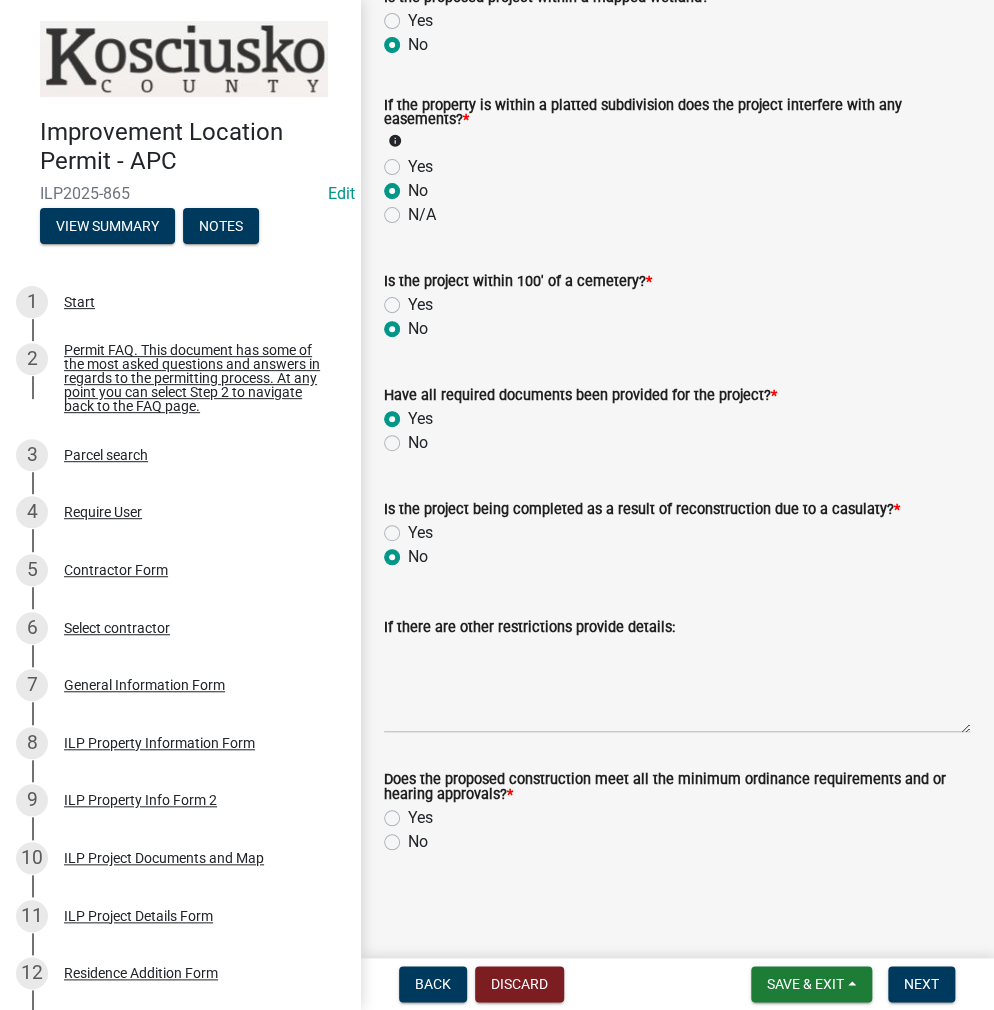 scroll, scrollTop: 1969, scrollLeft: 0, axis: vertical 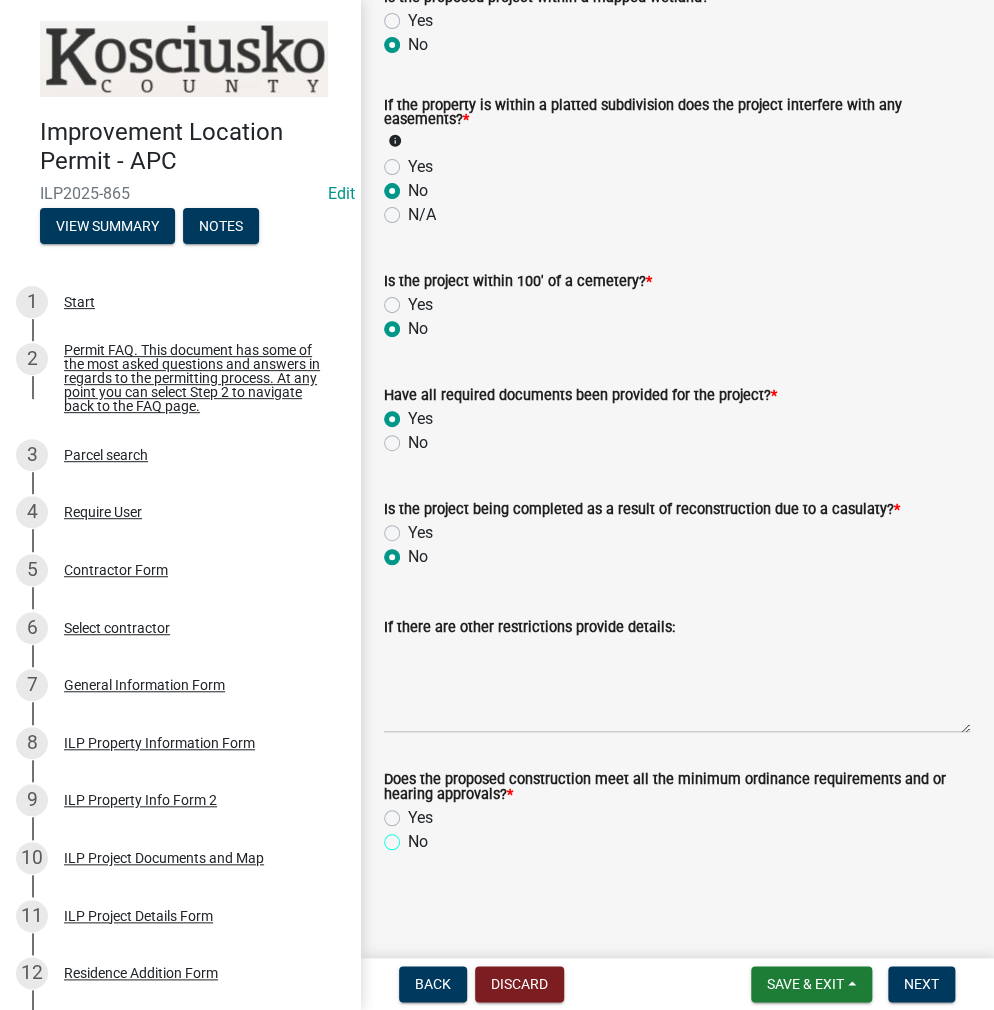 click on "No" at bounding box center (414, 836) 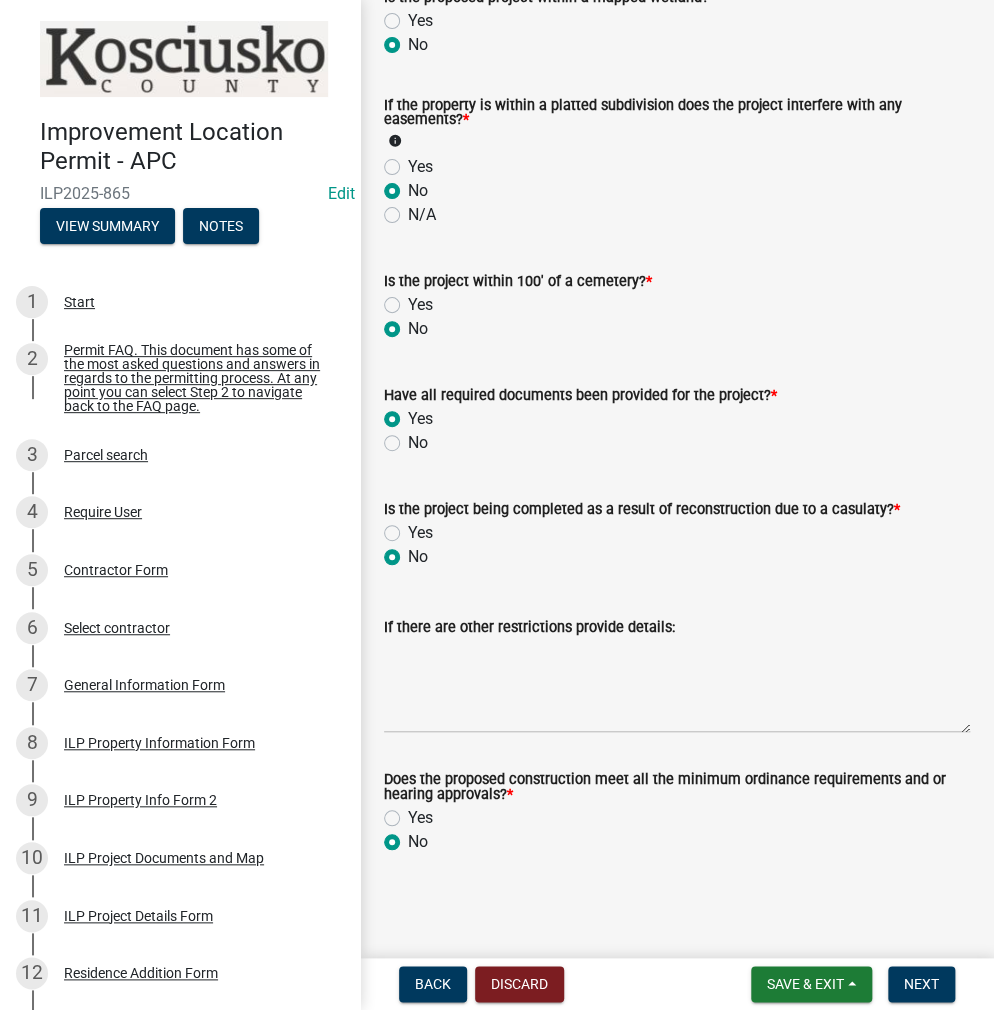 radio on "true" 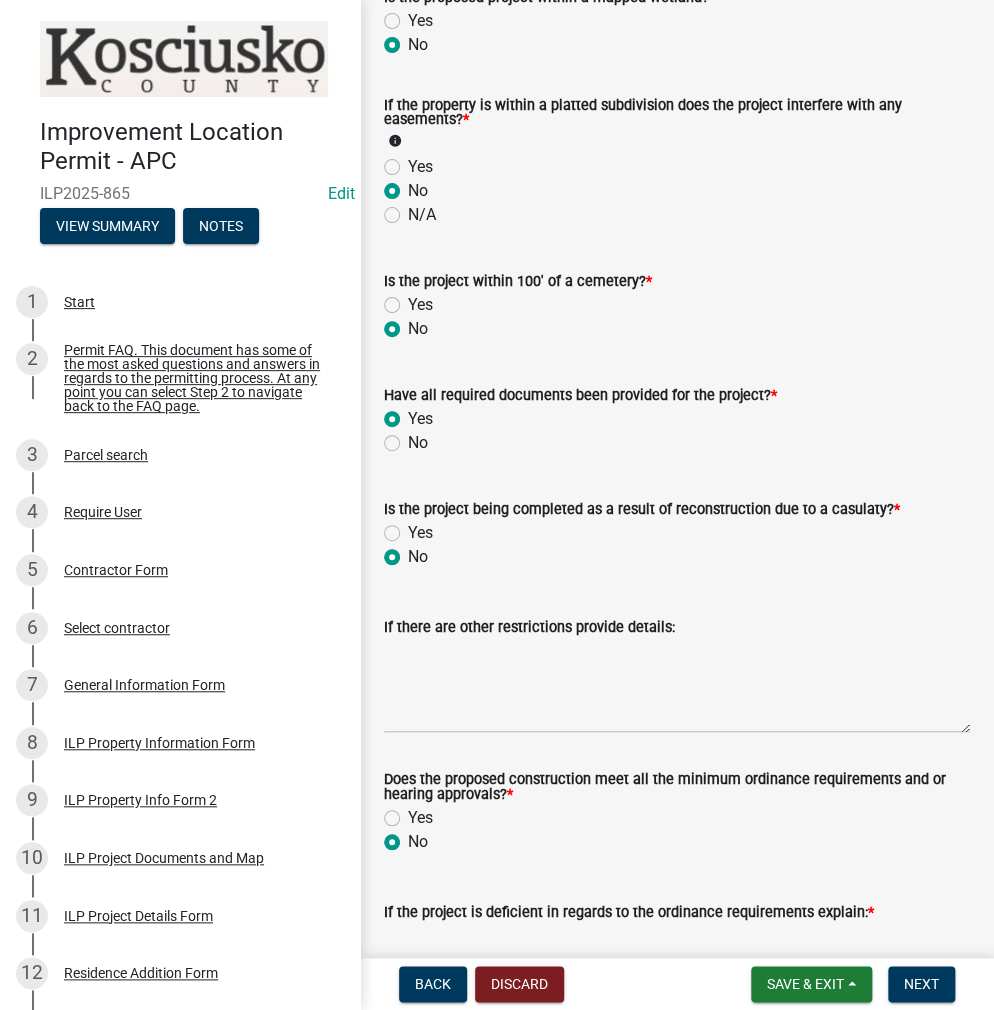 click on "Yes" 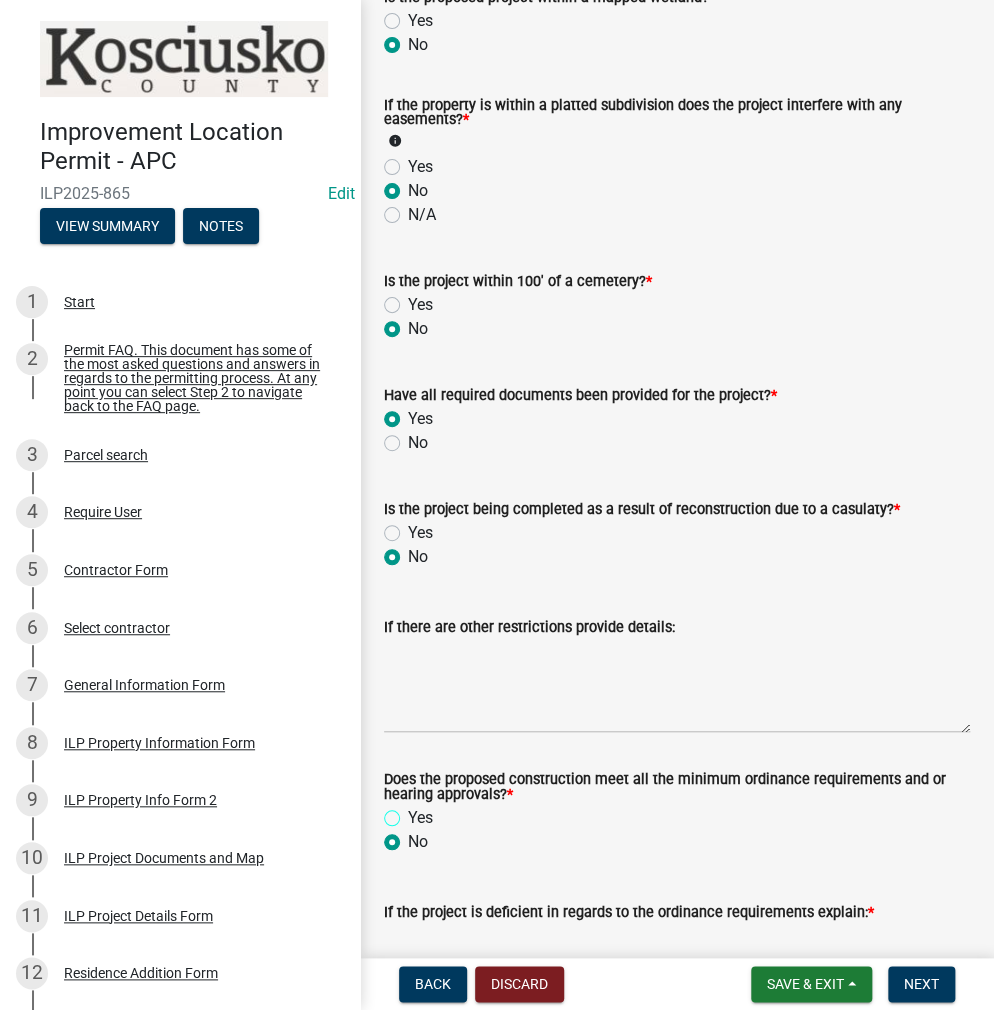 click on "Yes" at bounding box center [414, 812] 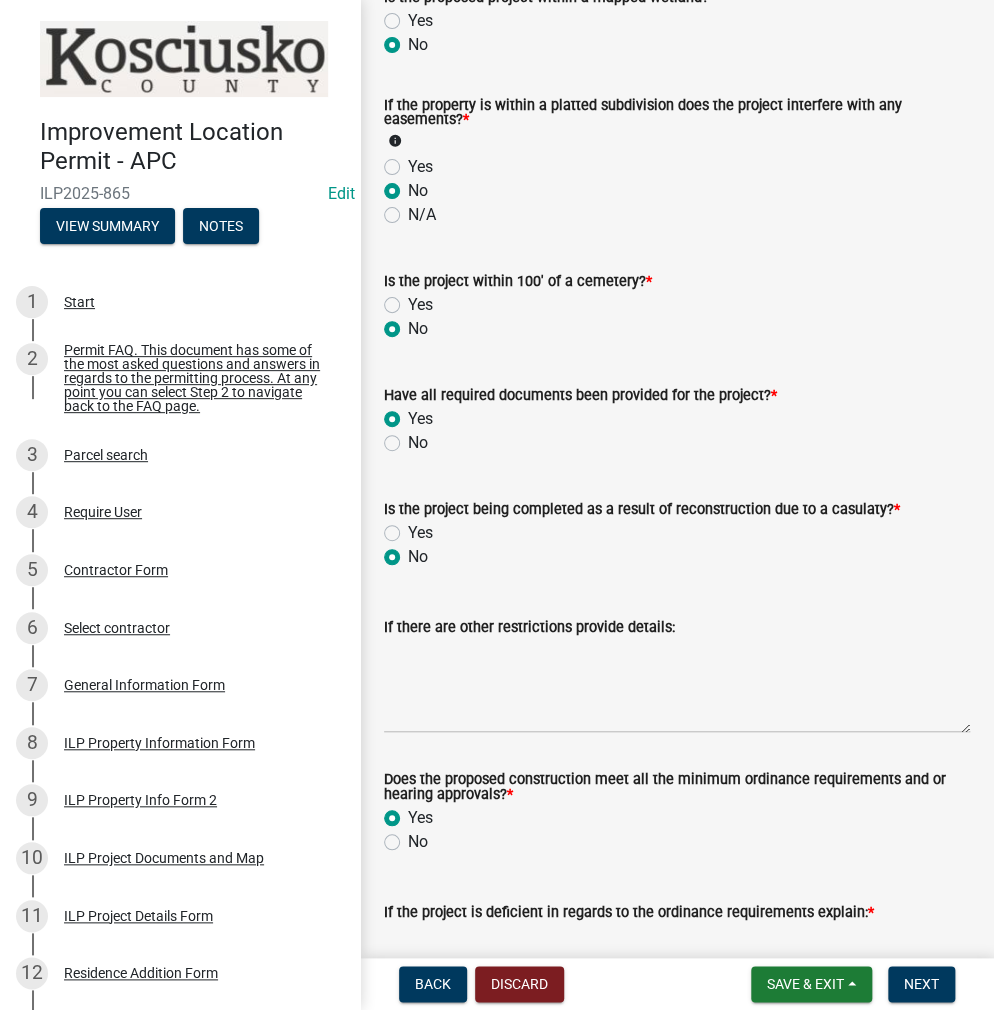 radio on "true" 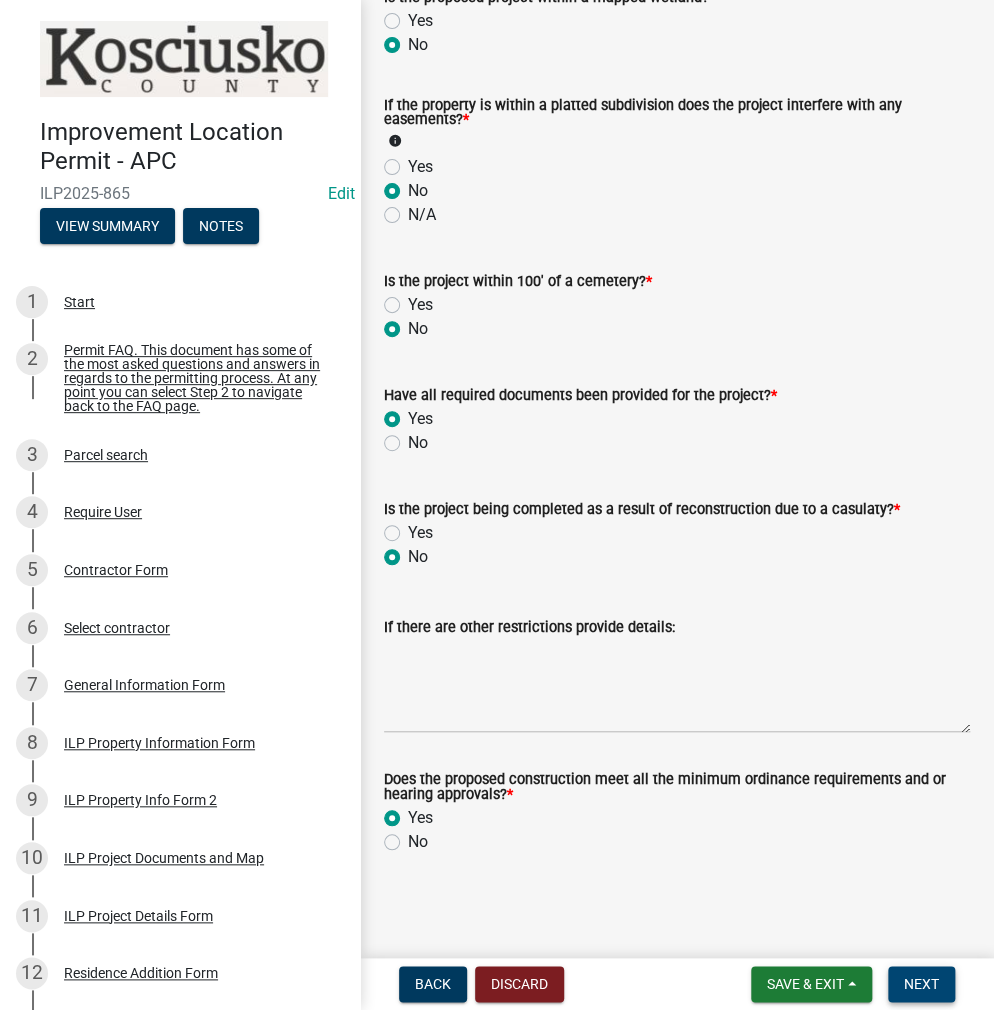 click on "Next" at bounding box center [921, 984] 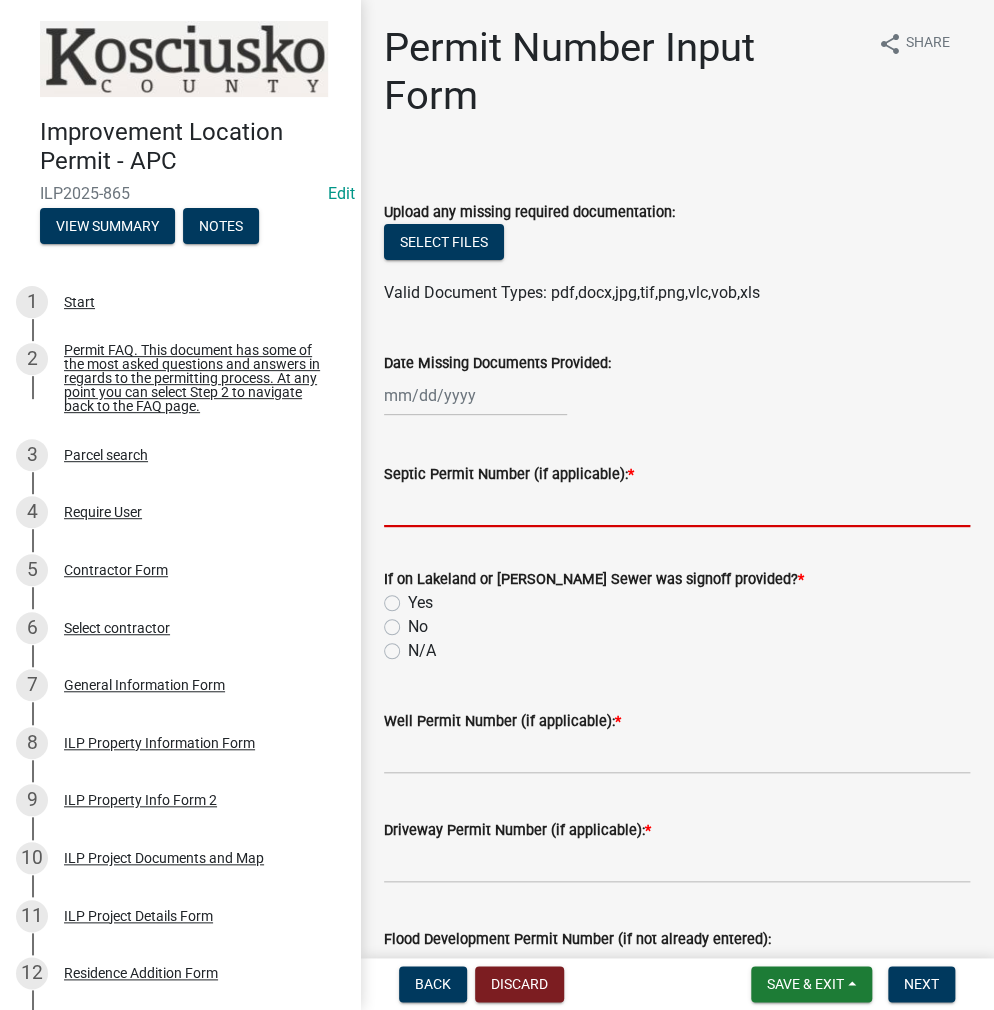click on "Septic Permit Number (if applicable):  *" at bounding box center (677, 506) 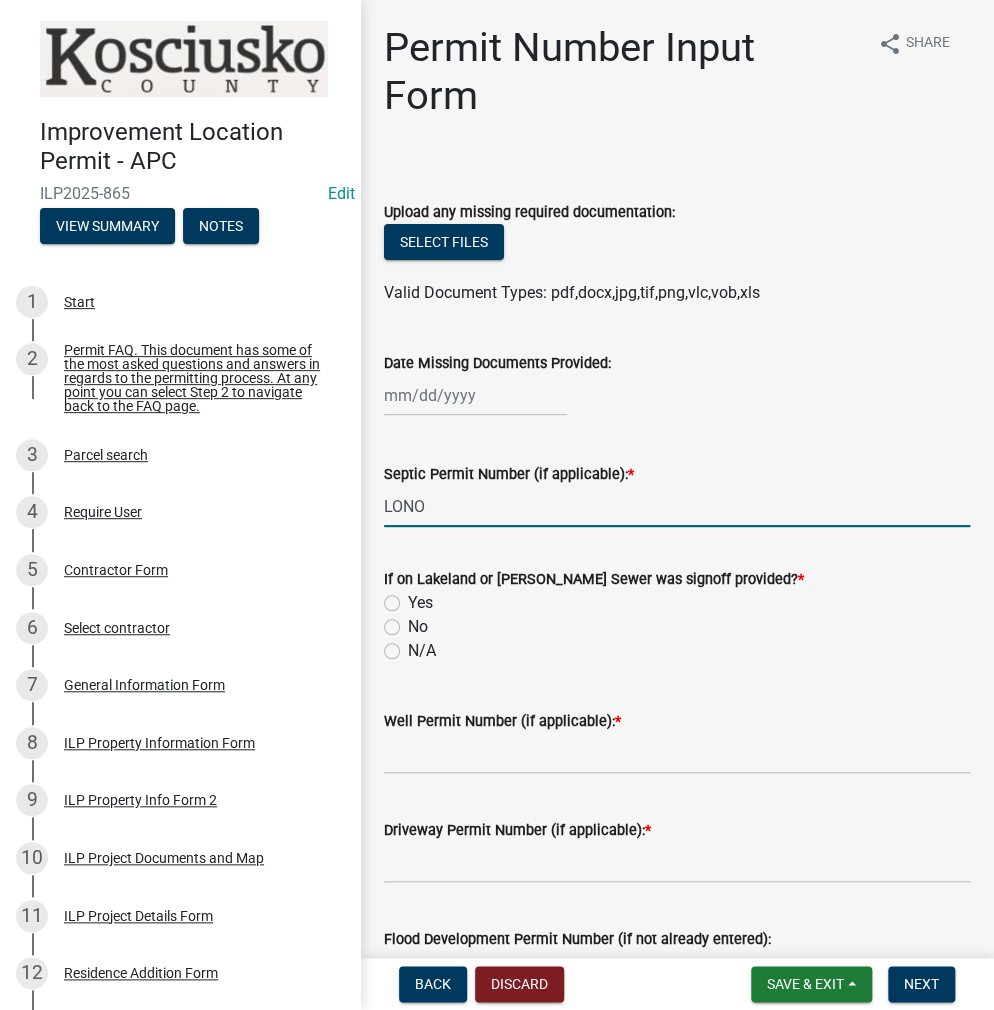 type on "LONO" 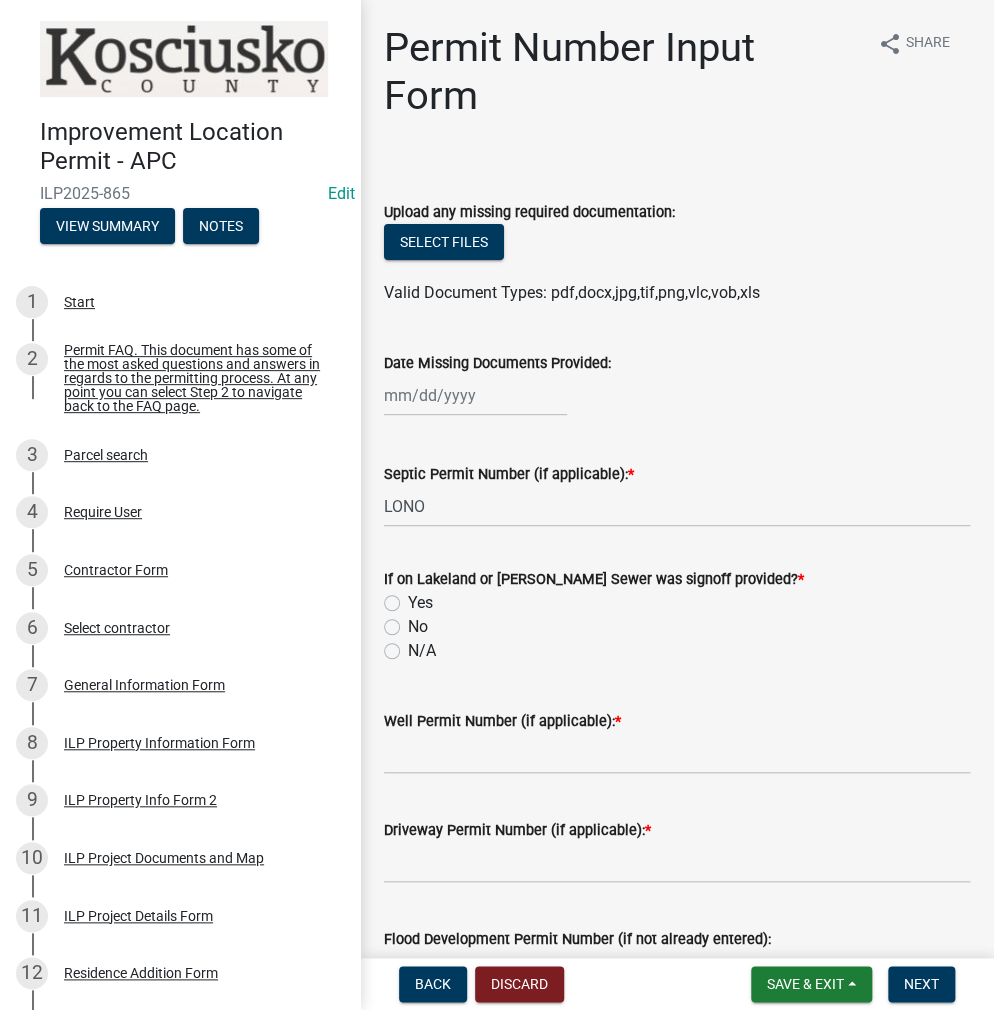 click on "No" 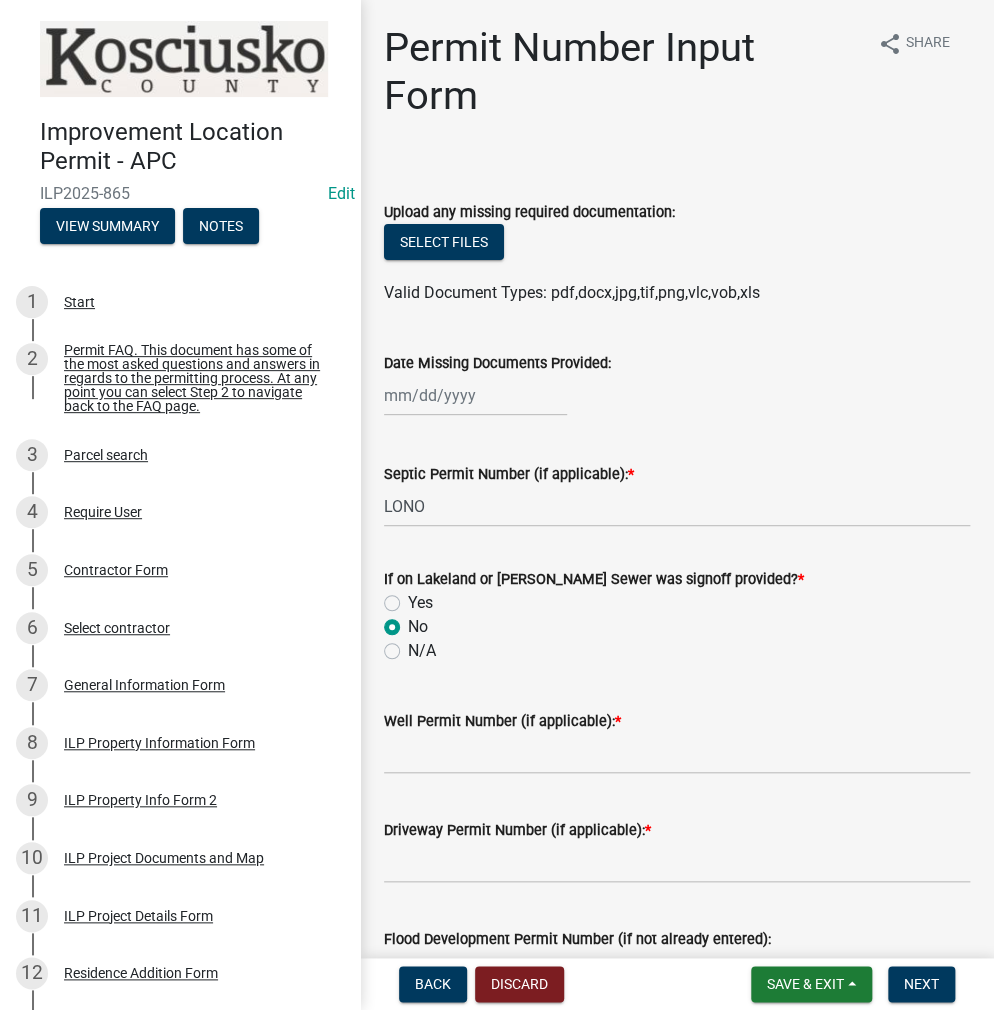 radio on "true" 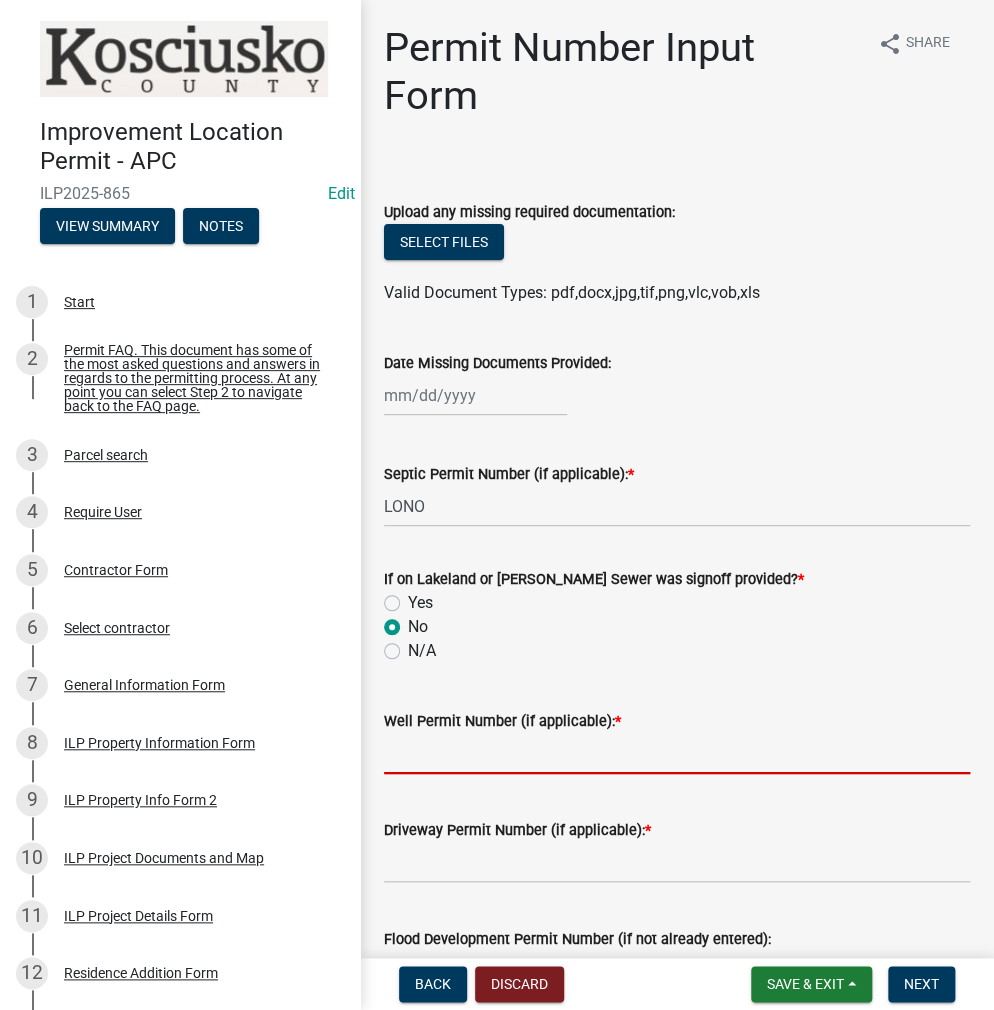 click on "Well Permit Number (if applicable):  *" at bounding box center [677, 753] 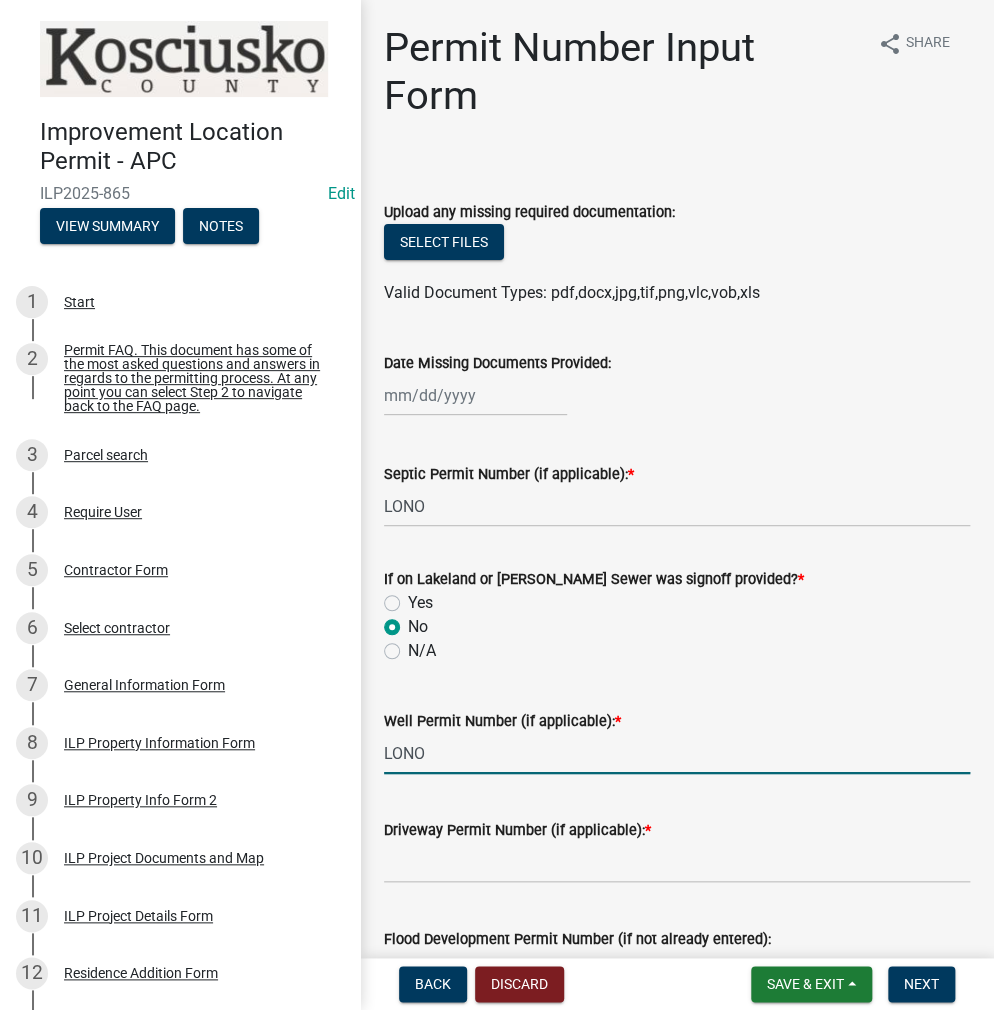 type on "LONO" 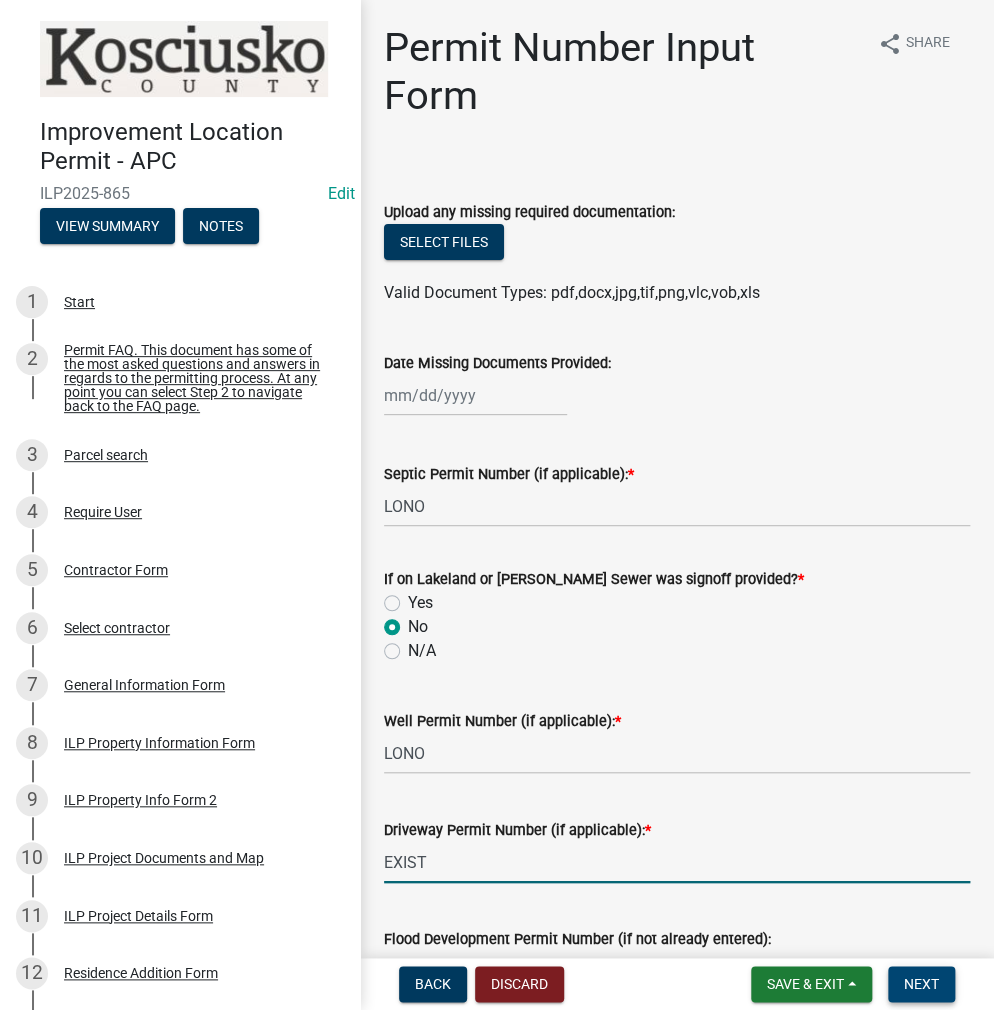 type on "EXIST" 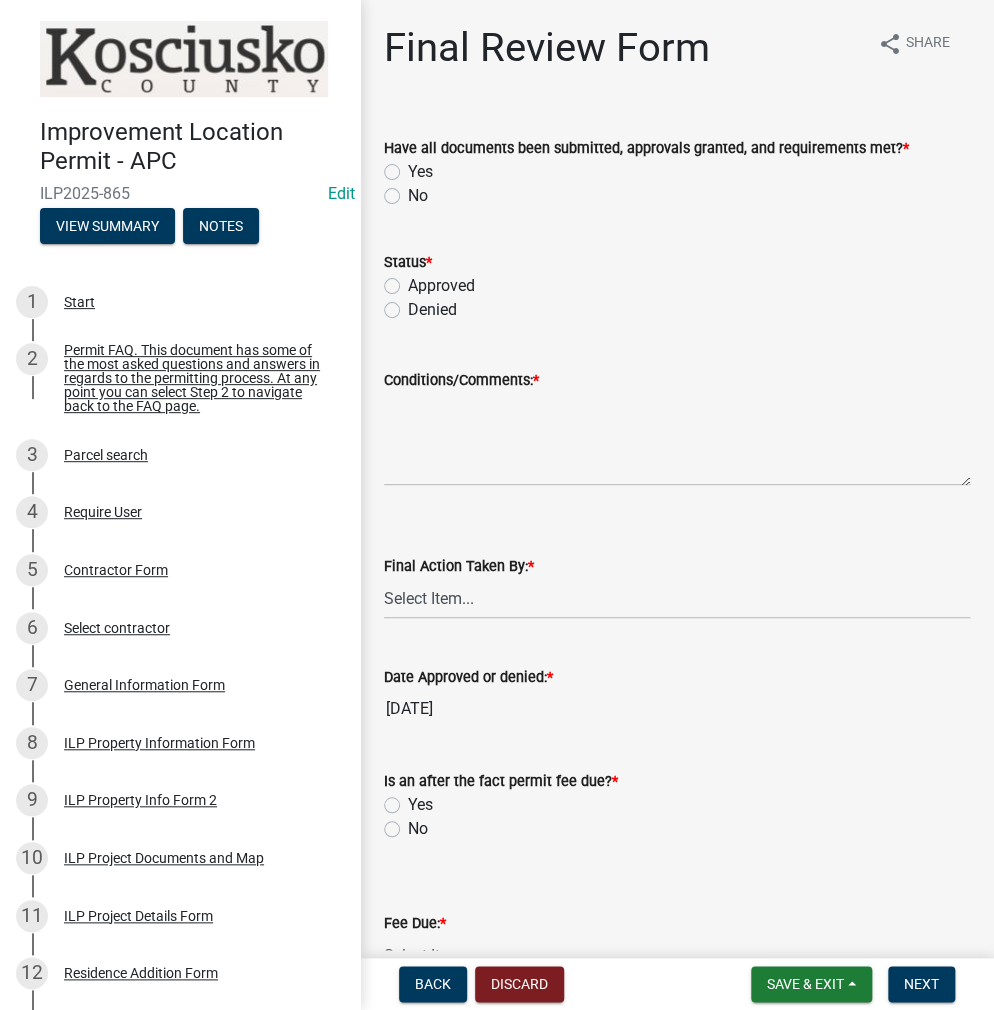 click on "Yes" 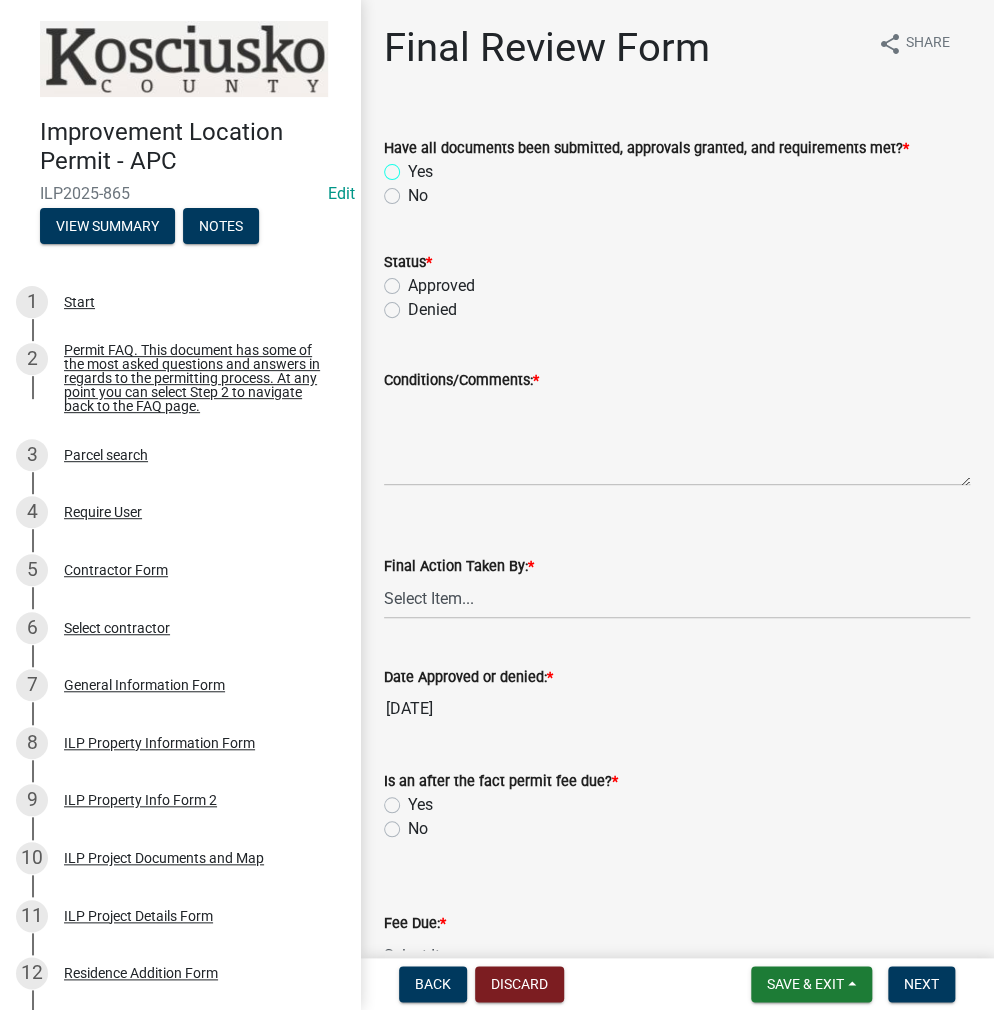 click on "Yes" at bounding box center (414, 166) 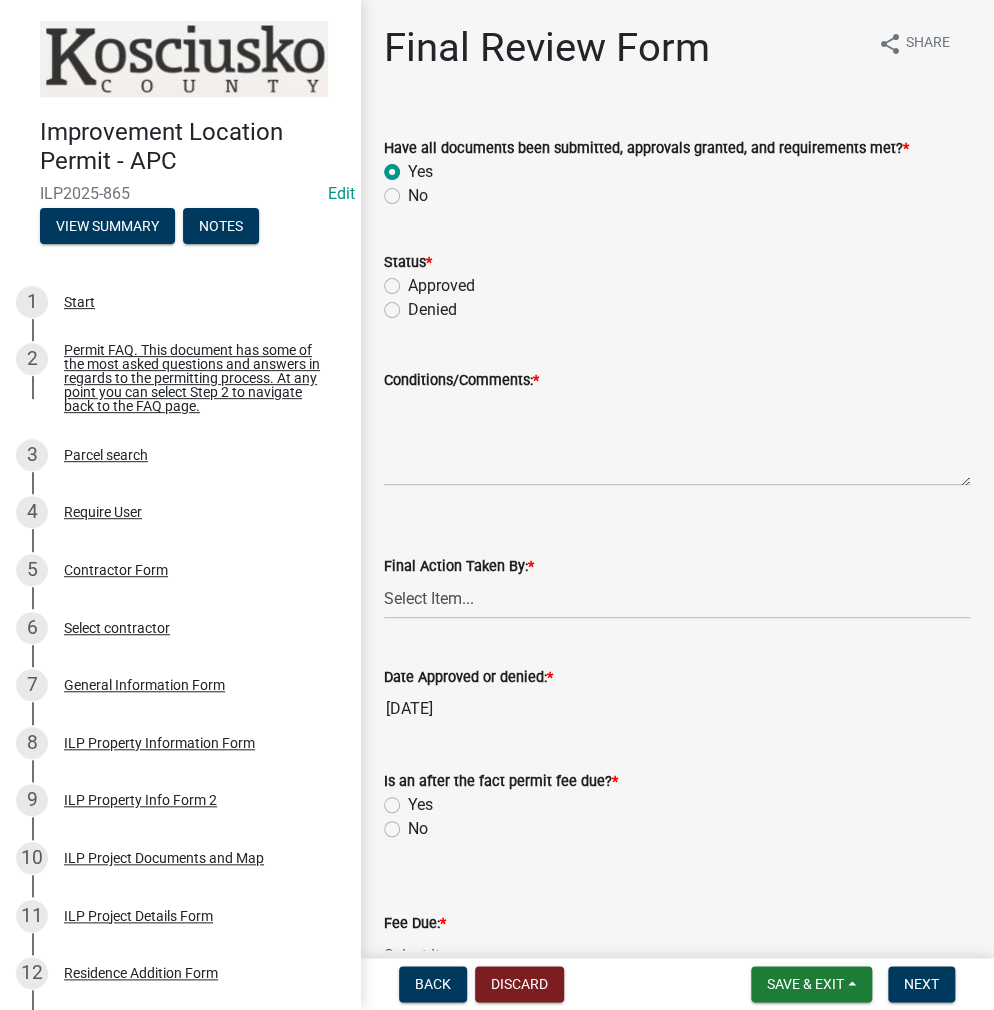 radio on "true" 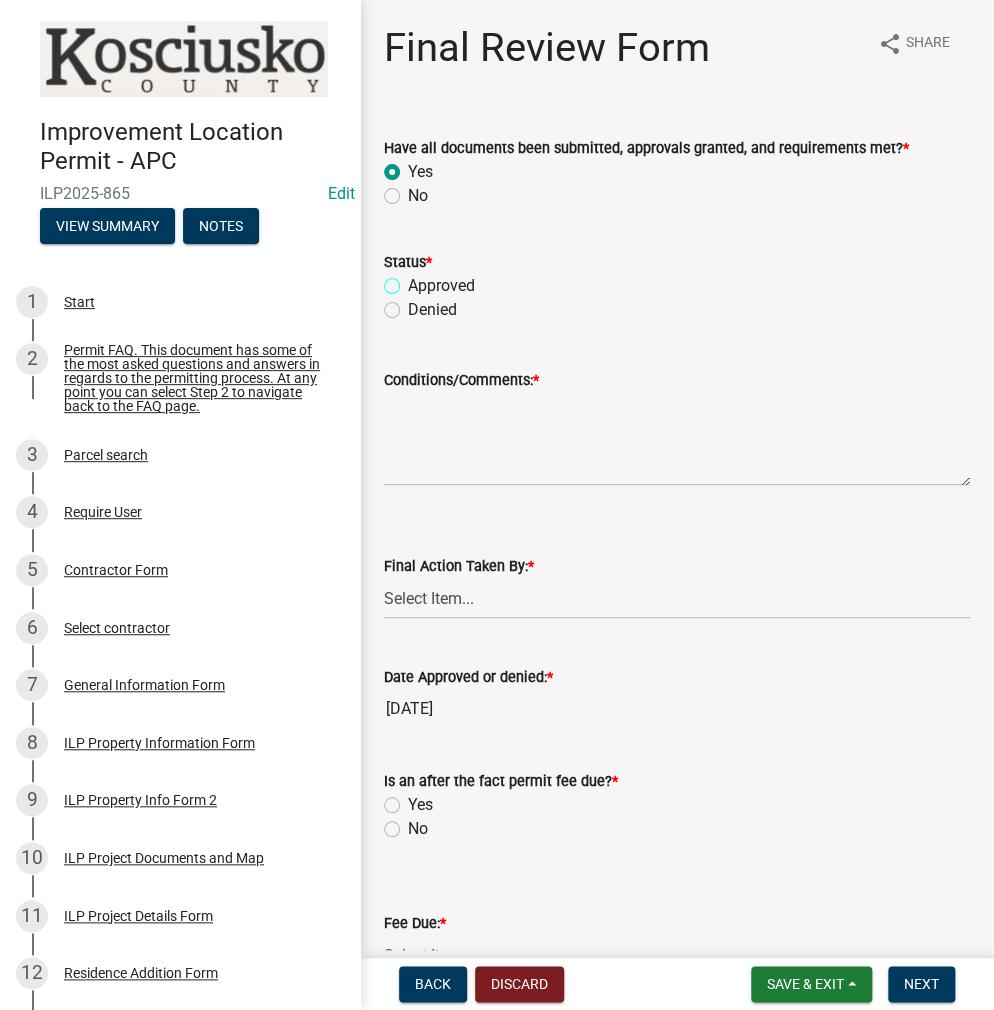 click on "Approved" at bounding box center [414, 280] 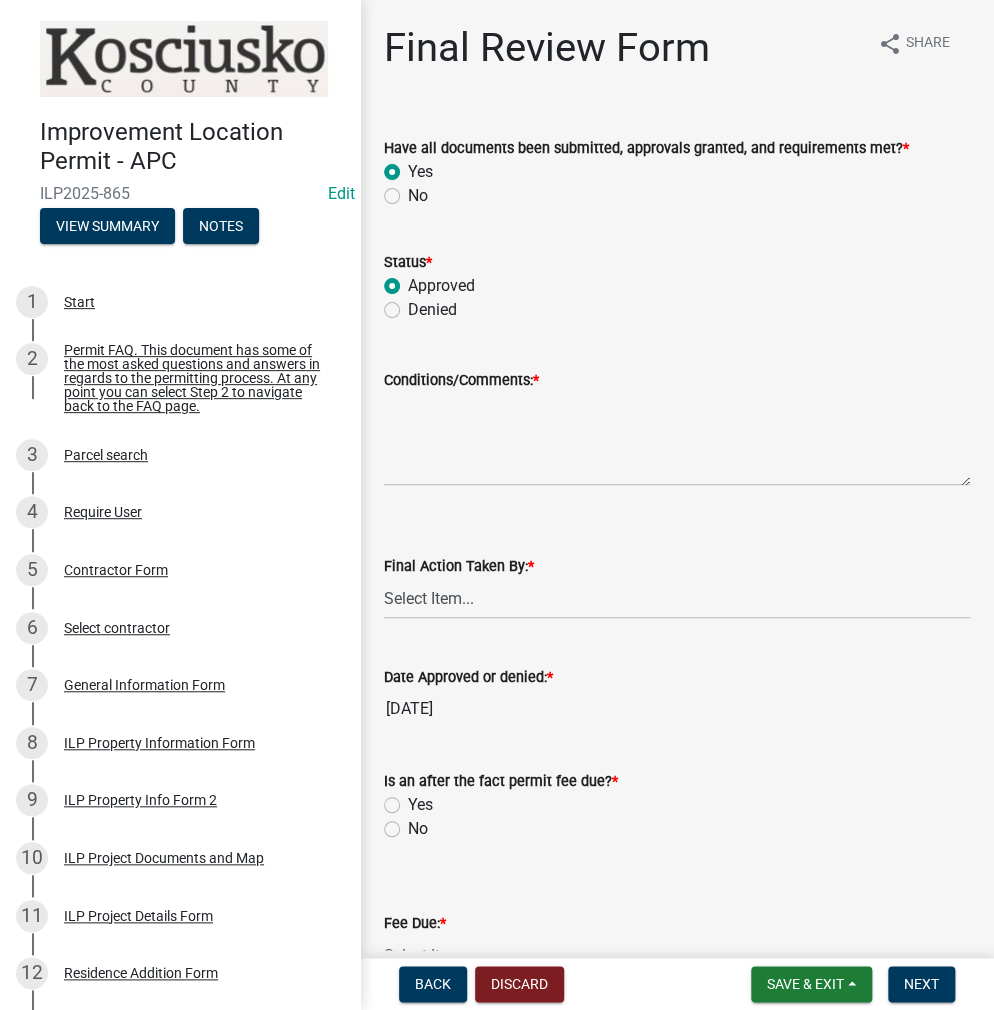 radio on "true" 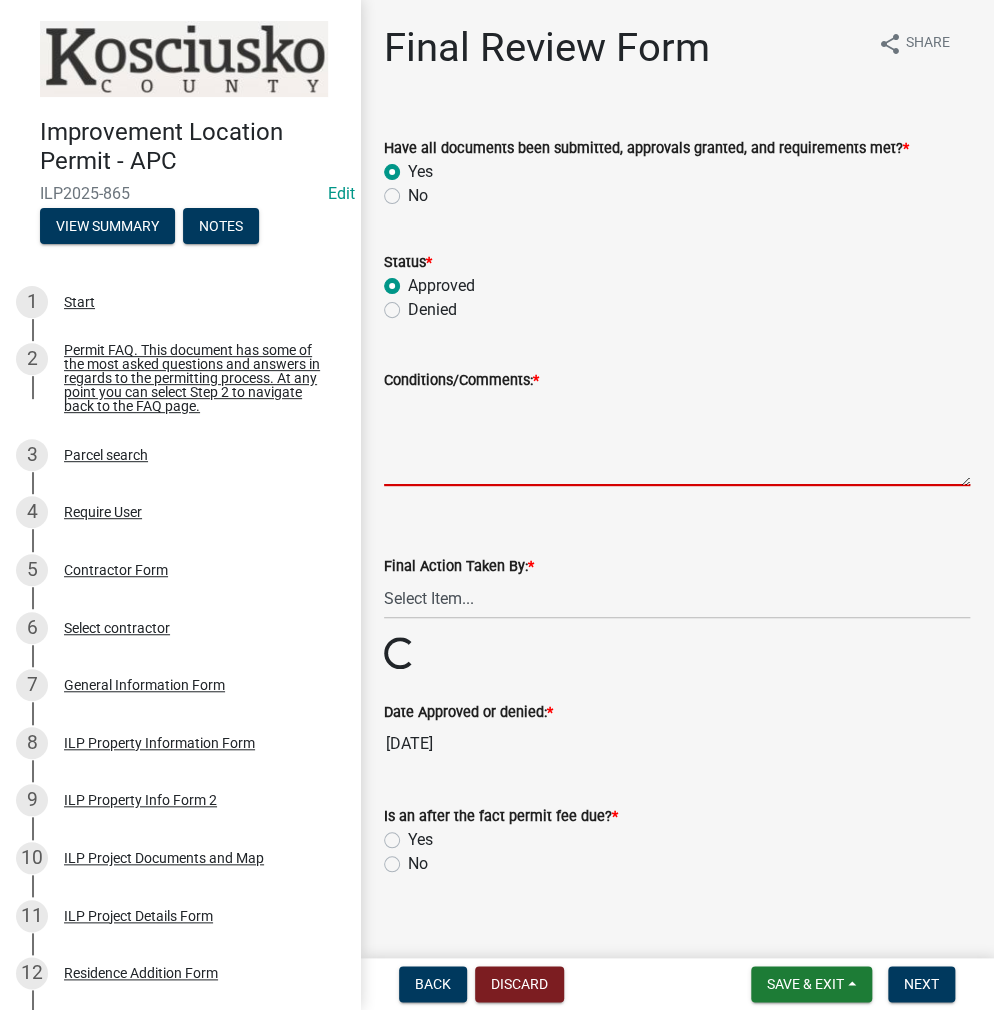 click on "Conditions/Comments:  *" at bounding box center [677, 439] 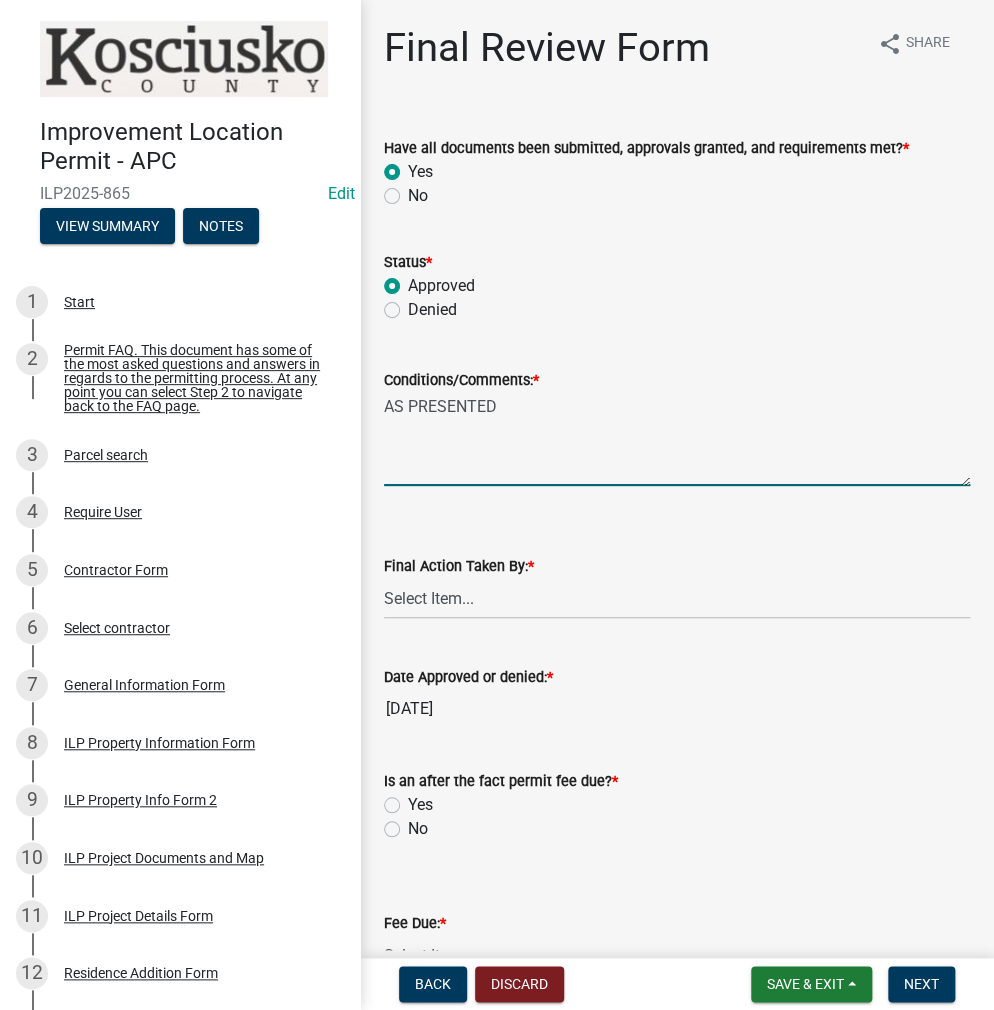 type on "AS PRESENTED" 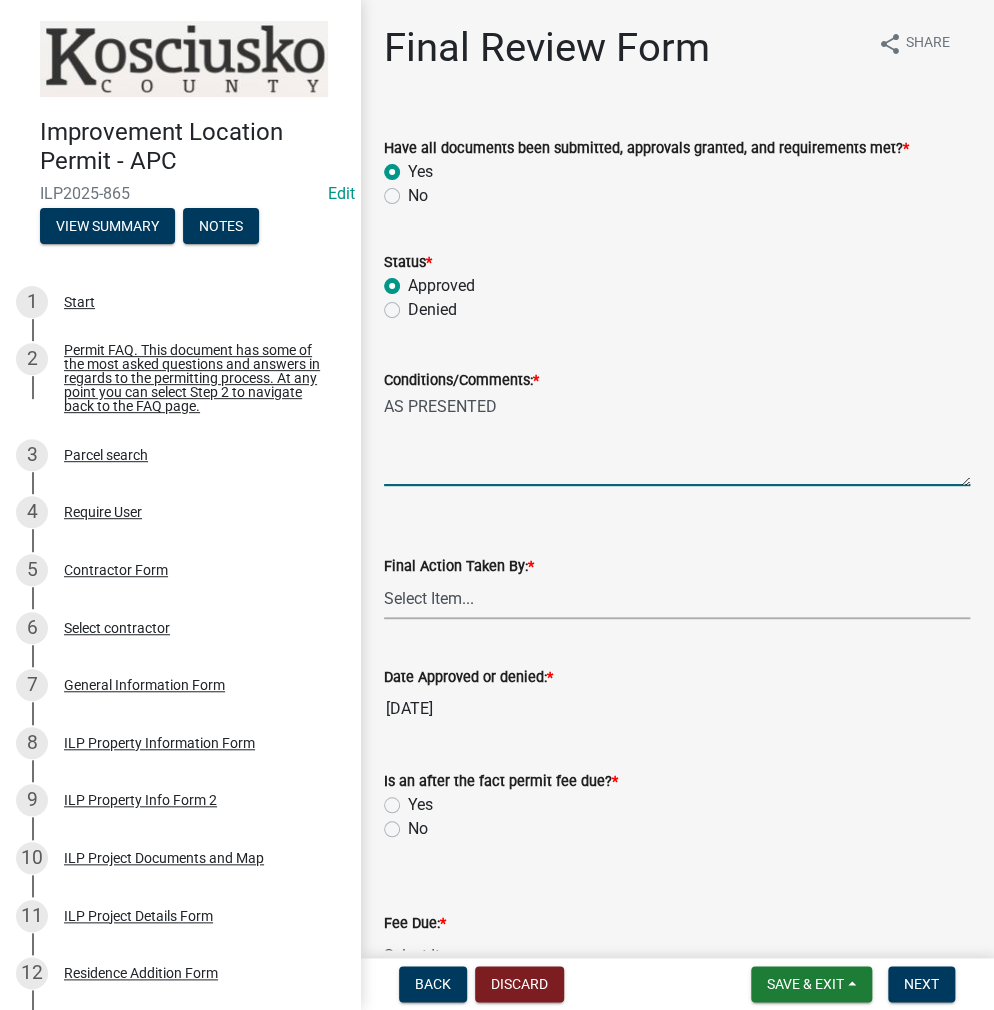 click on "Select Item...   MMS   LT   AT   CS   AH   Vacant" at bounding box center (677, 598) 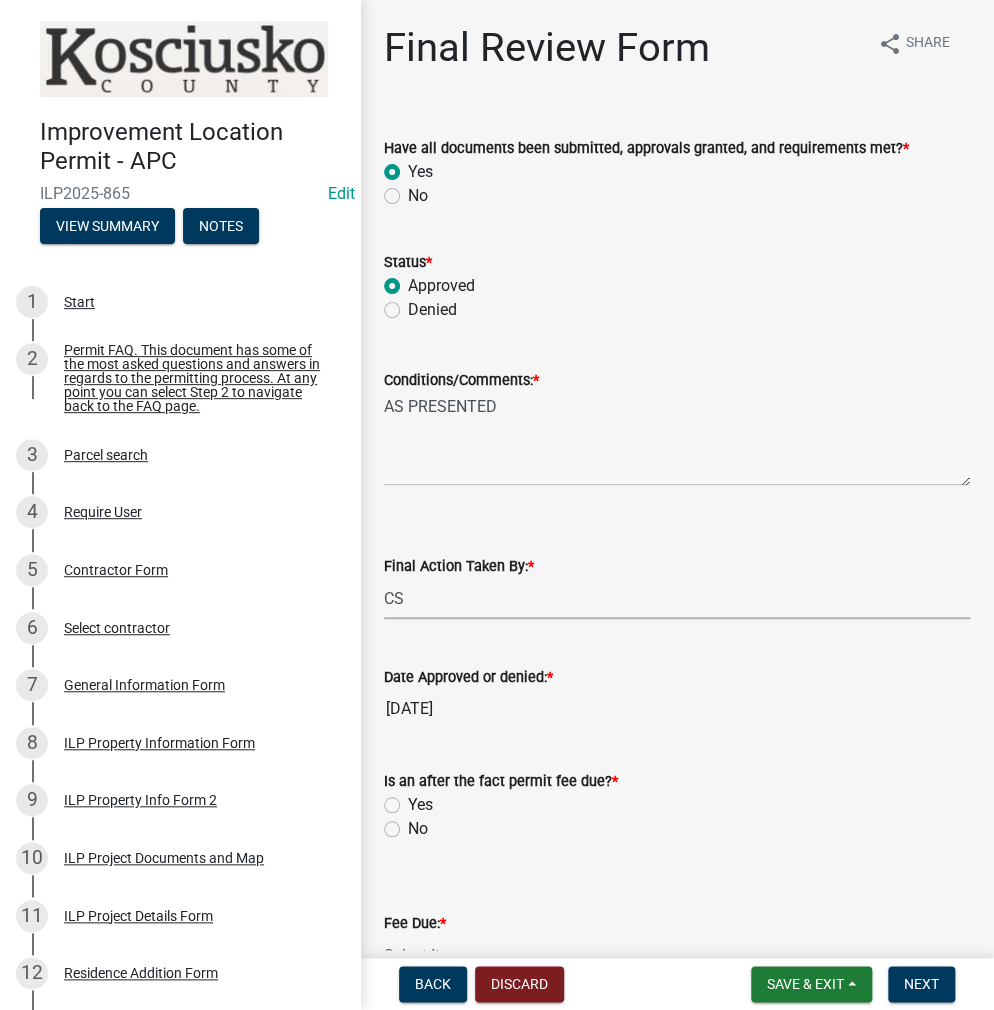 click on "Select Item...   MMS   LT   AT   CS   AH   Vacant" at bounding box center (677, 598) 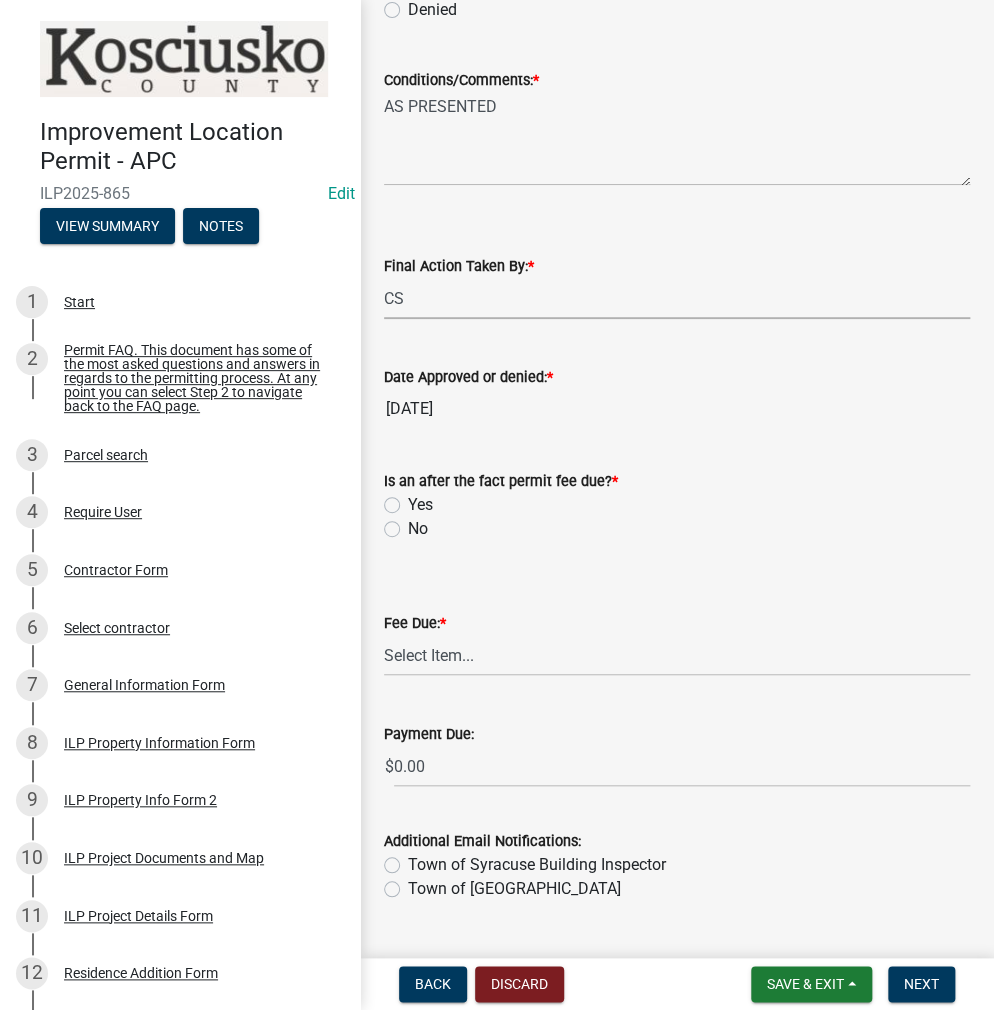 click on "No" 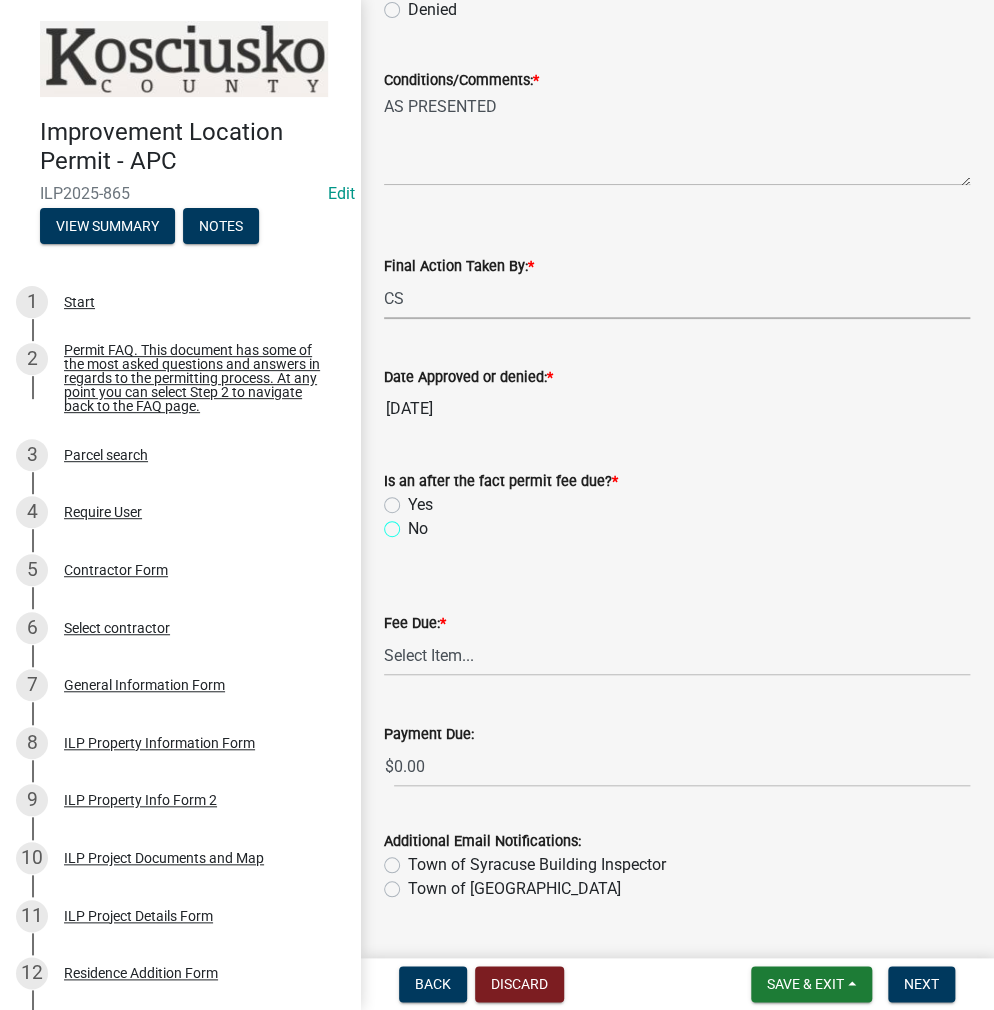 click on "No" at bounding box center [414, 523] 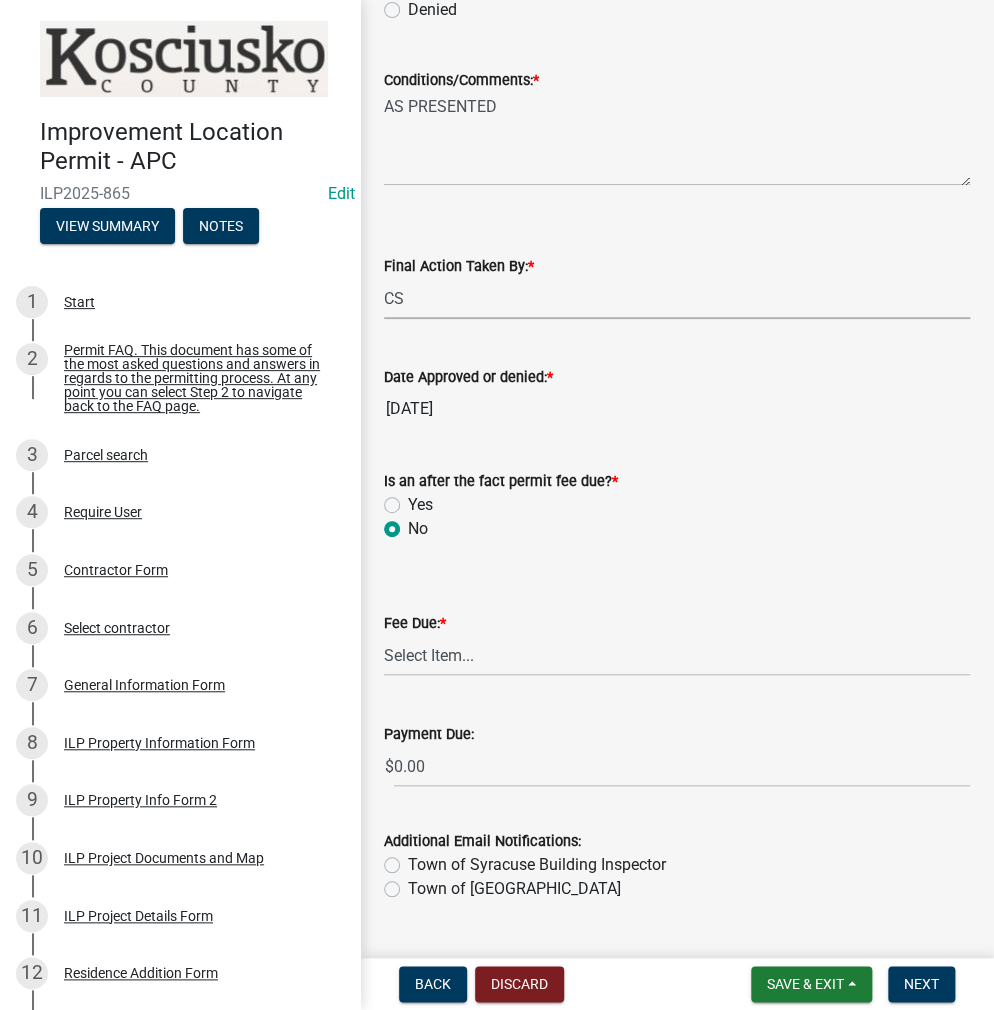 radio on "true" 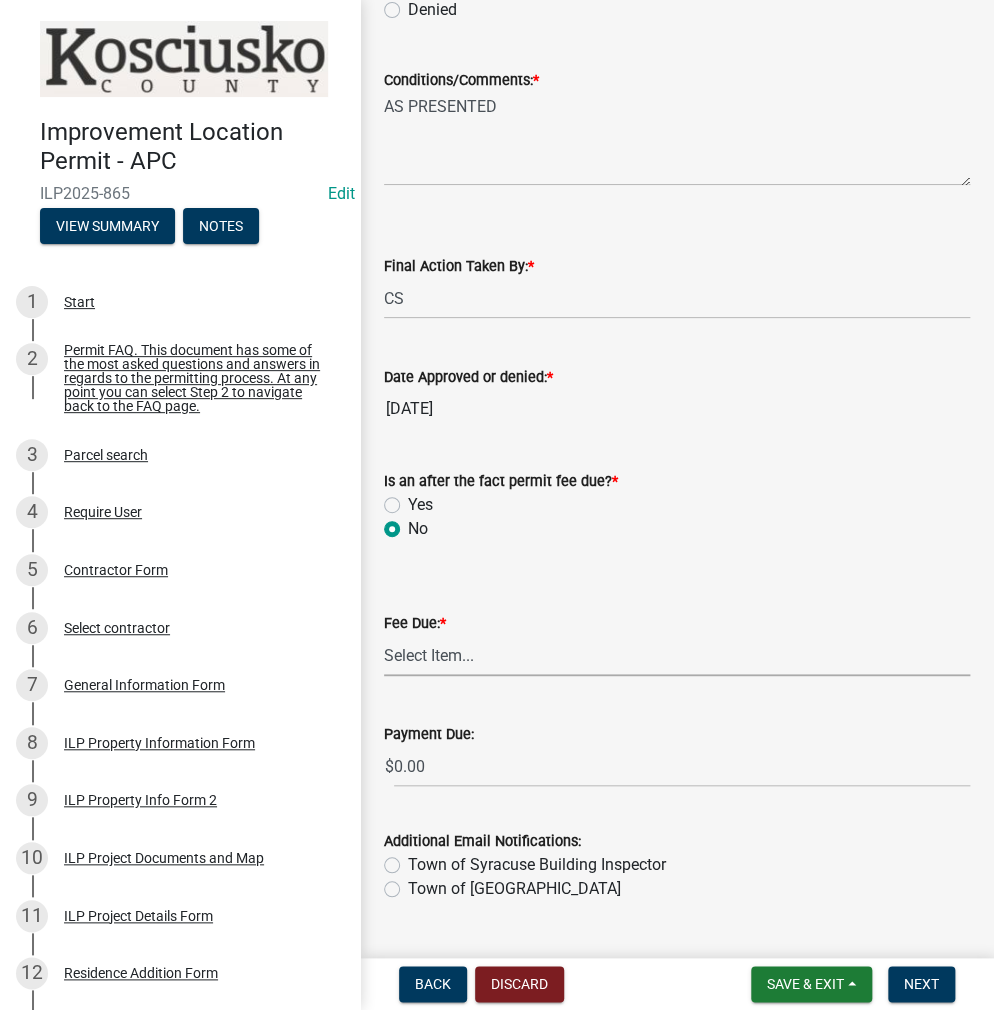 click on "Select Item...   N/A   $10.00   $25.00   $125.00   $250   $500   $500 + $10.00 for every 10 sq. ft. over 5000   $1000" at bounding box center (677, 655) 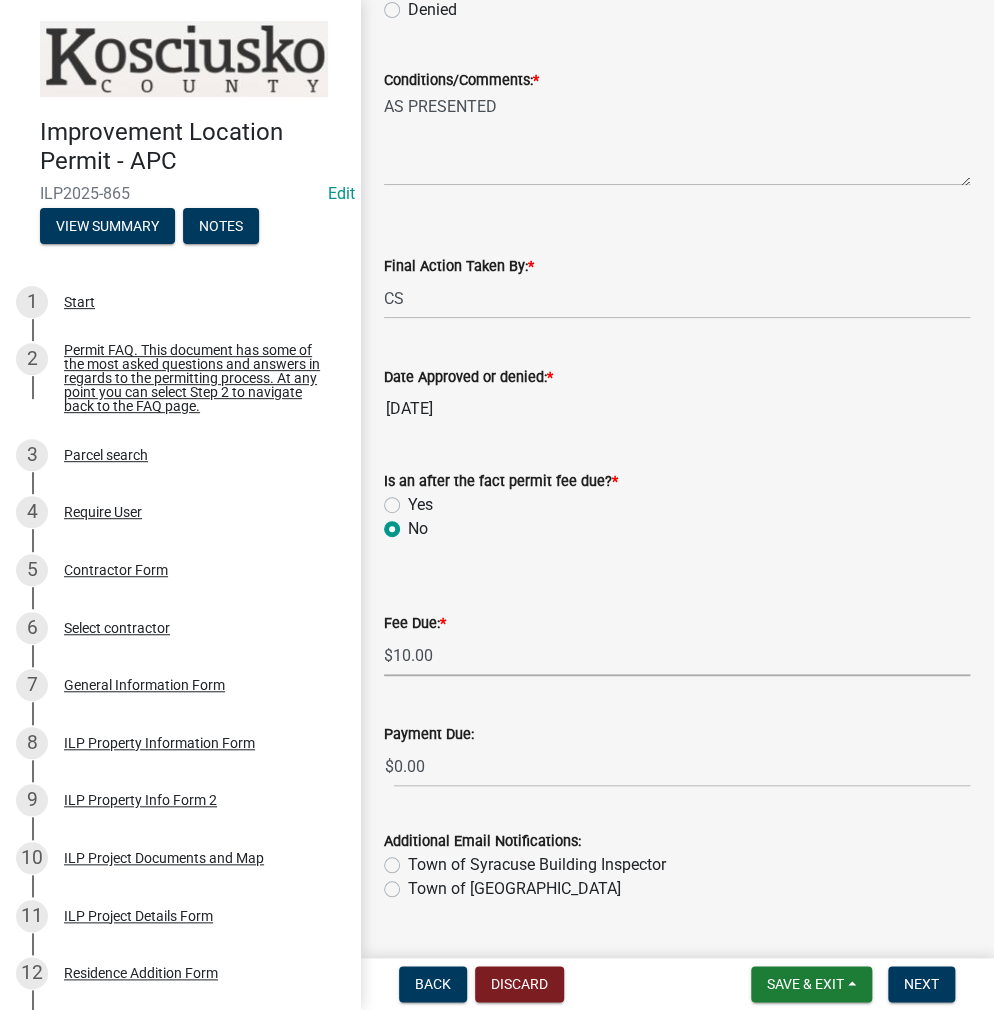 click on "Select Item...   N/A   $10.00   $25.00   $125.00   $250   $500   $500 + $10.00 for every 10 sq. ft. over 5000   $1000" at bounding box center (677, 655) 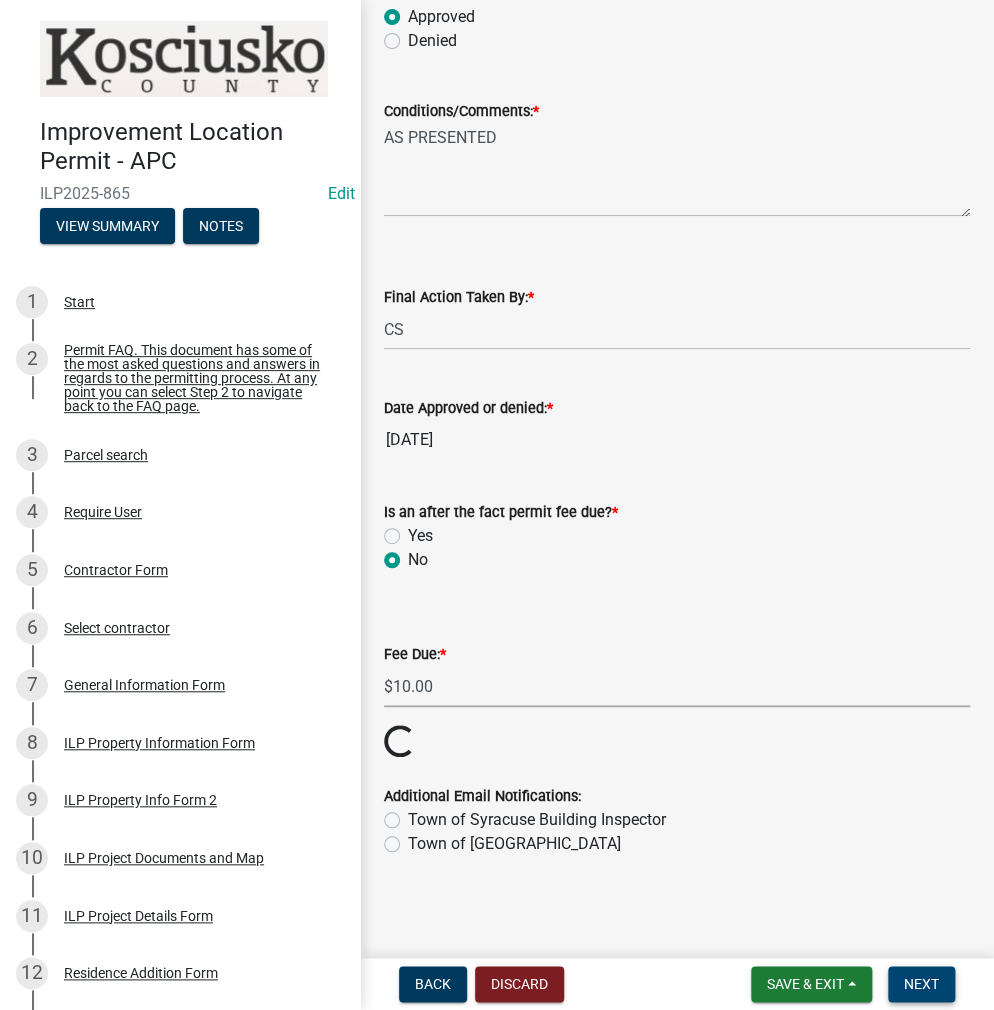 scroll, scrollTop: 300, scrollLeft: 0, axis: vertical 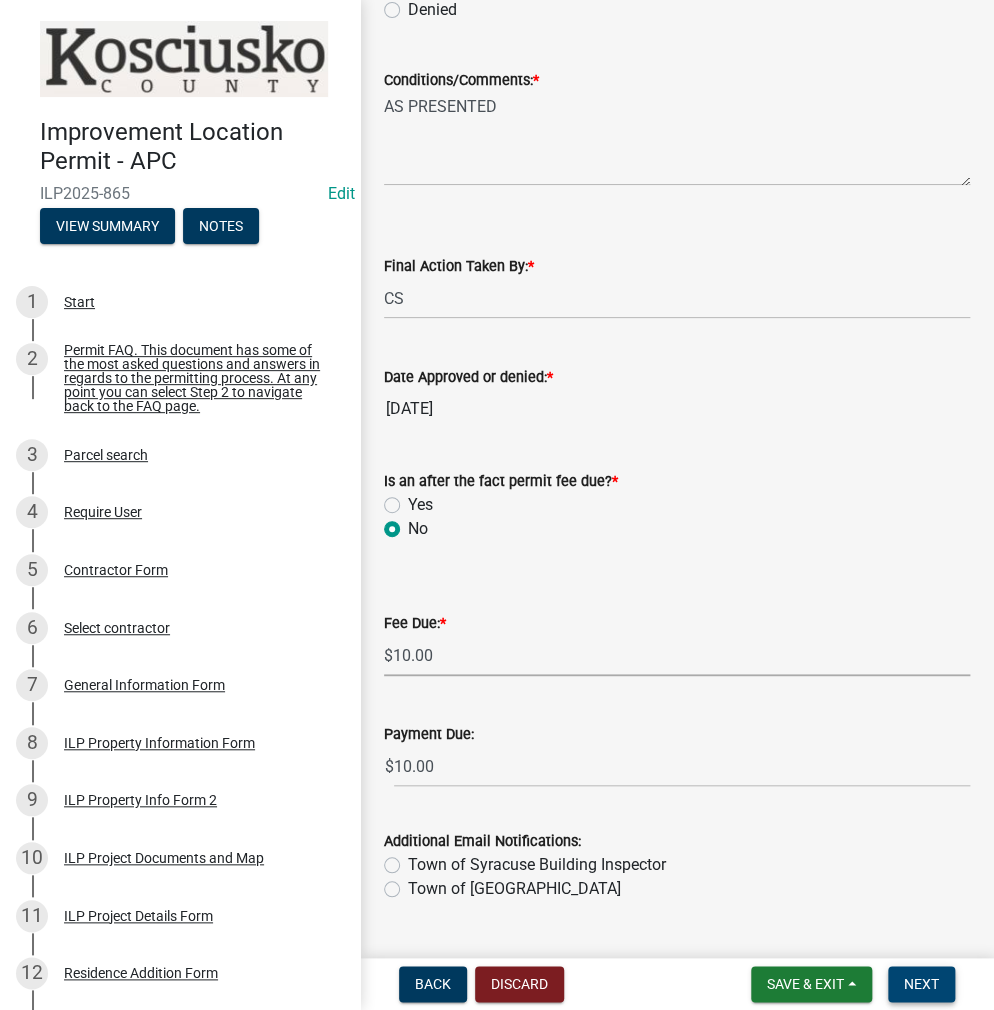click on "Next" at bounding box center (921, 984) 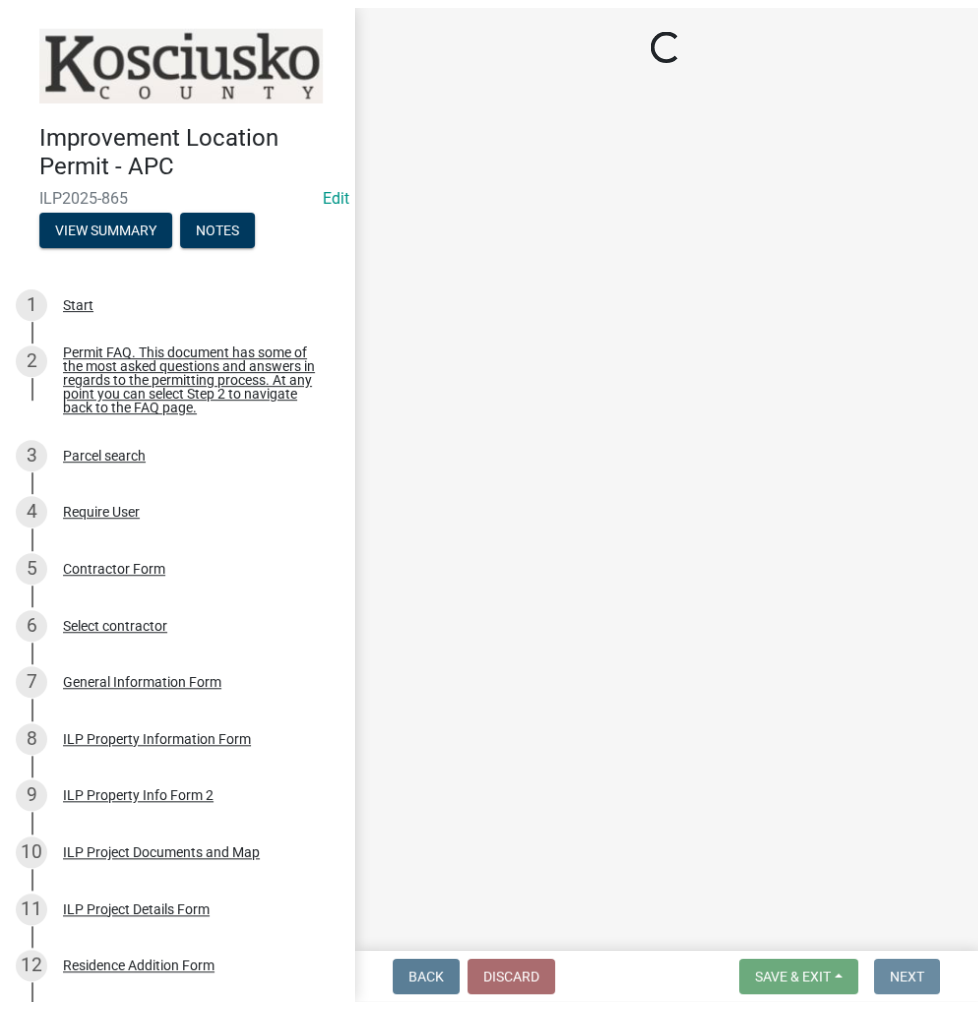 scroll, scrollTop: 0, scrollLeft: 0, axis: both 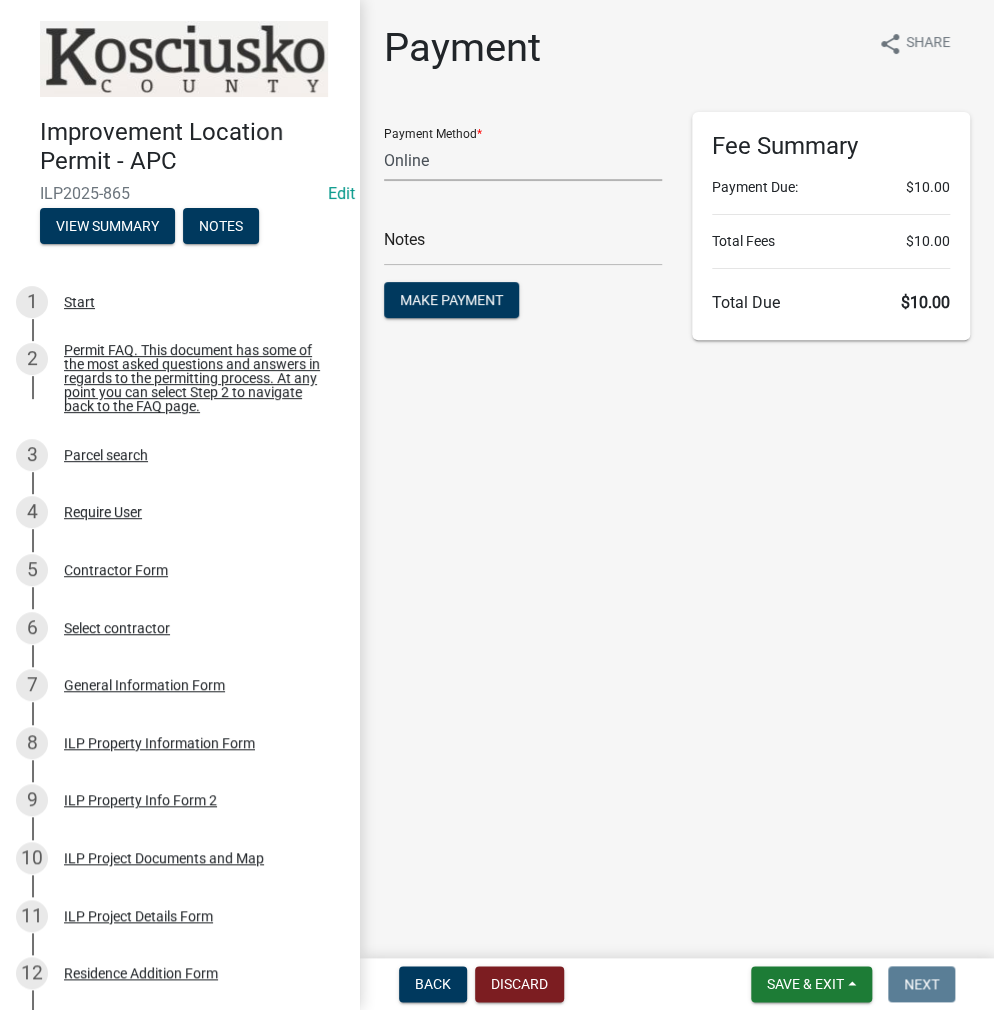 drag, startPoint x: 507, startPoint y: 163, endPoint x: 512, endPoint y: 175, distance: 13 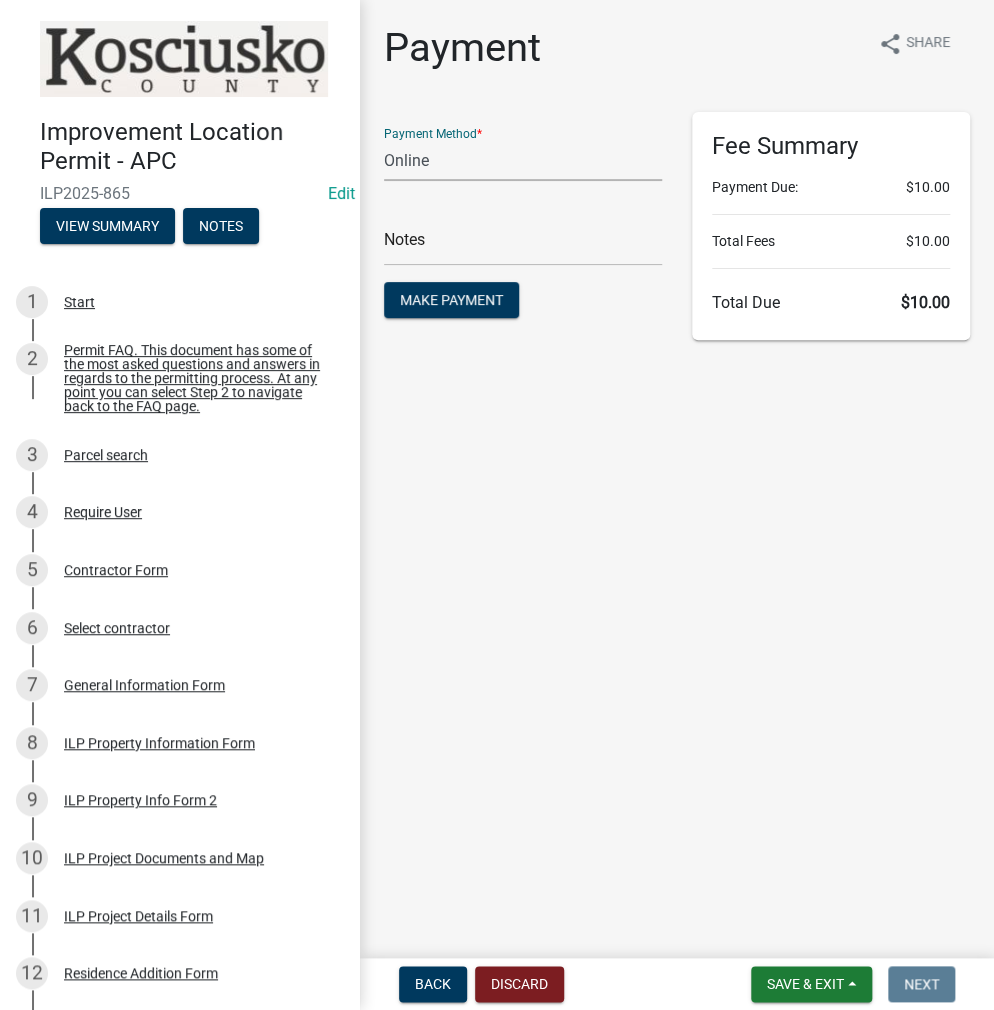select on "0: 2" 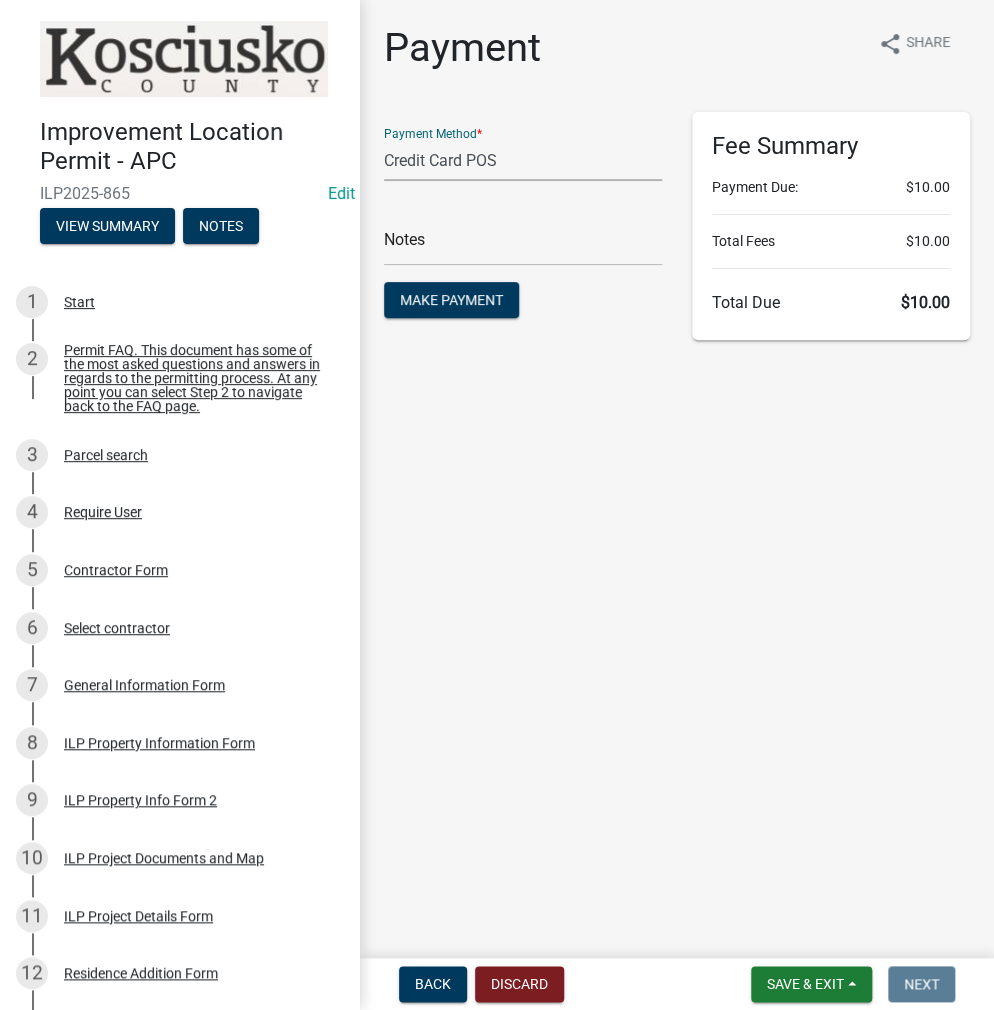 click on "Credit Card POS Check Cash Online" 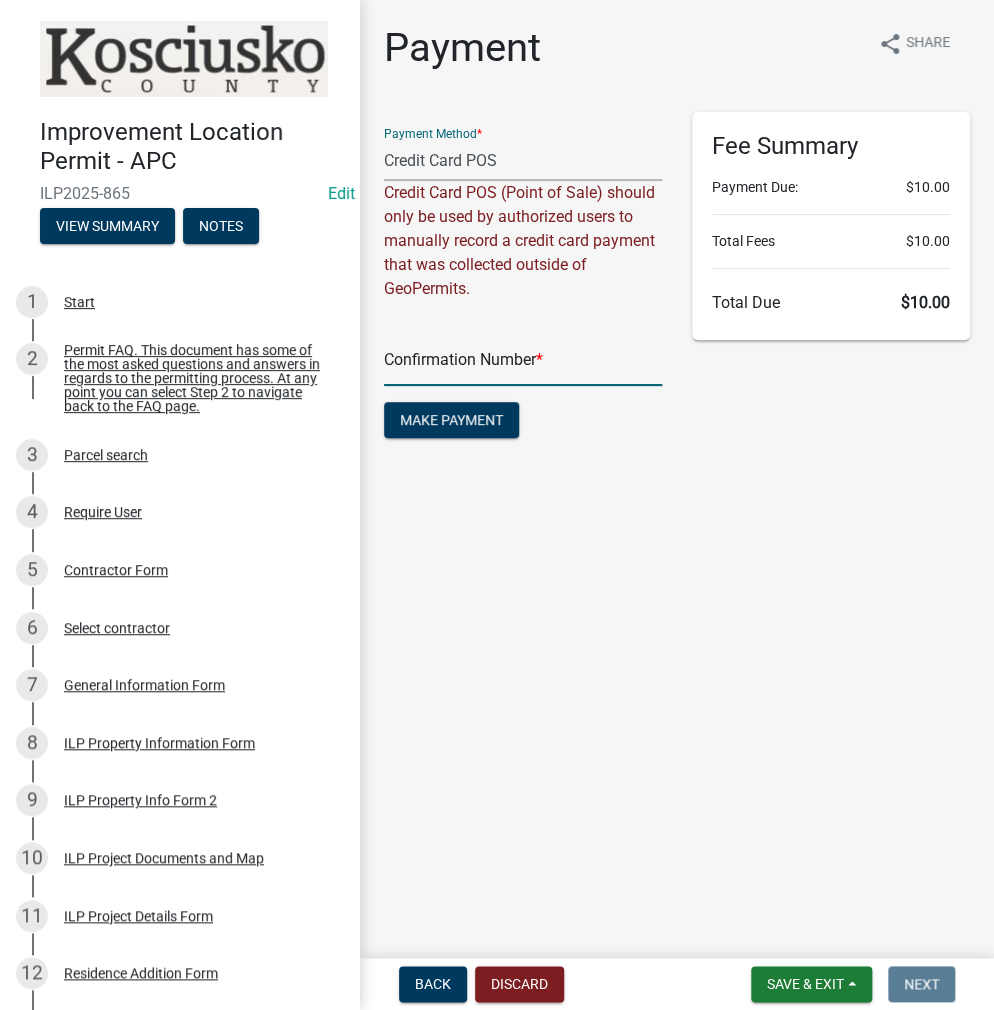 click 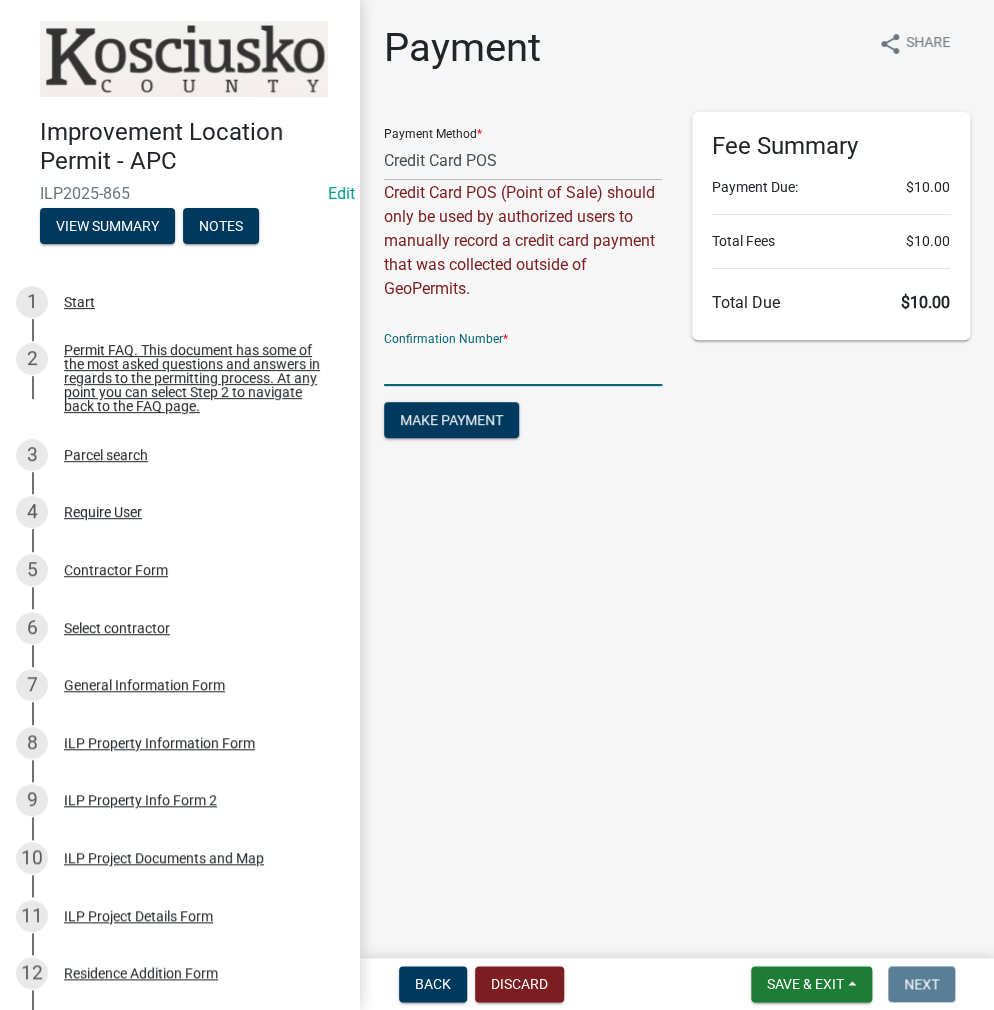 paste on "14670811" 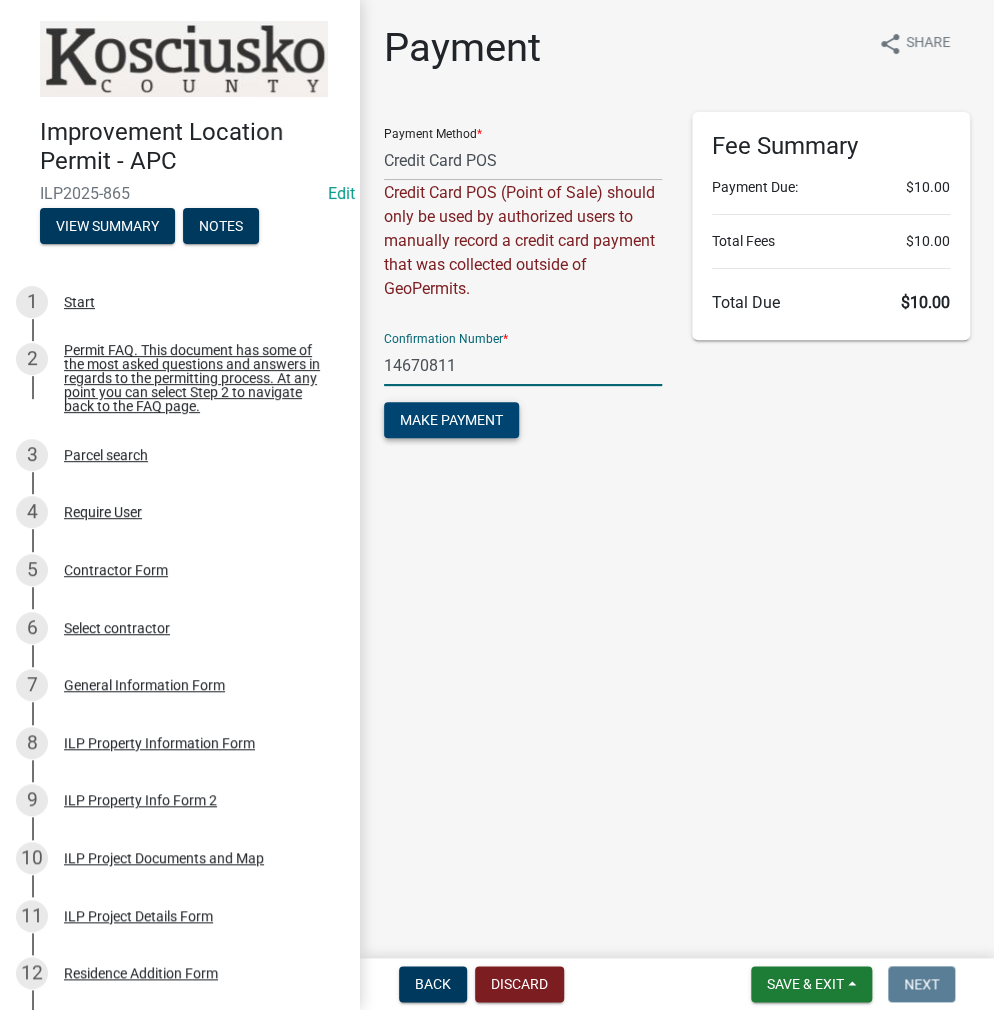 type on "14670811" 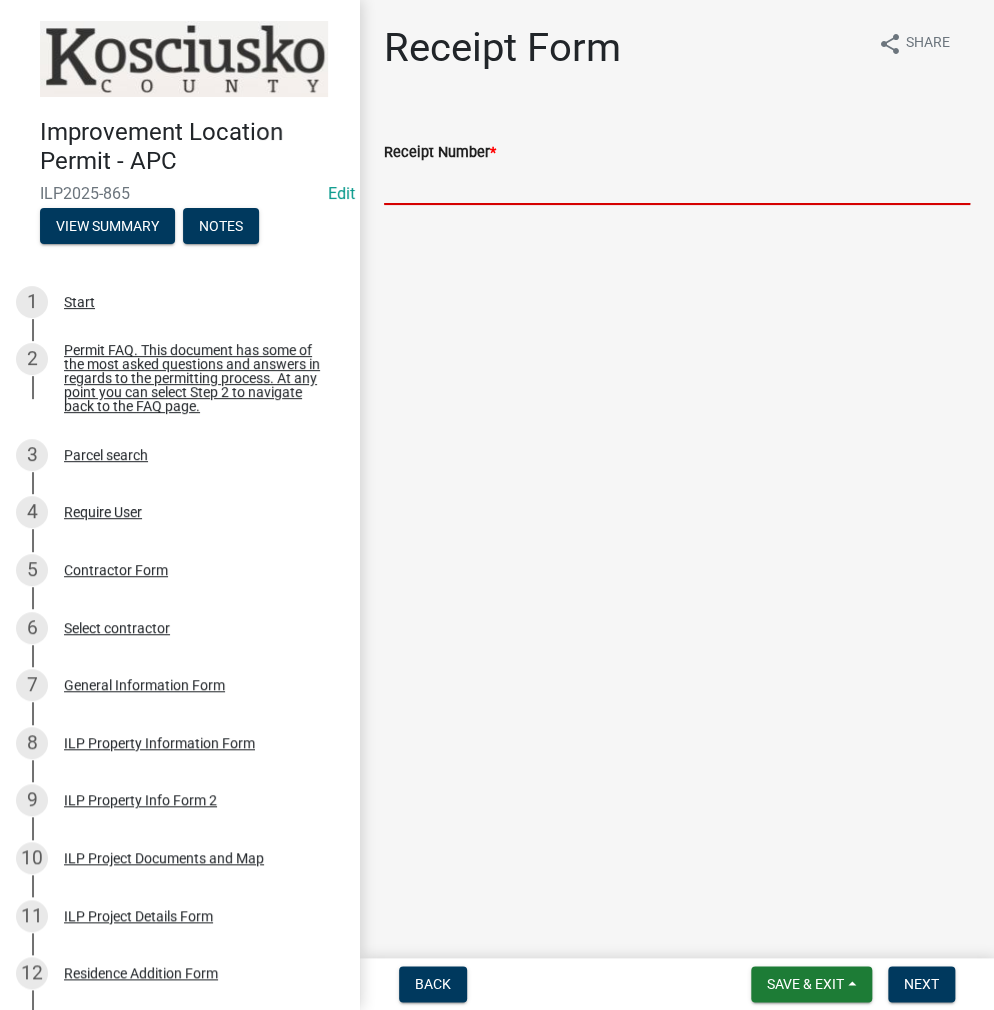 click on "Receipt Number  *" at bounding box center (677, 184) 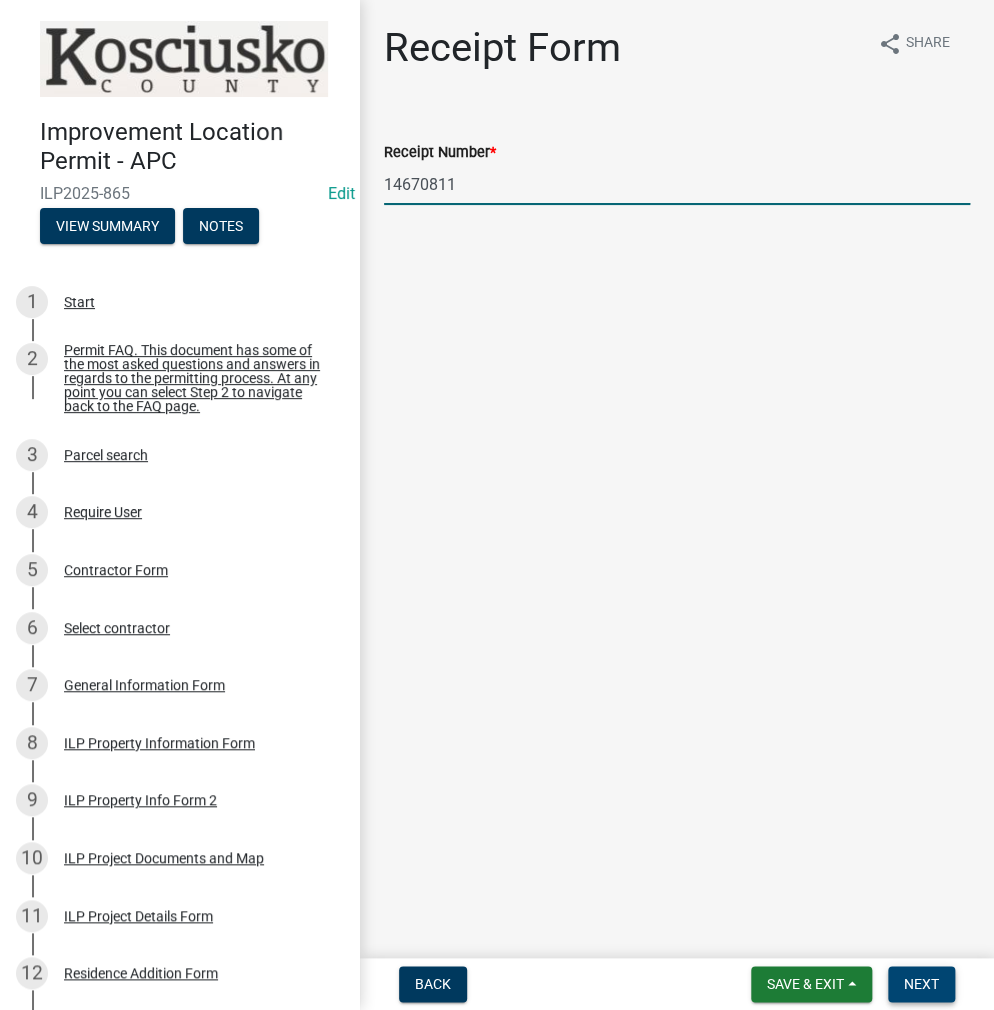type on "14670811" 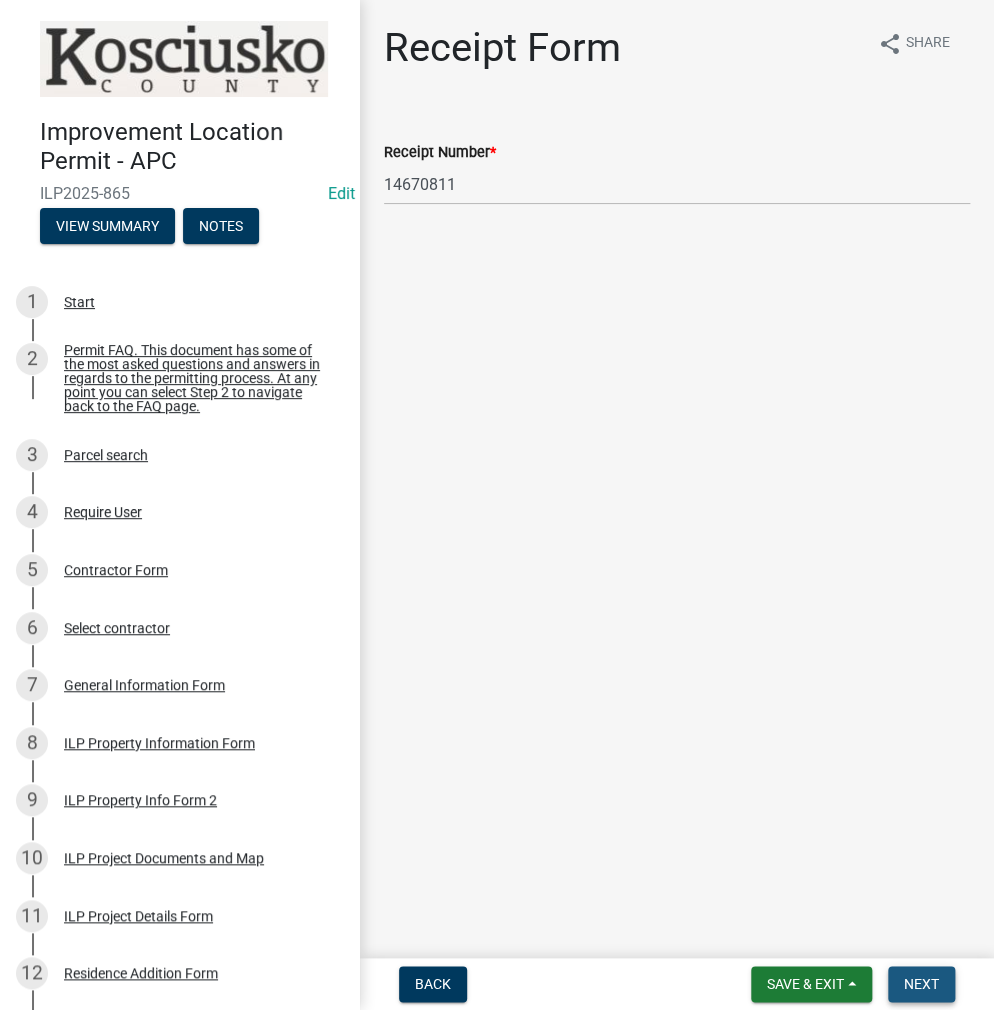 click on "Next" at bounding box center (921, 984) 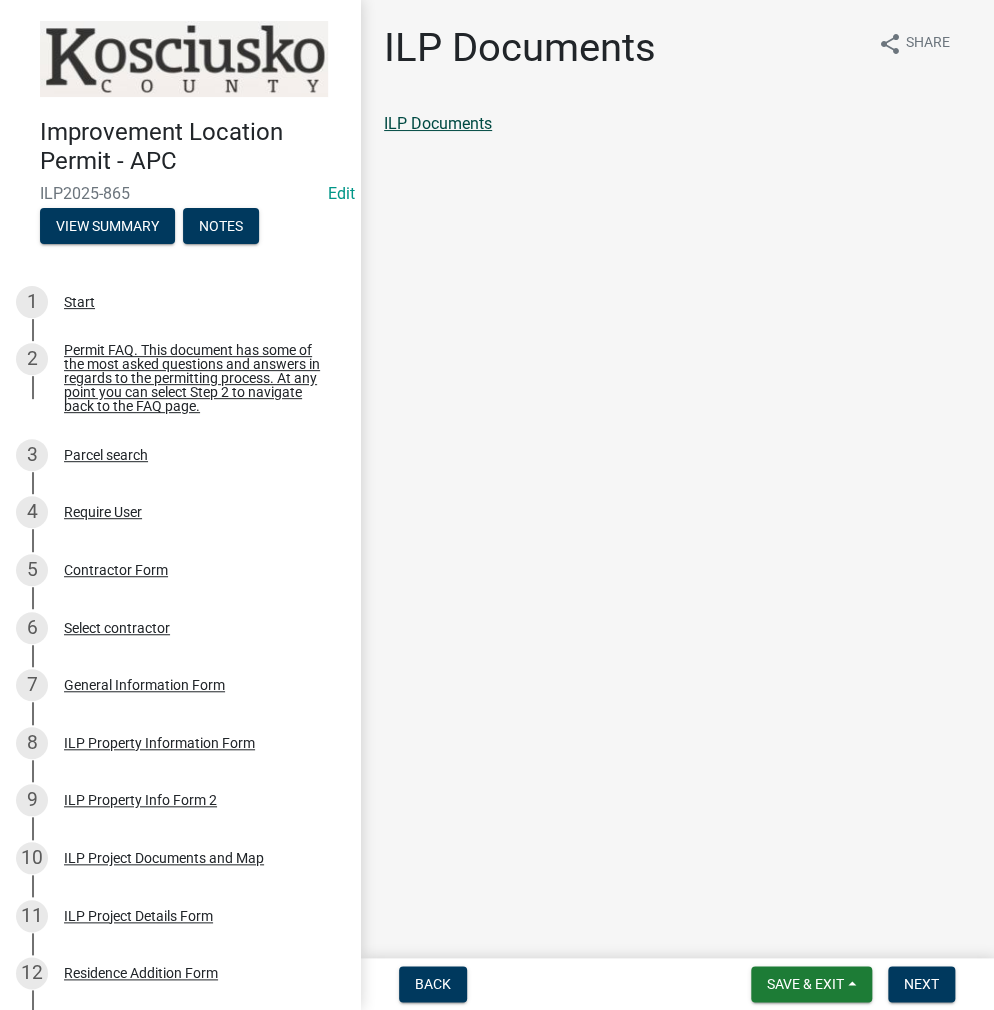 click on "ILP Documents" 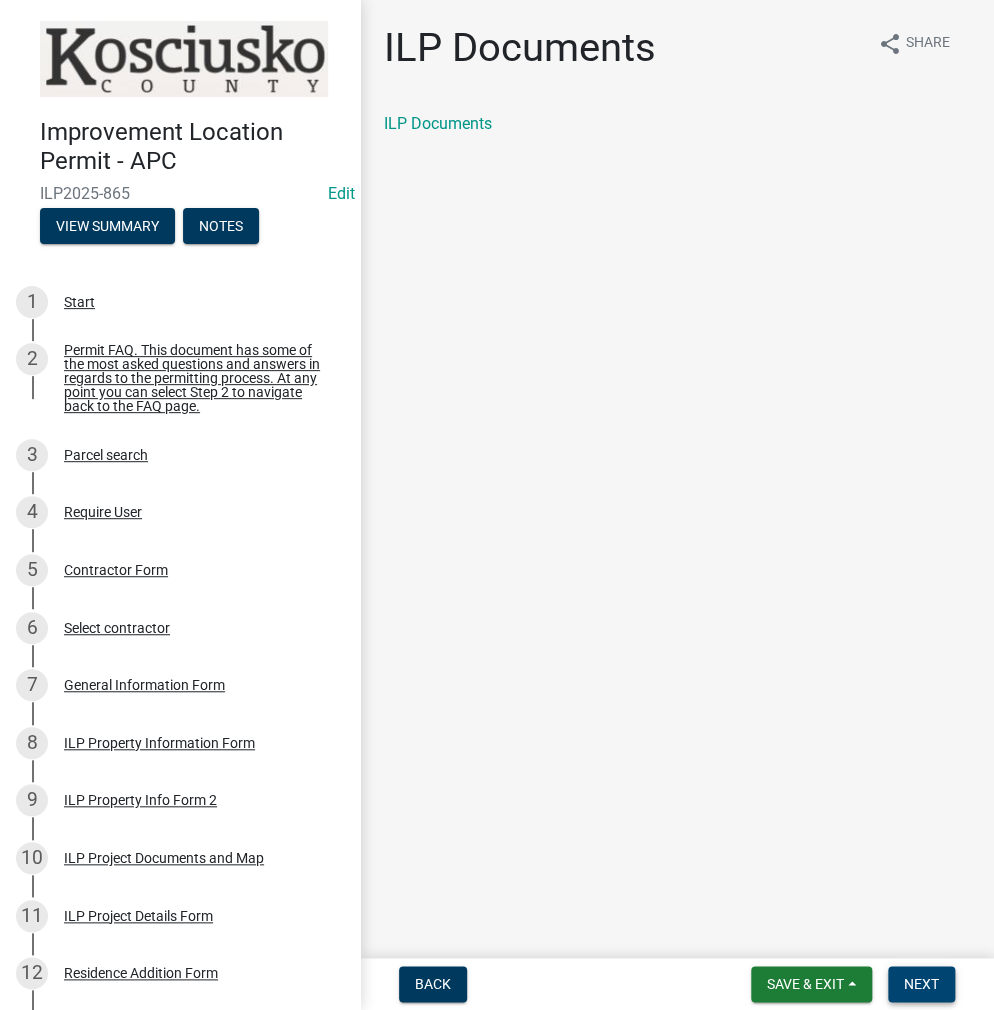 click on "Next" at bounding box center (921, 984) 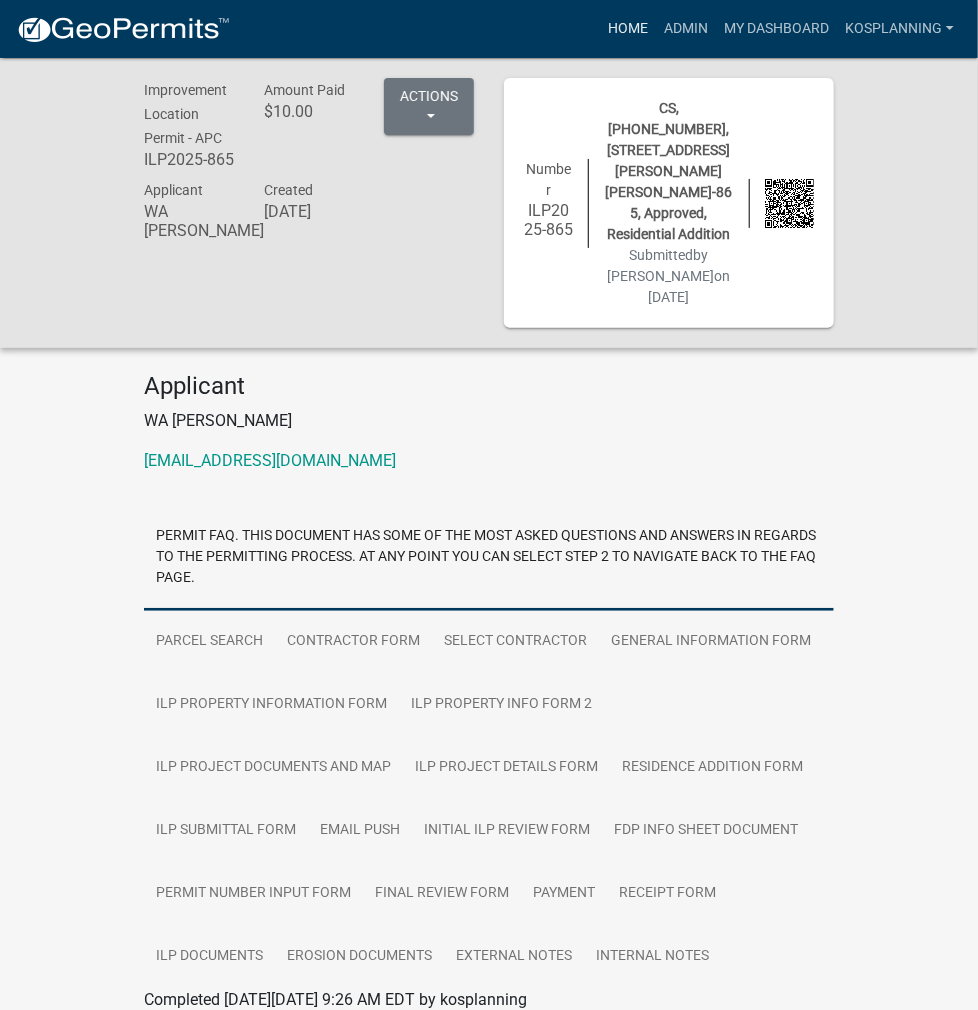 click on "Home" at bounding box center [628, 29] 